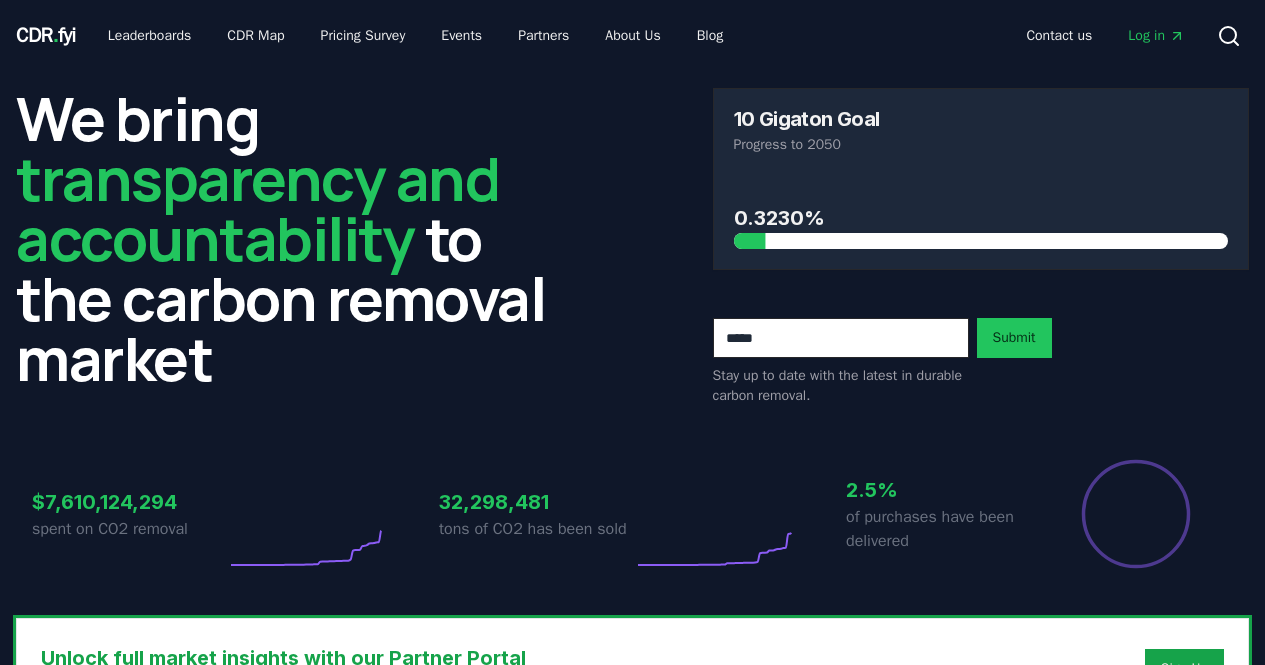 scroll, scrollTop: 0, scrollLeft: 0, axis: both 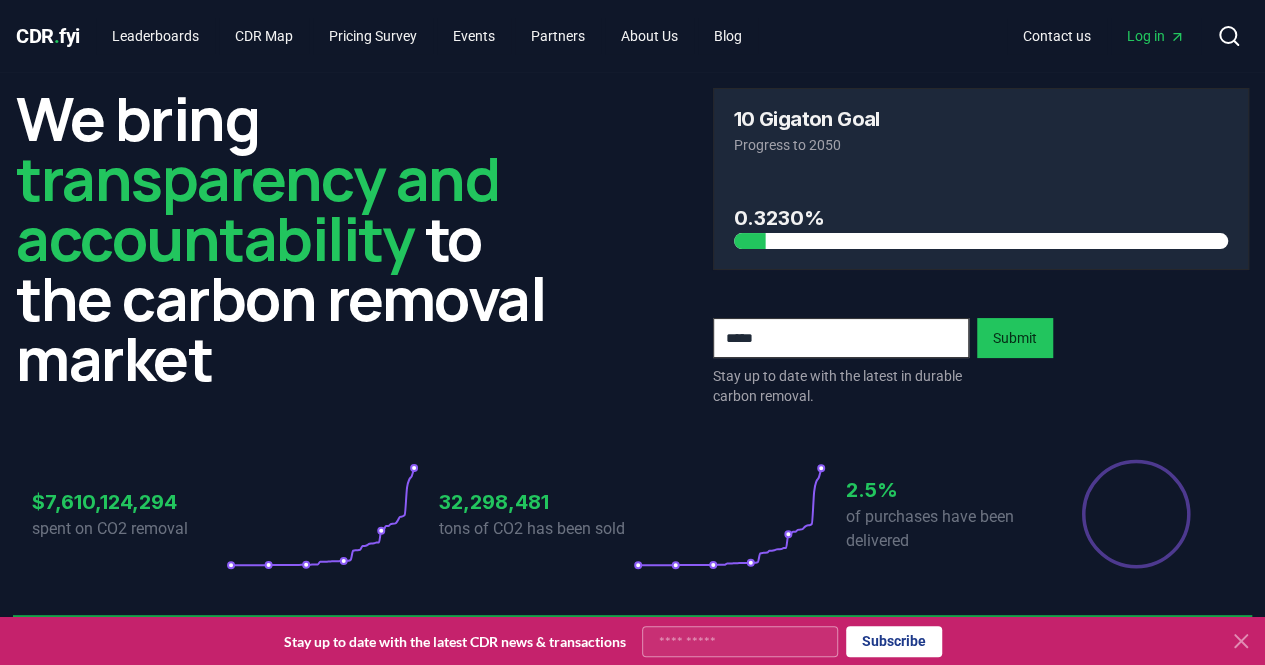 click 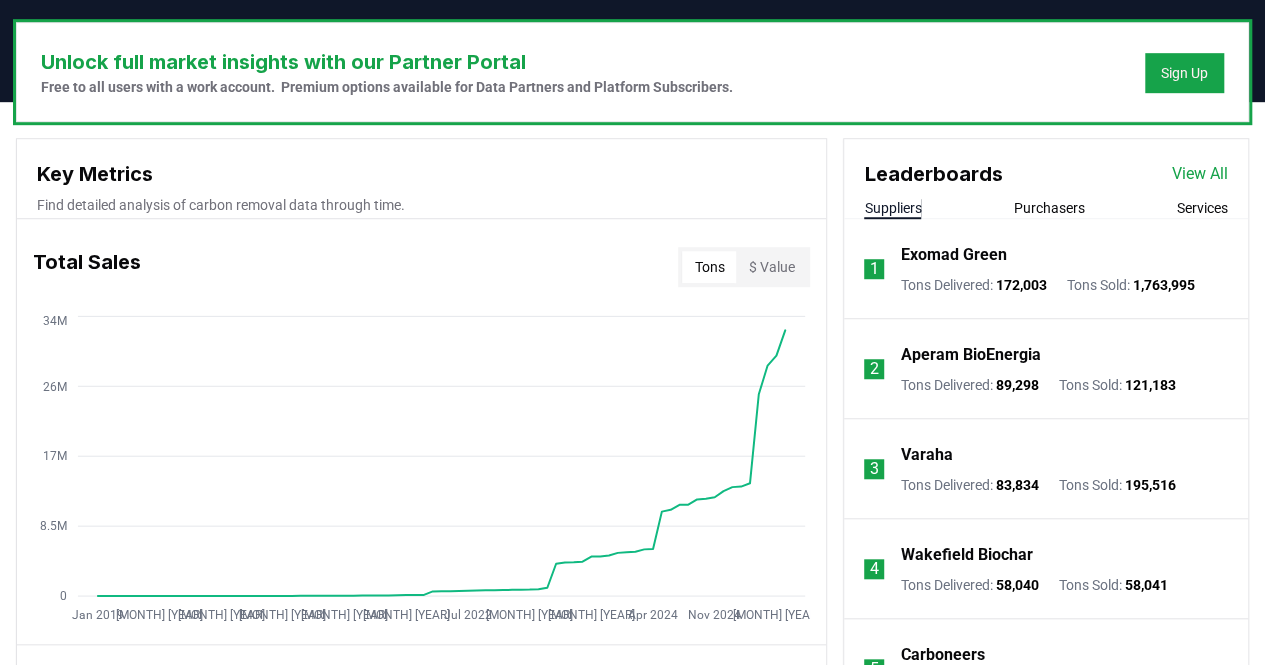 scroll, scrollTop: 640, scrollLeft: 0, axis: vertical 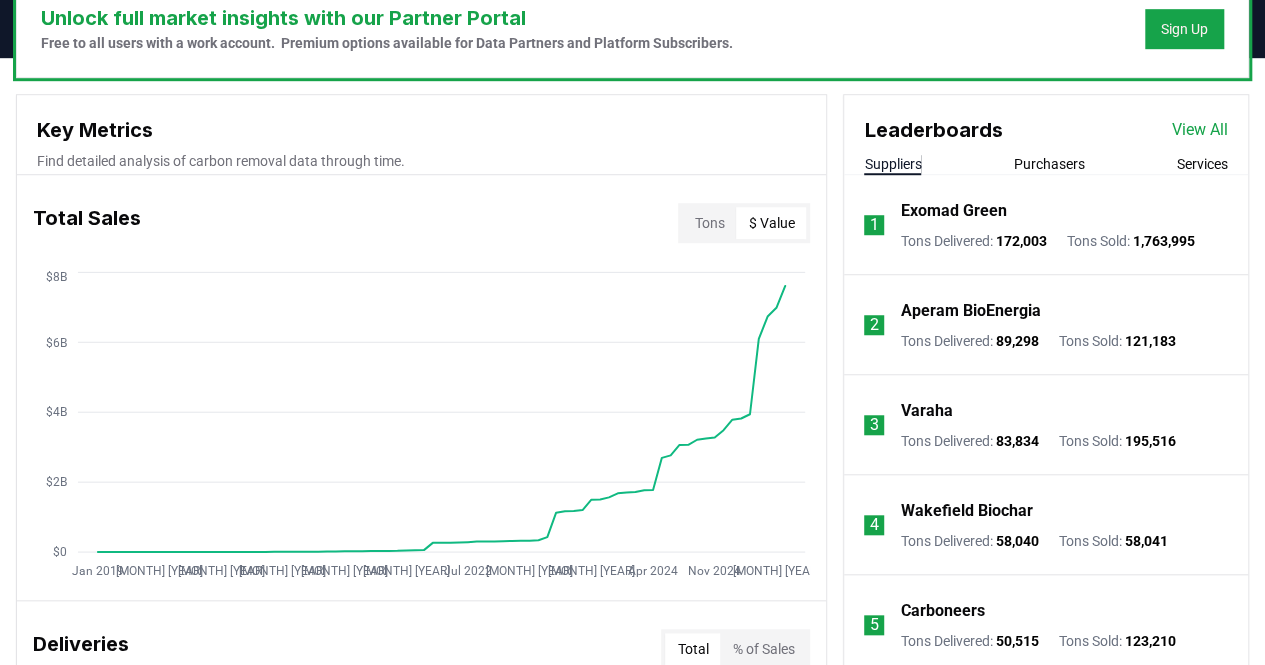 click on "$ Value" at bounding box center [771, 223] 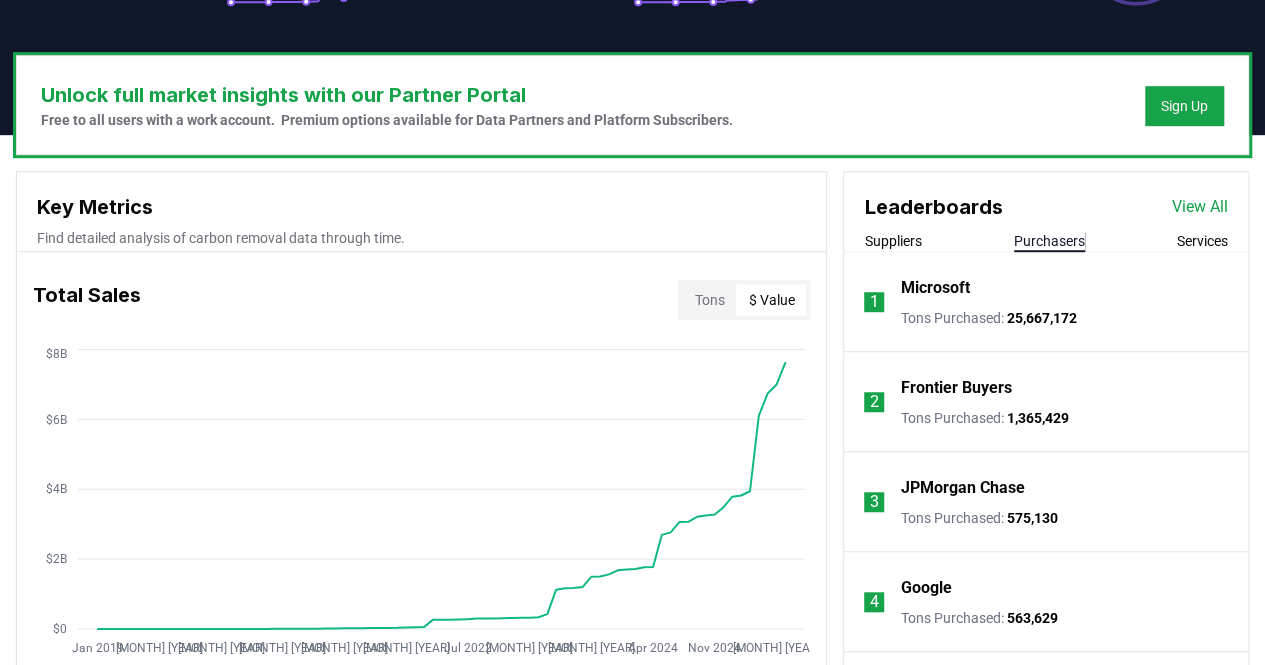scroll, scrollTop: 607, scrollLeft: 0, axis: vertical 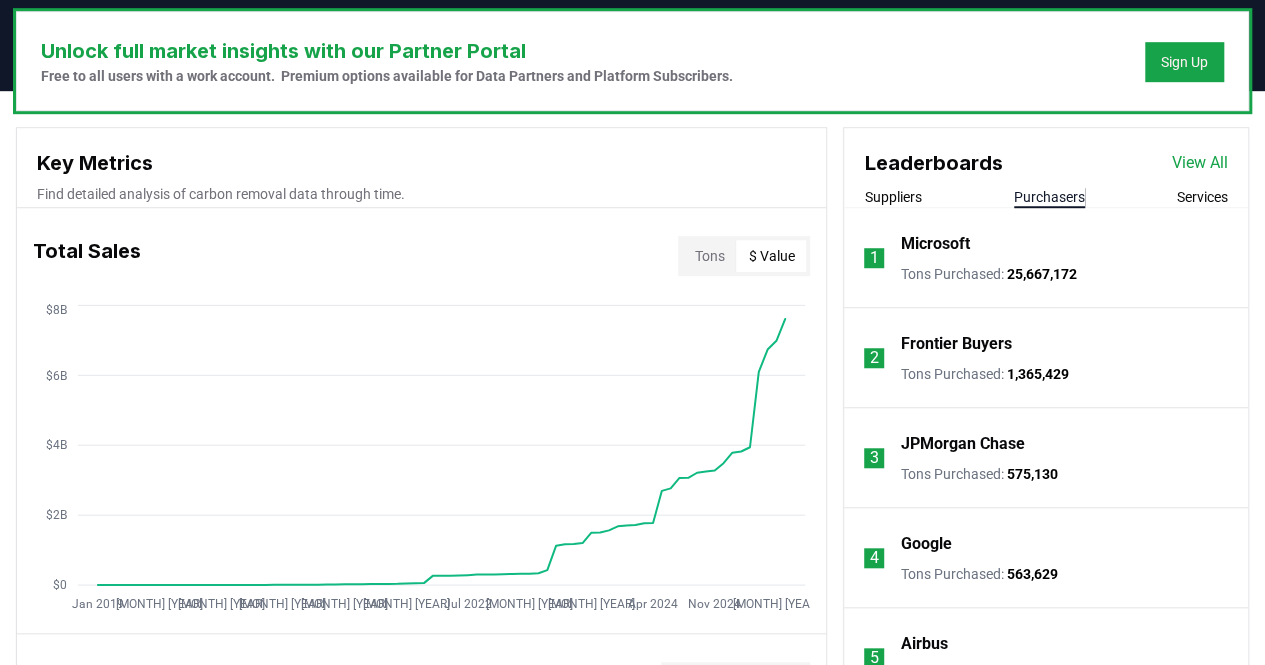 click on "View All" at bounding box center (1200, 163) 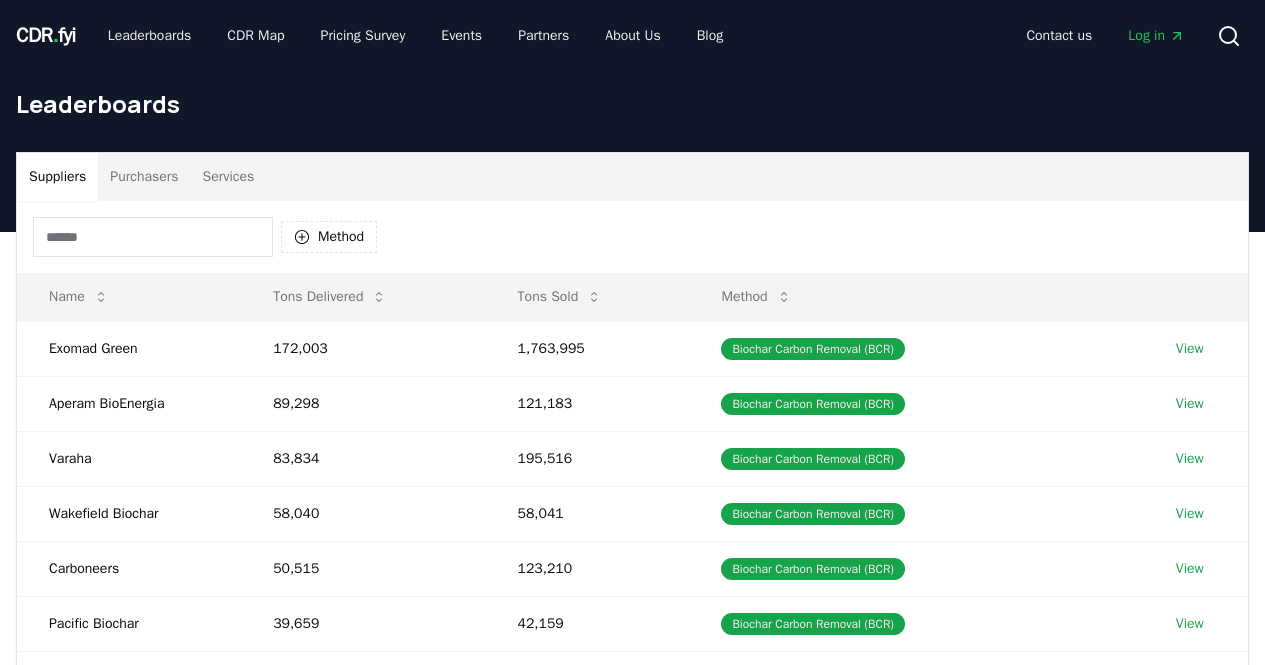 scroll, scrollTop: 0, scrollLeft: 0, axis: both 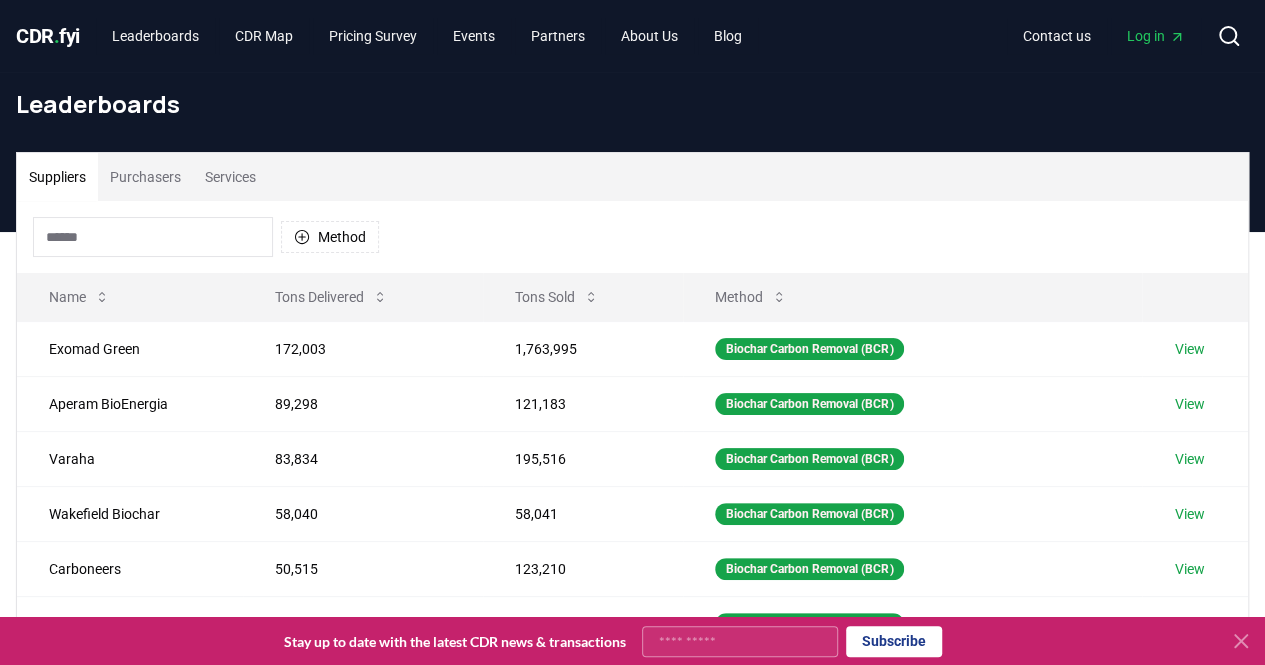 click 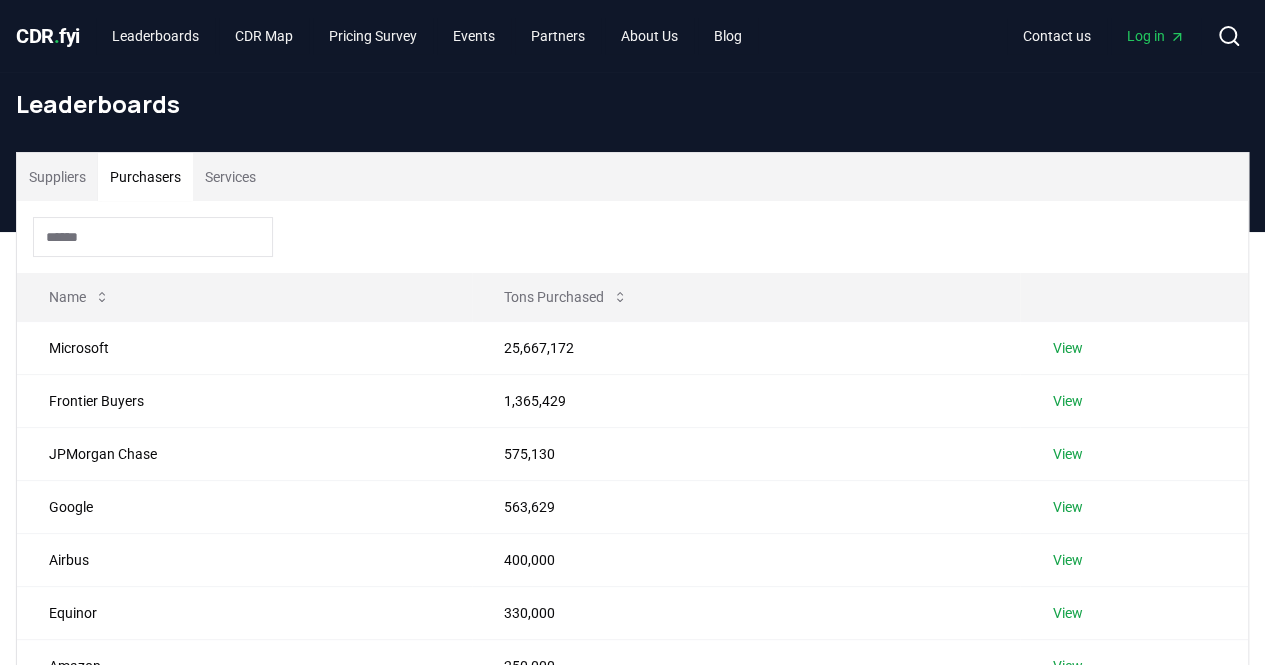 click on "Purchasers" at bounding box center (145, 177) 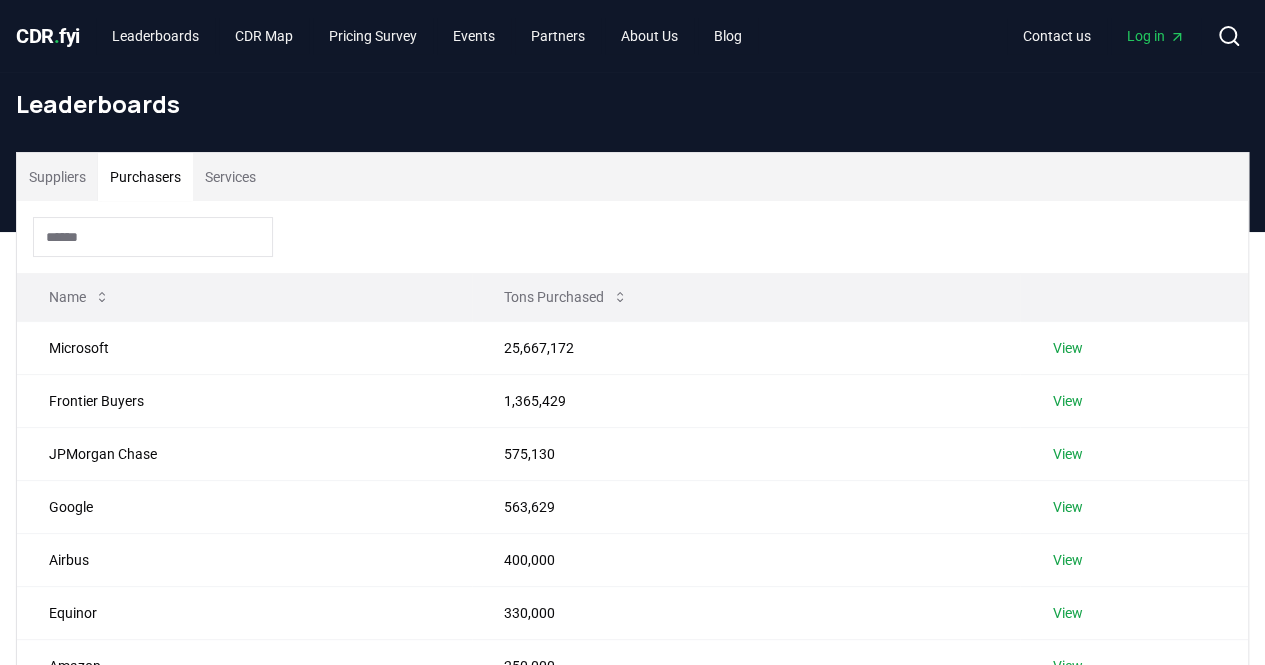 scroll, scrollTop: 1, scrollLeft: 0, axis: vertical 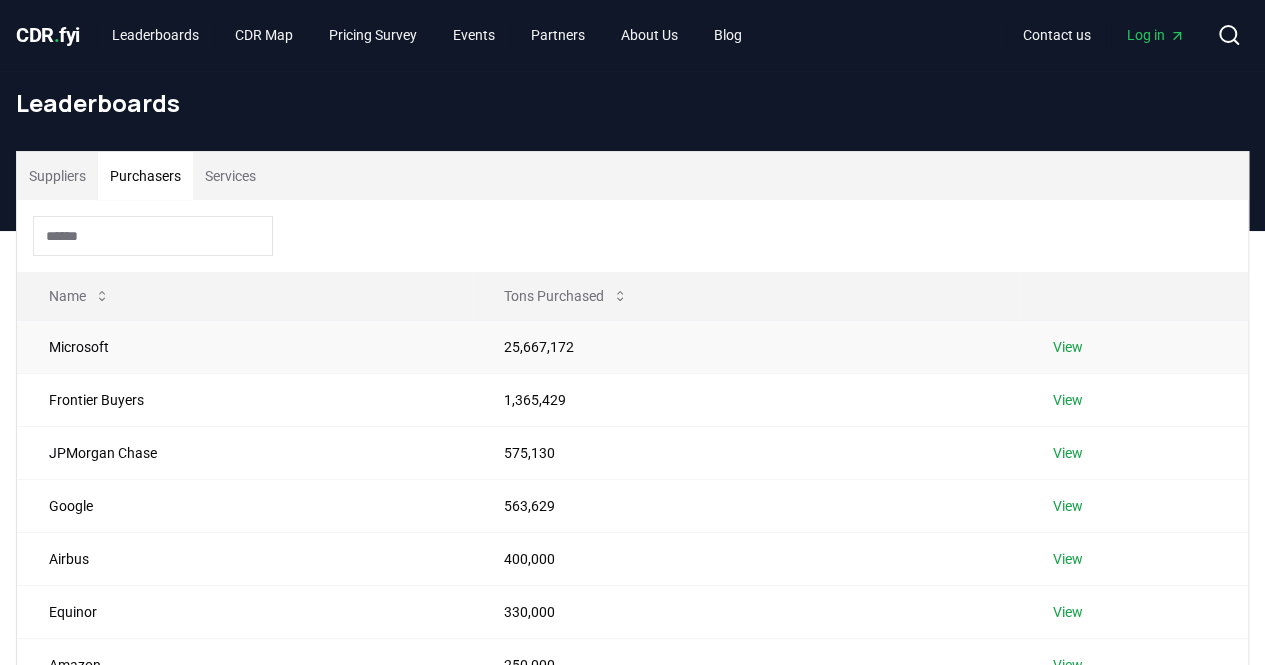 click on "View" at bounding box center [1067, 347] 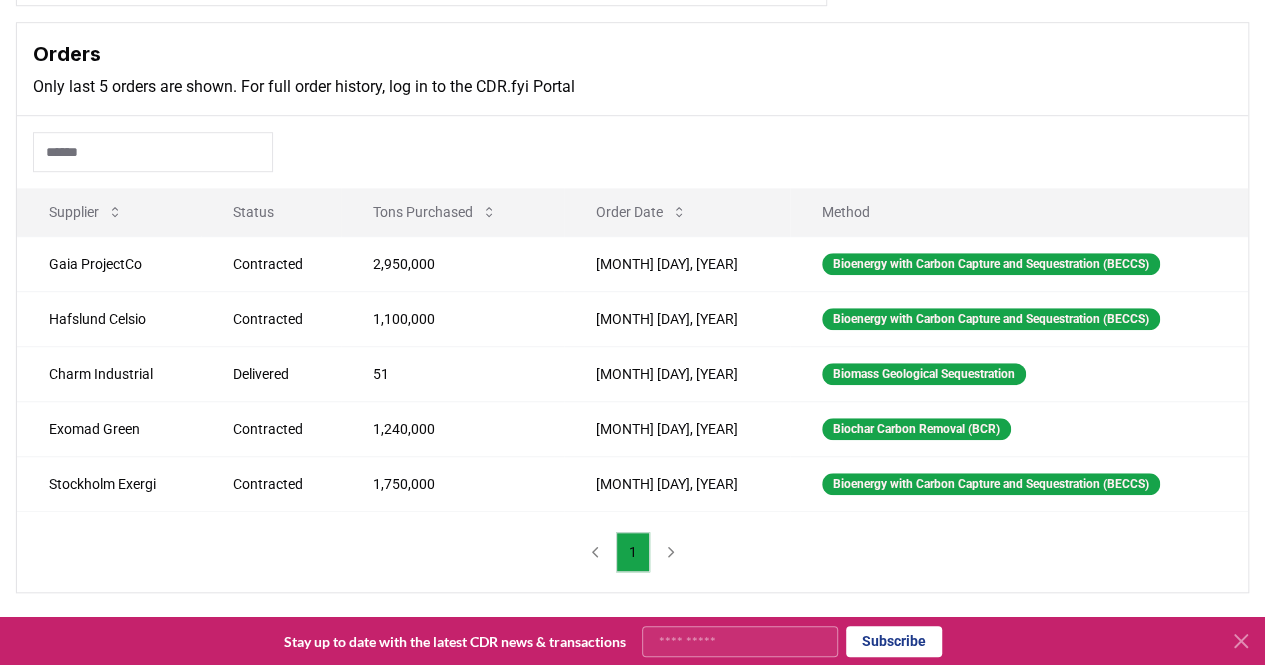 scroll, scrollTop: 574, scrollLeft: 0, axis: vertical 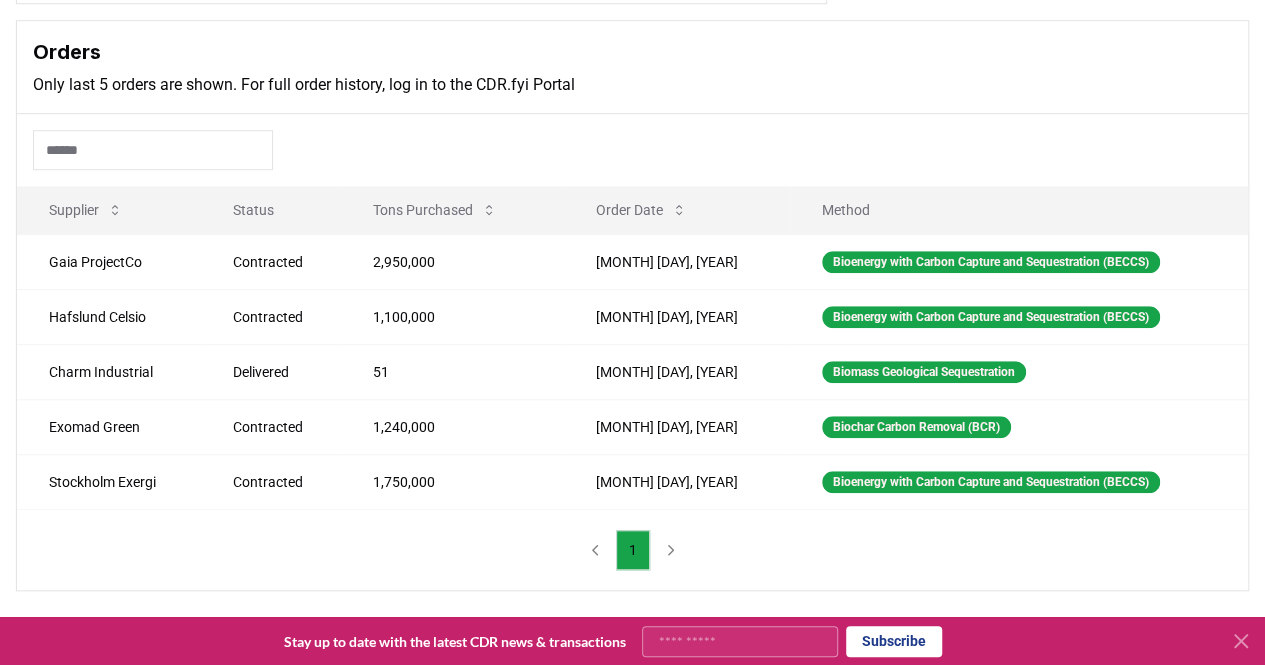 click on "1" at bounding box center [632, 550] 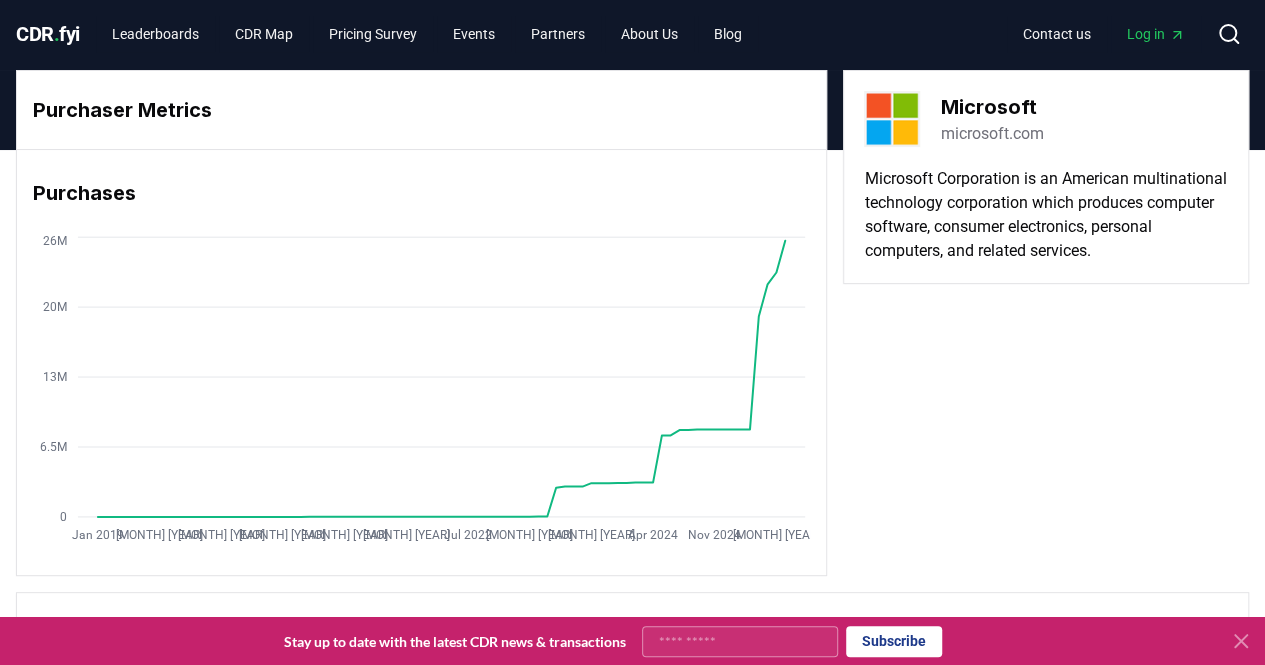 scroll, scrollTop: 0, scrollLeft: 0, axis: both 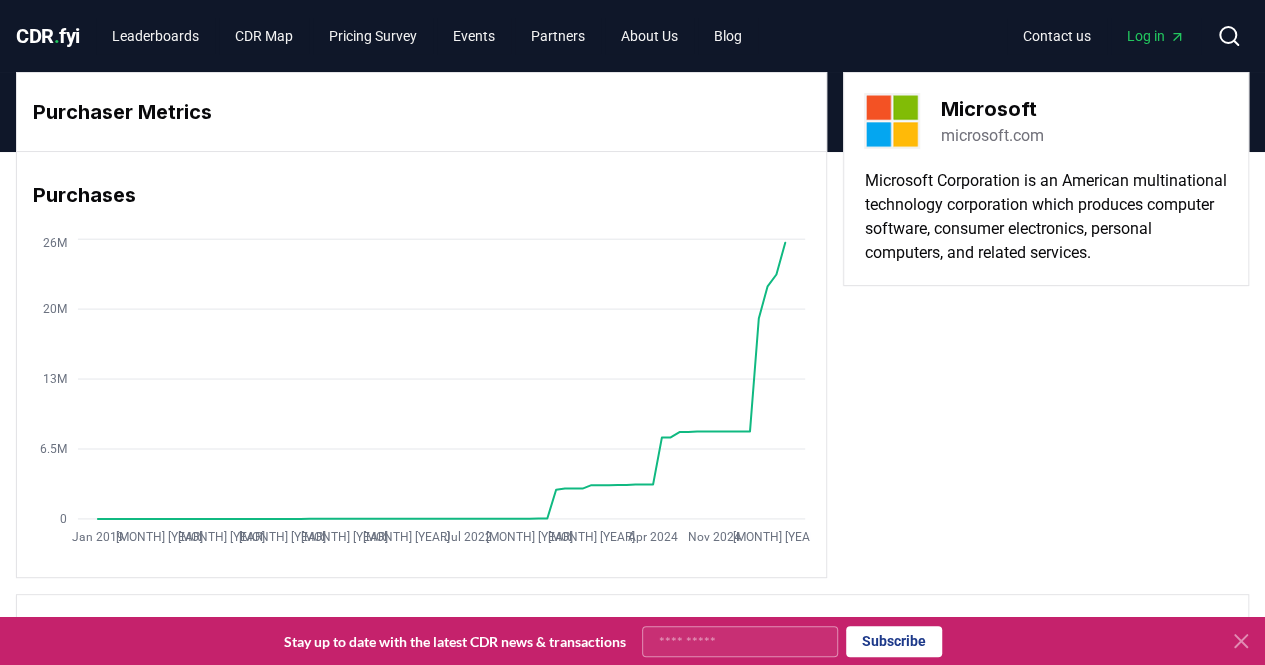 click on "Log in" at bounding box center (1156, 36) 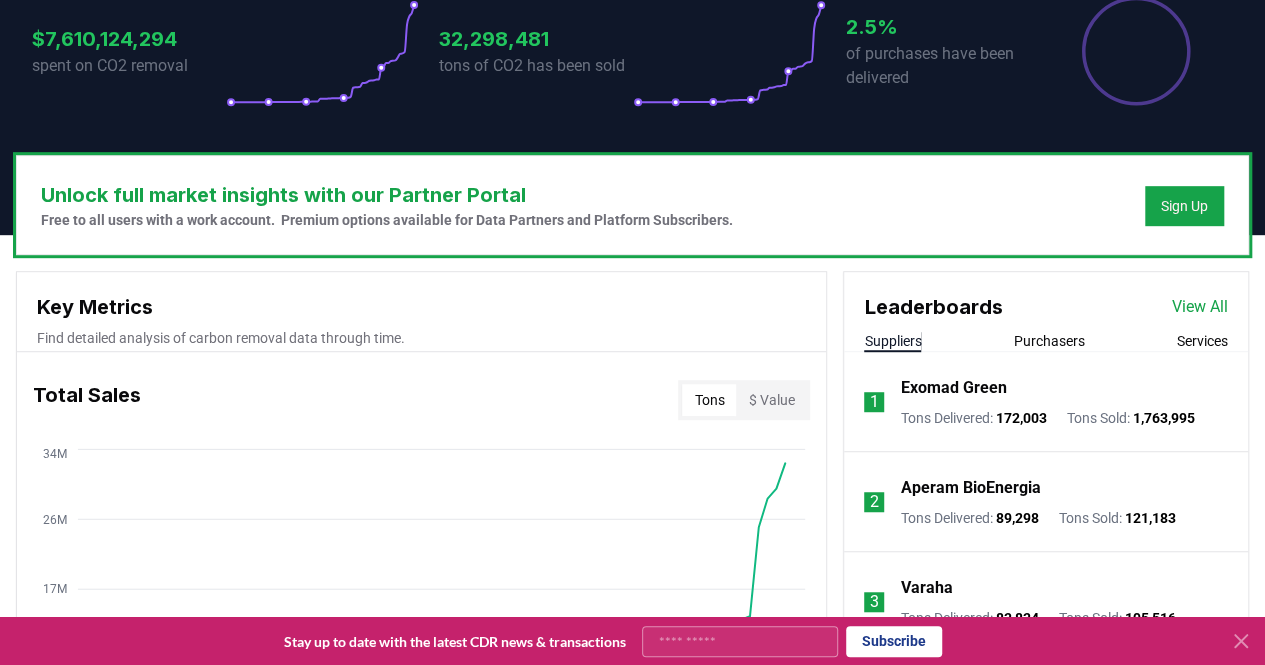scroll, scrollTop: 0, scrollLeft: 0, axis: both 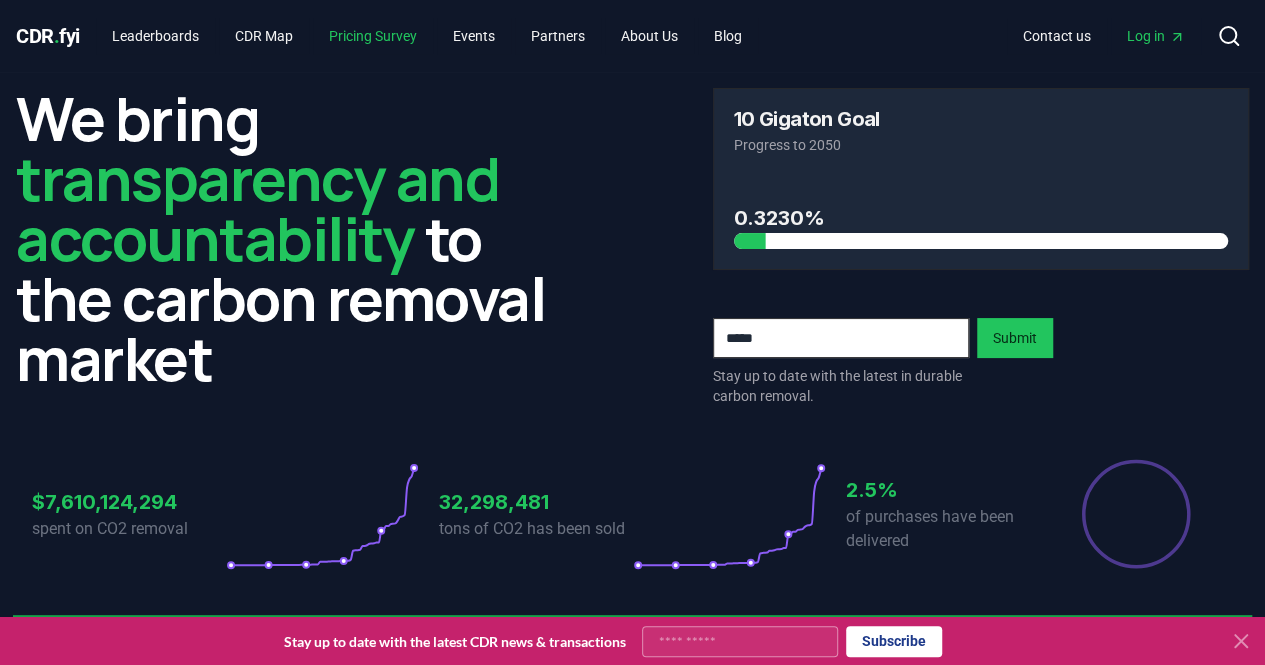 click on "Pricing Survey" at bounding box center [373, 36] 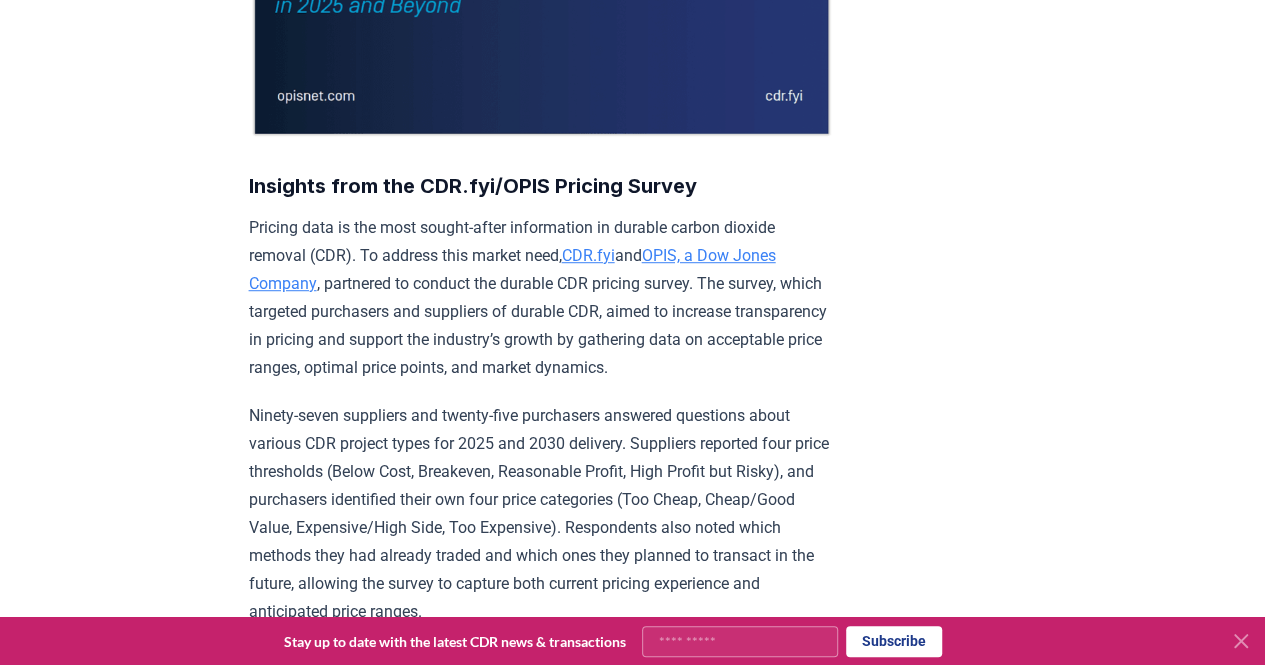 scroll, scrollTop: 518, scrollLeft: 0, axis: vertical 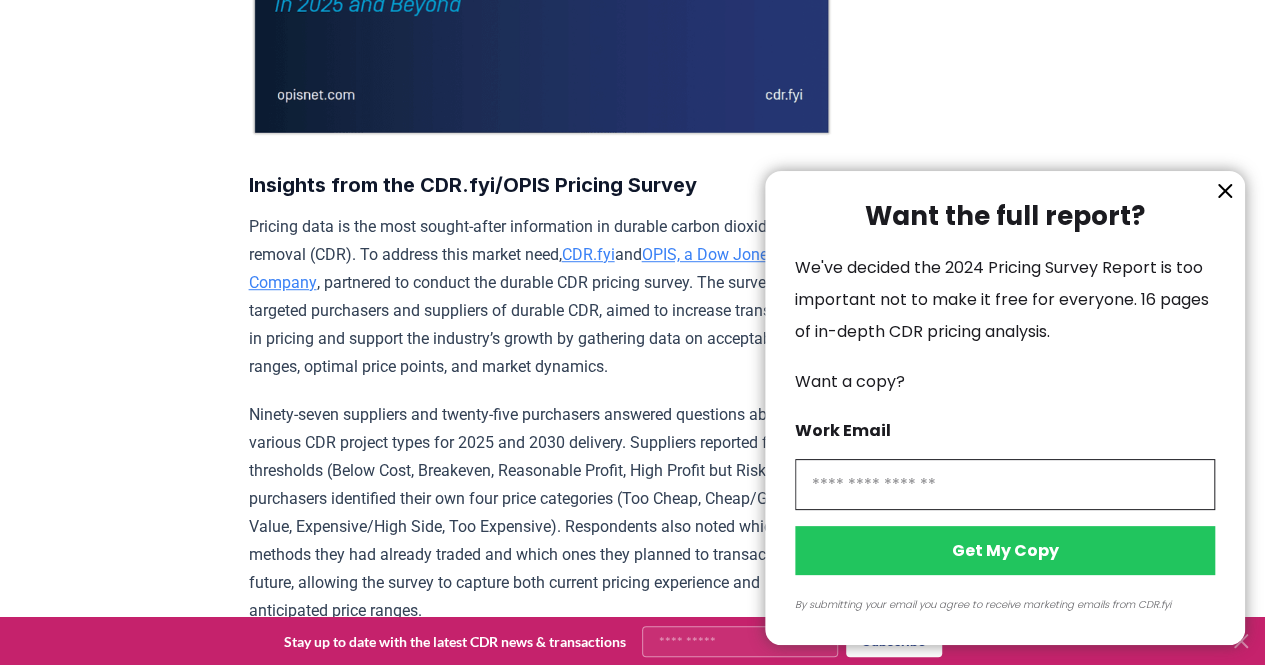 click at bounding box center [1005, 484] 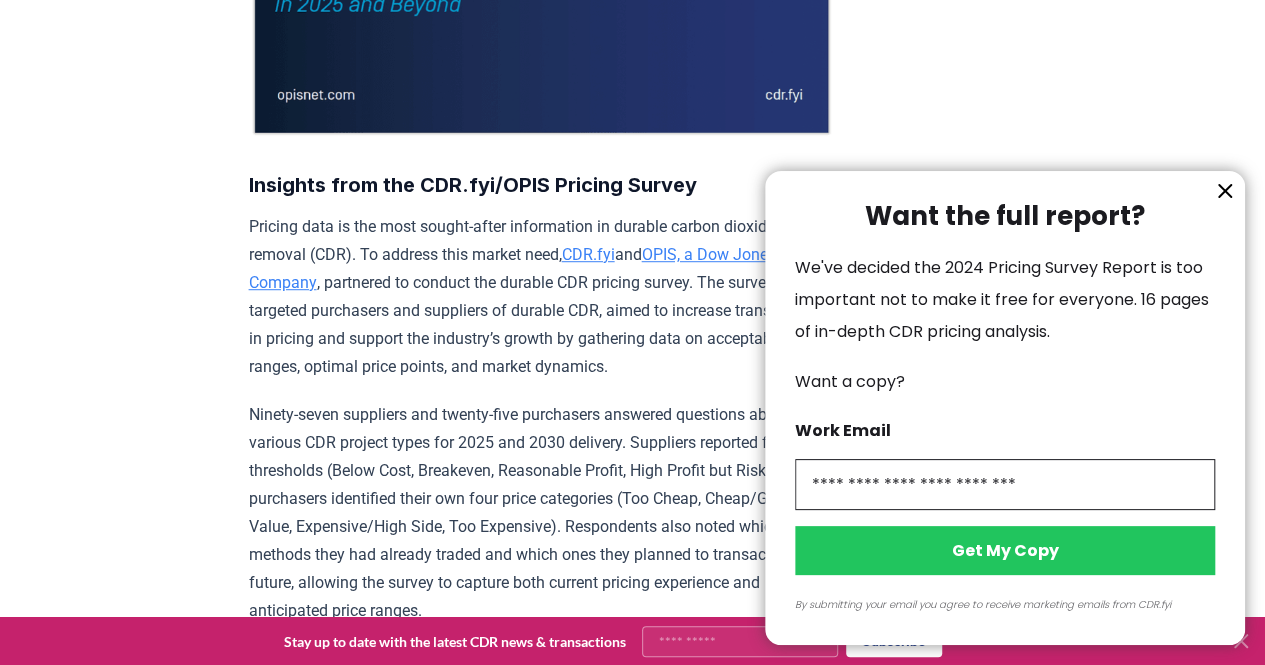 click on "Get My Copy" at bounding box center [1005, 550] 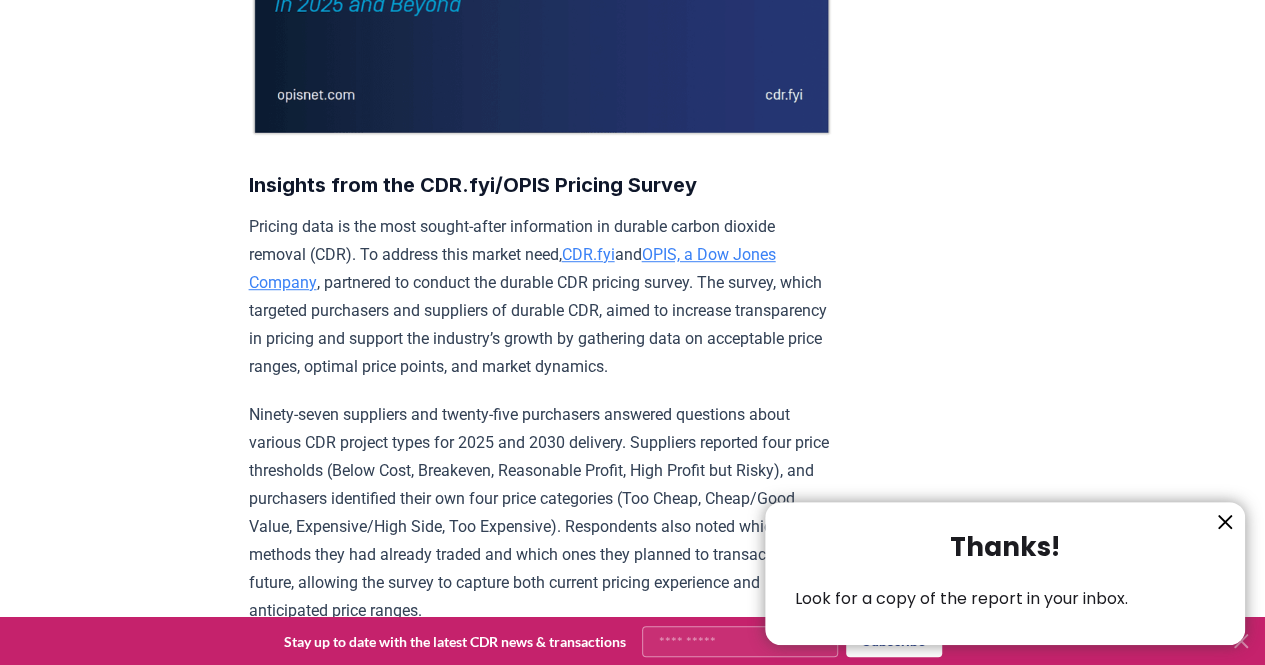 click 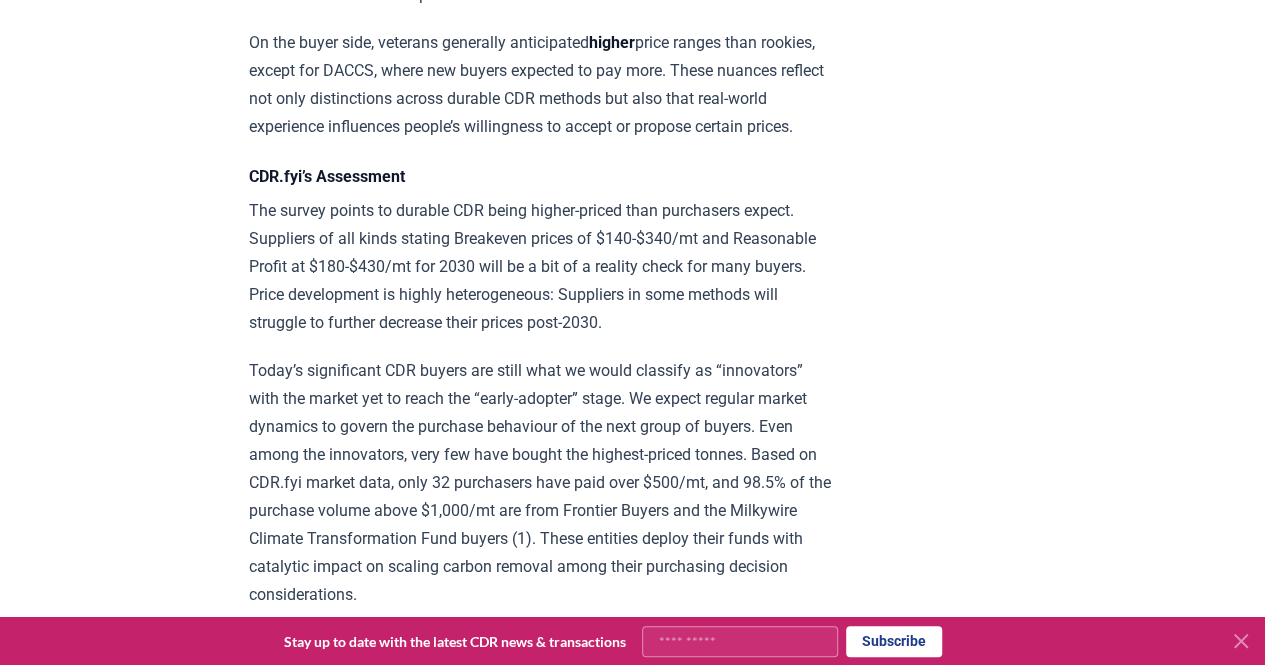 scroll, scrollTop: 2851, scrollLeft: 0, axis: vertical 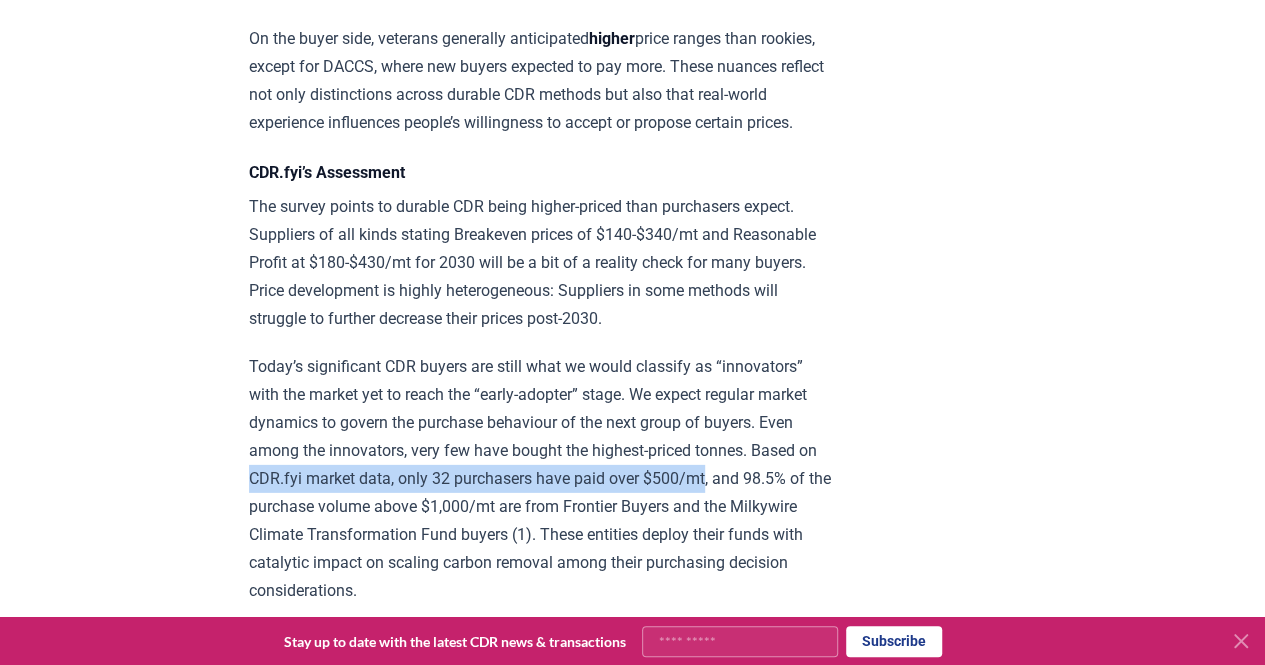 drag, startPoint x: 375, startPoint y: 304, endPoint x: 309, endPoint y: 335, distance: 72.91776 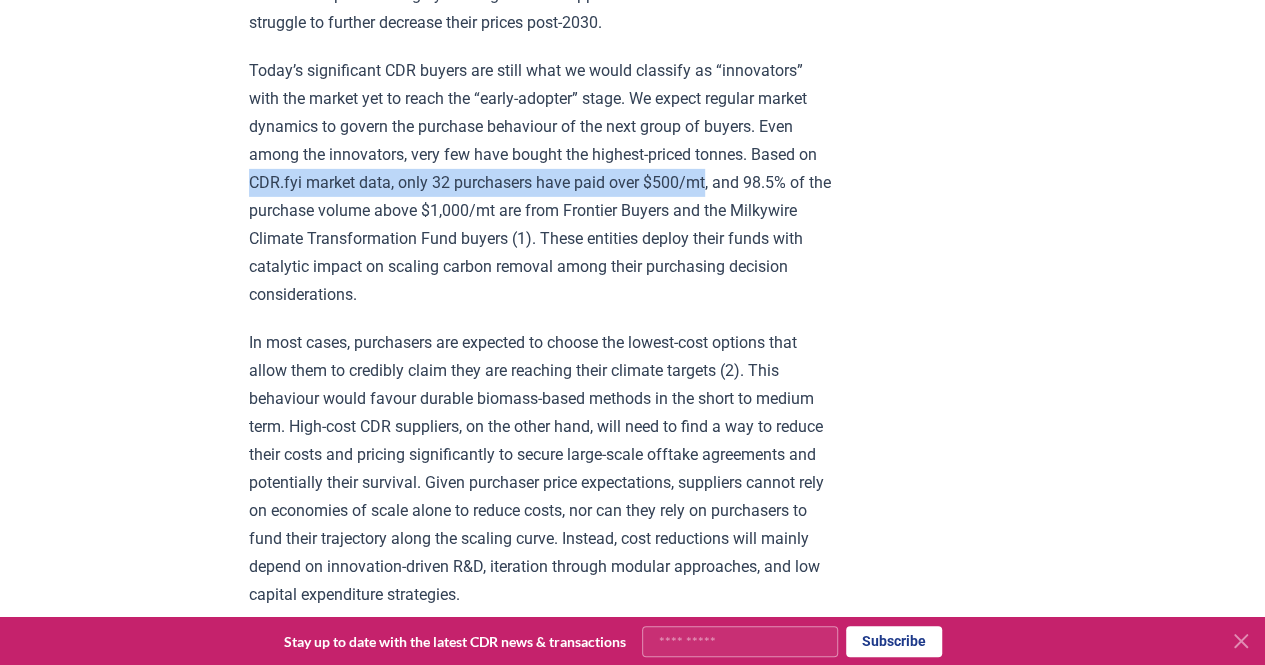scroll, scrollTop: 3148, scrollLeft: 0, axis: vertical 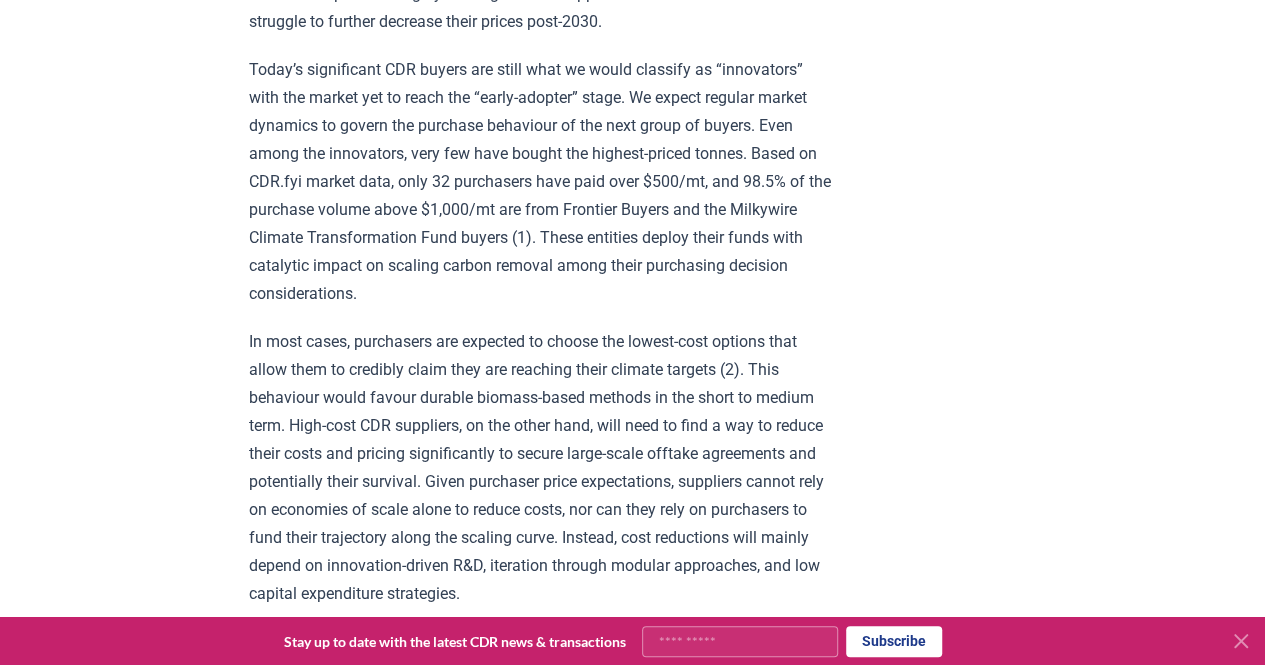 click on "January 21, 2025 New Survey Shows Pricing Gap in Durable CDR Insights from the CDR.fyi/OPIS Pricing Survey Pricing data is the most sought-after information in durable carbon dioxide removal (CDR). To address this market need,  CDR.fyi  and  OPIS, a Dow Jones Company , partnered to conduct the durable CDR pricing survey. The survey, which targeted purchasers and suppliers of durable CDR, aimed to increase transparency in pricing and support the industry’s growth by gathering data on acceptable price ranges, optimal price points, and market dynamics. The biggest takeaway from the survey is  a significant gap between what purchasers are willing to pay and what suppliers need to achieve profitability.  This gap is biggest for 2025 but remains substantial for 2030. Despite these gaps, many suppliers’ Breakeven prices are below what buyers label as Expensive/High side. This indicates that there is a possibility of finding prices that work for both buyers and suppliers. already purchased or sold credits lower" at bounding box center [632, -664] 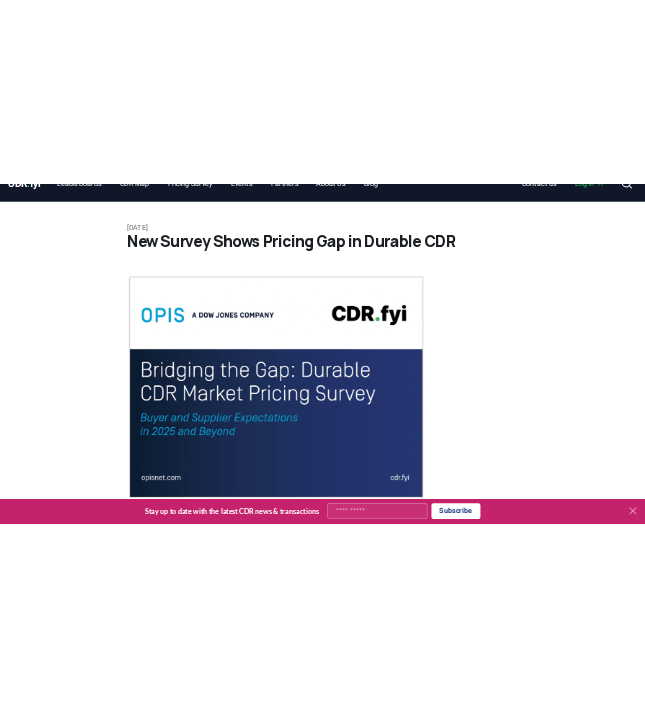 scroll, scrollTop: 0, scrollLeft: 0, axis: both 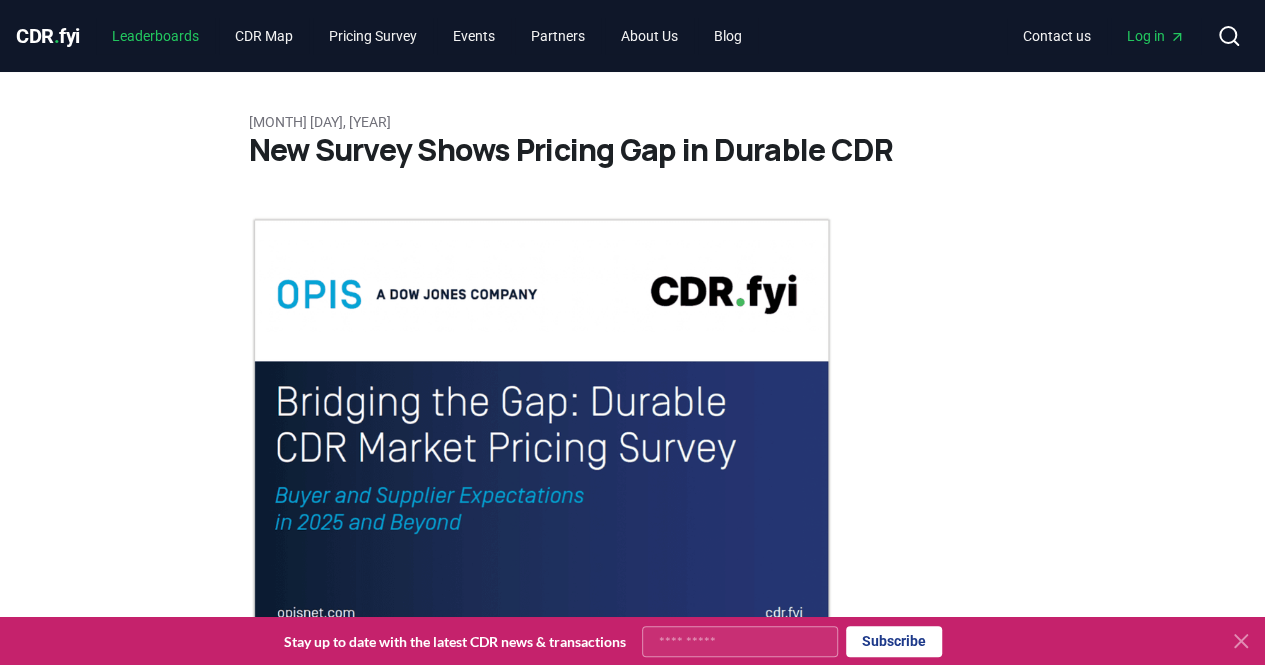 click on "Leaderboards" at bounding box center [155, 36] 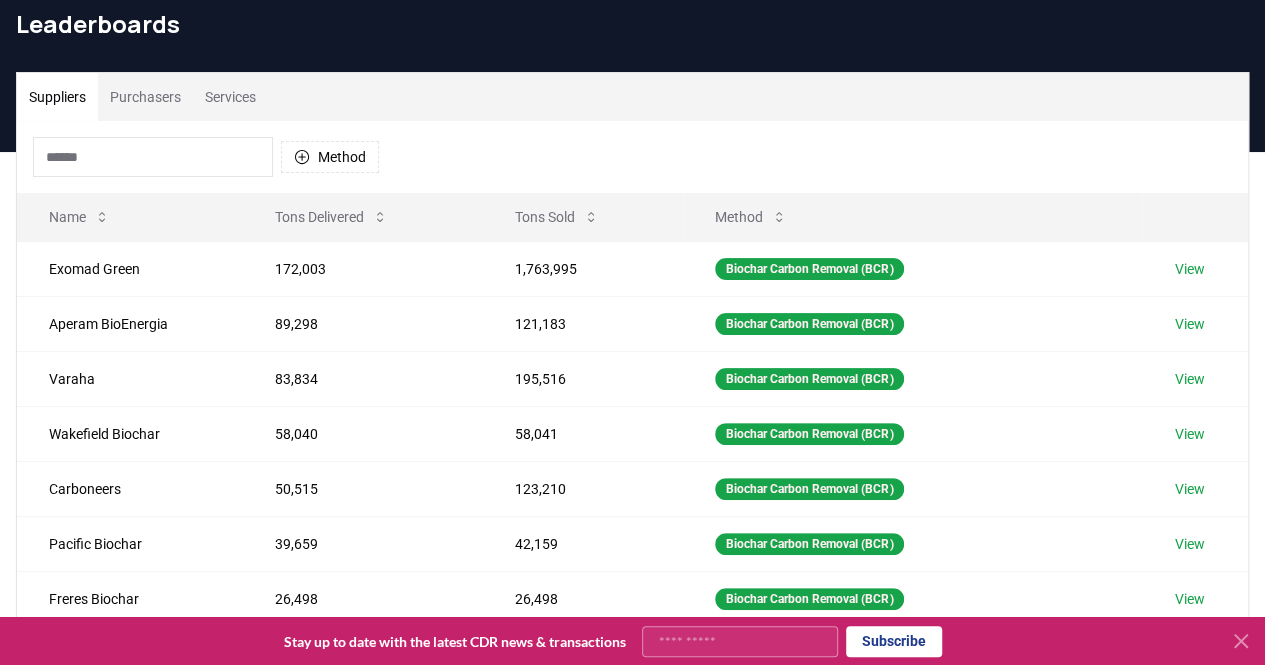 scroll, scrollTop: 84, scrollLeft: 0, axis: vertical 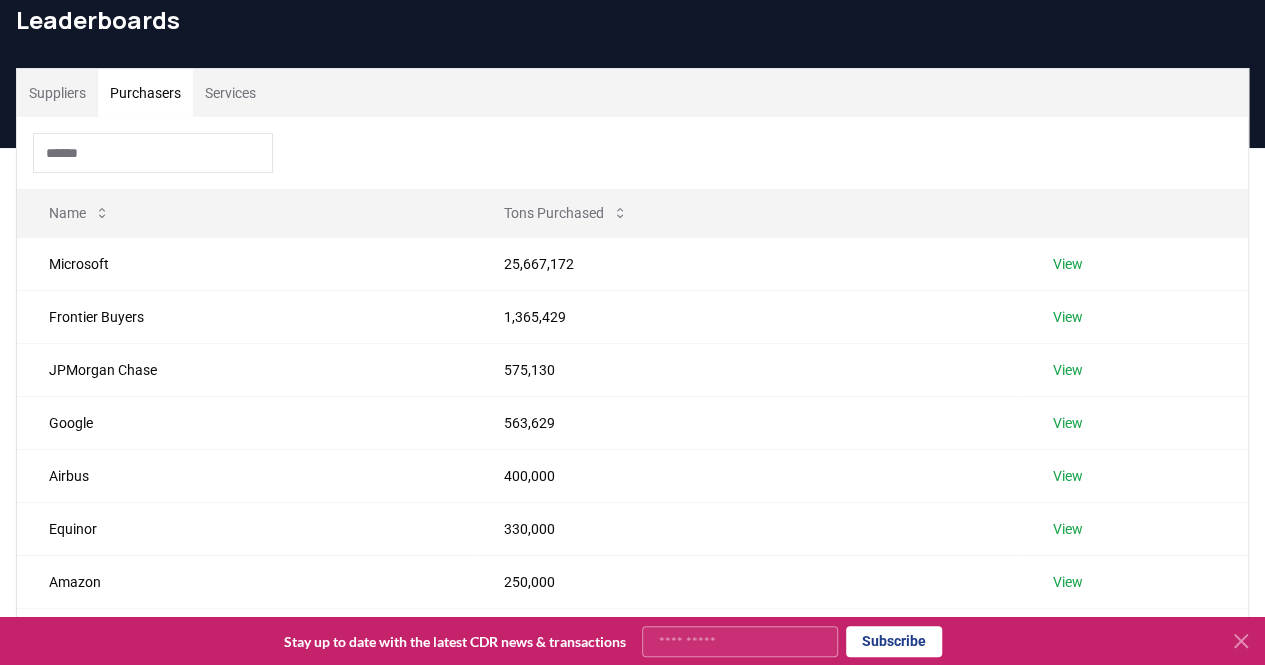 click on "Purchasers" at bounding box center [145, 93] 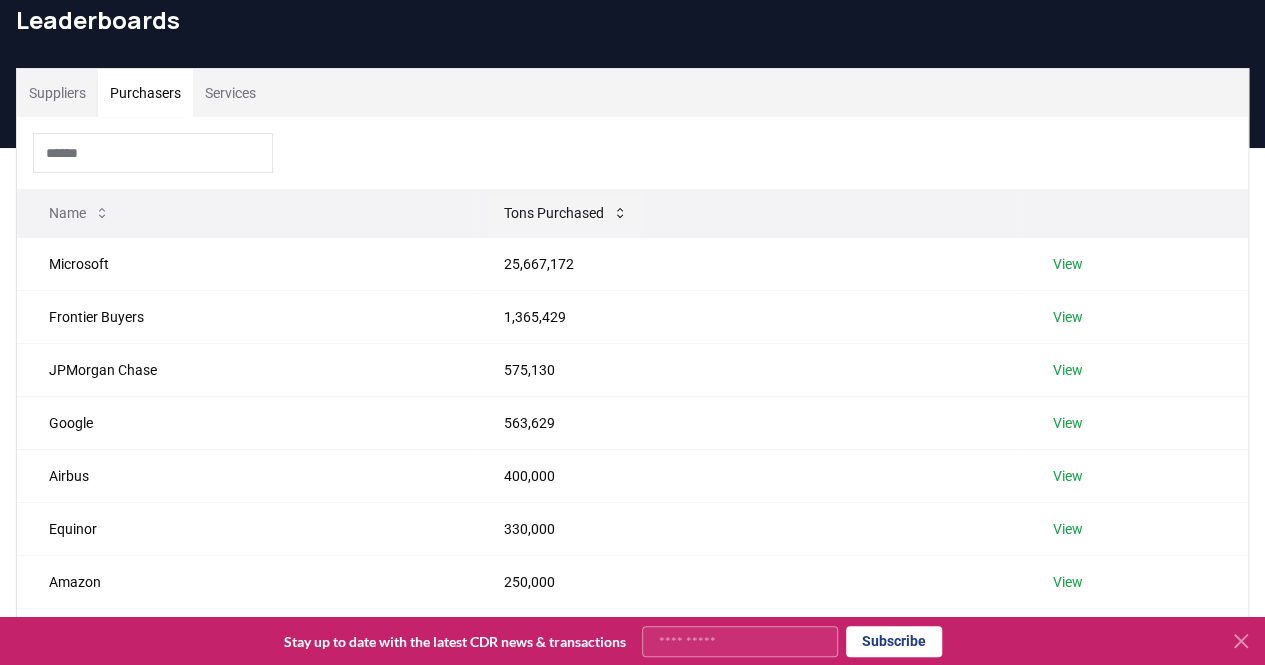 click on "Tons Purchased" at bounding box center [566, 213] 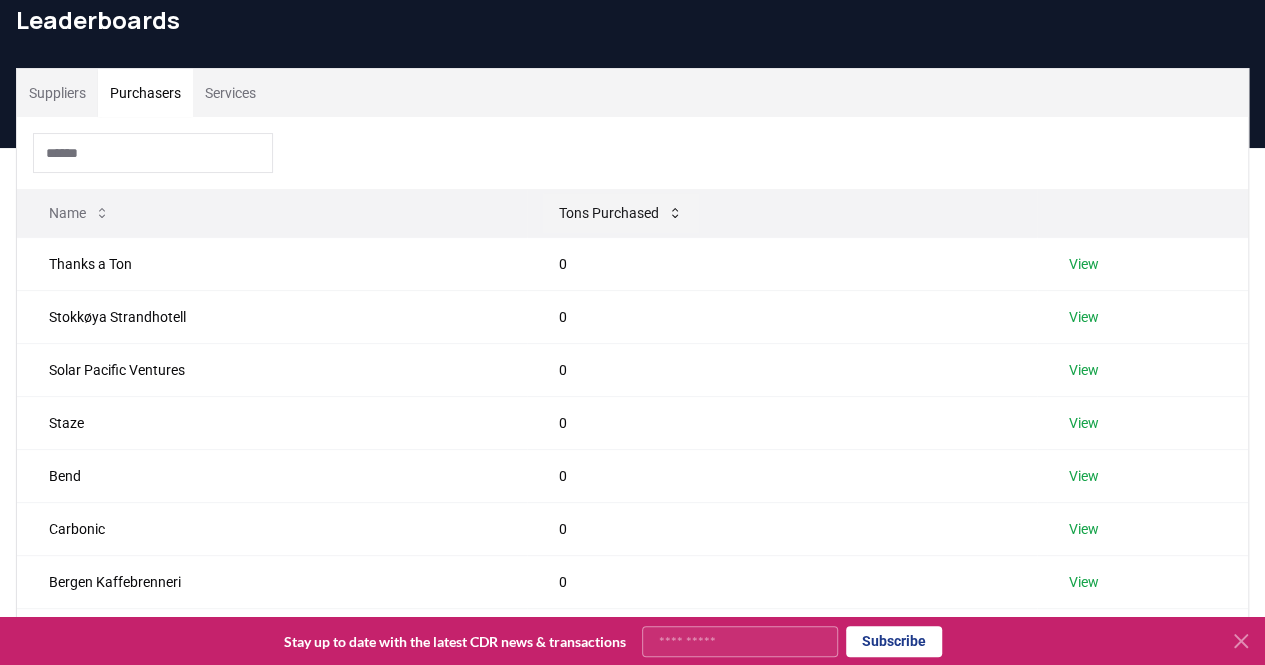 click on "Tons Purchased" at bounding box center (621, 213) 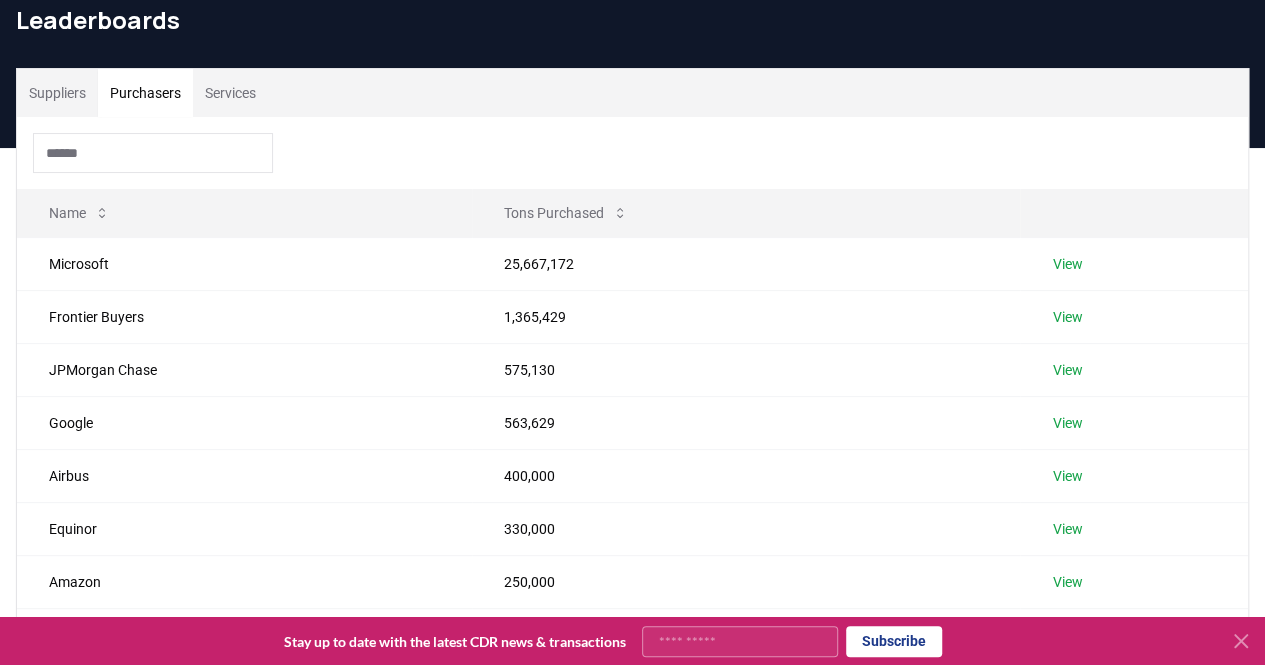 click on "Services" at bounding box center (230, 93) 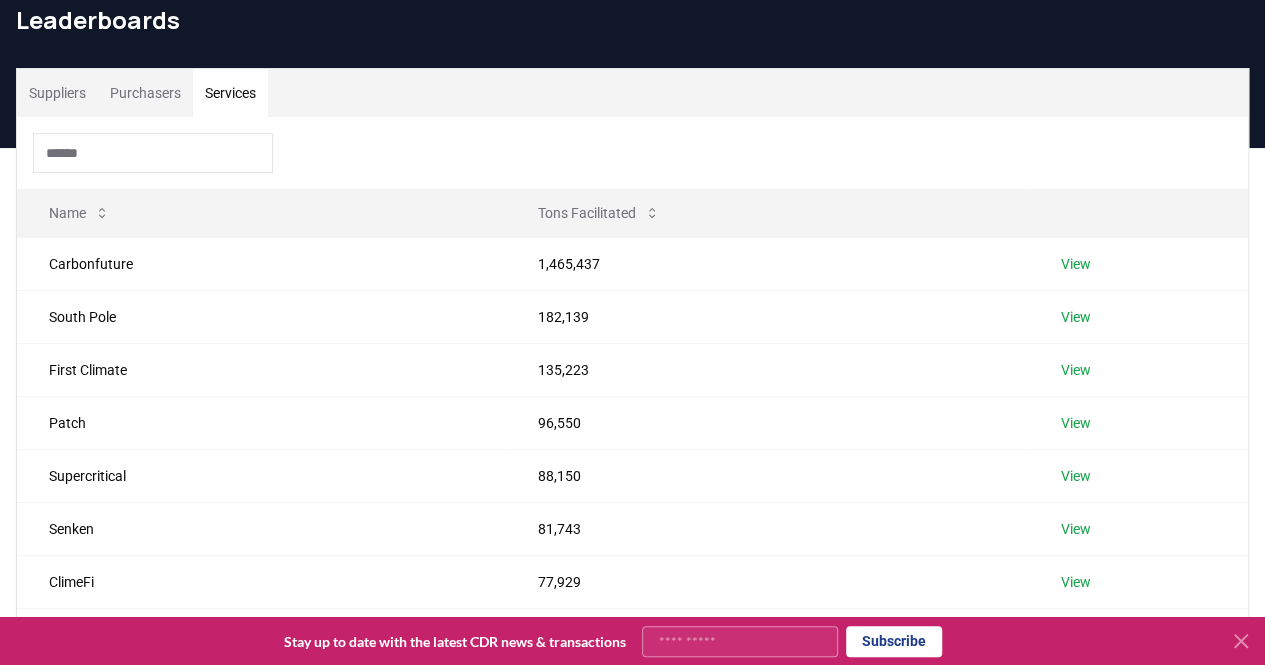 click on "Purchasers" at bounding box center (145, 93) 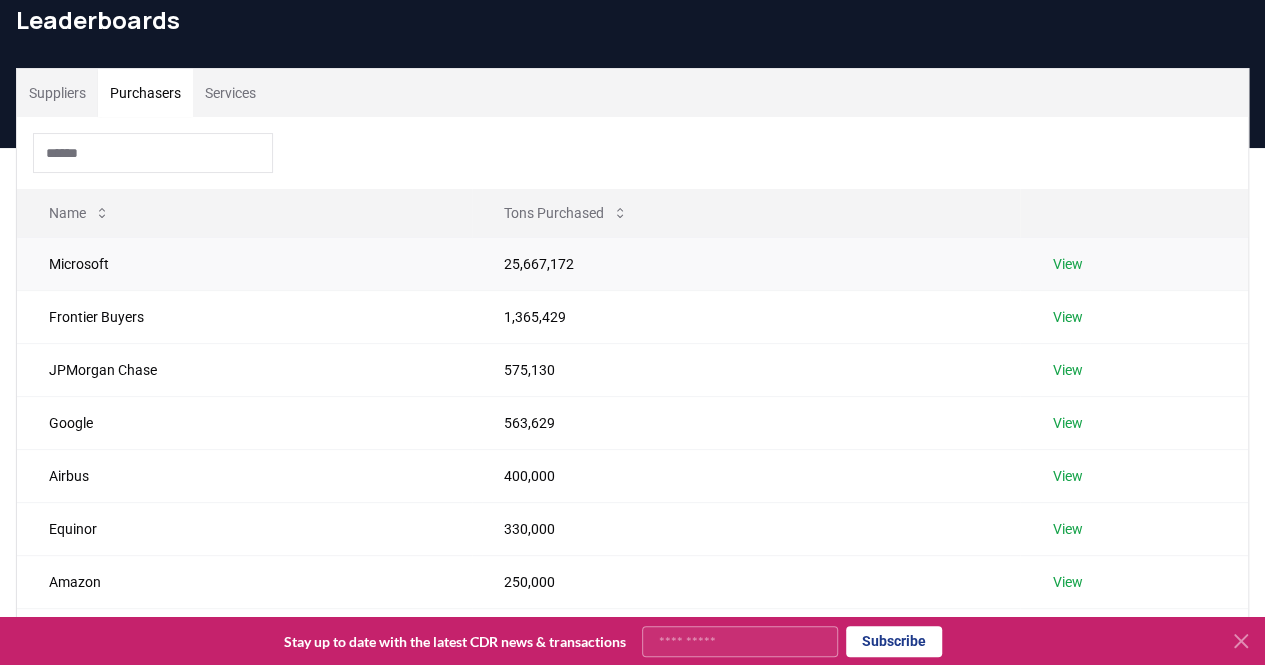 click on "View" at bounding box center (1067, 264) 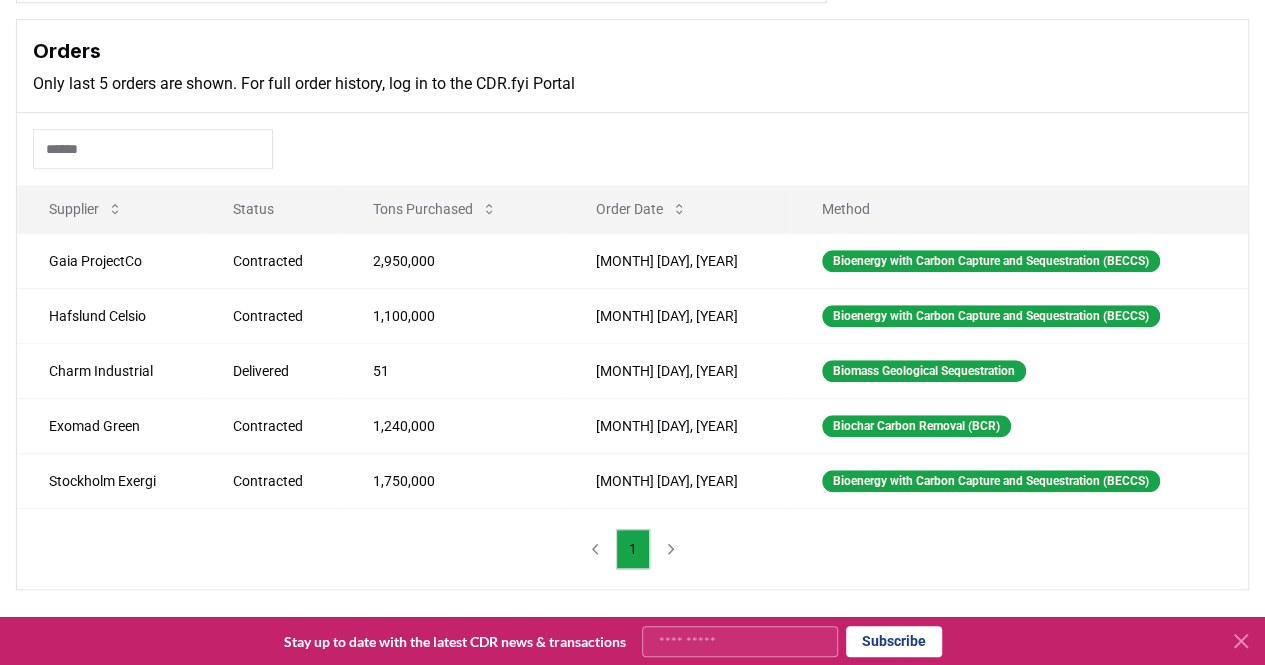 scroll, scrollTop: 596, scrollLeft: 0, axis: vertical 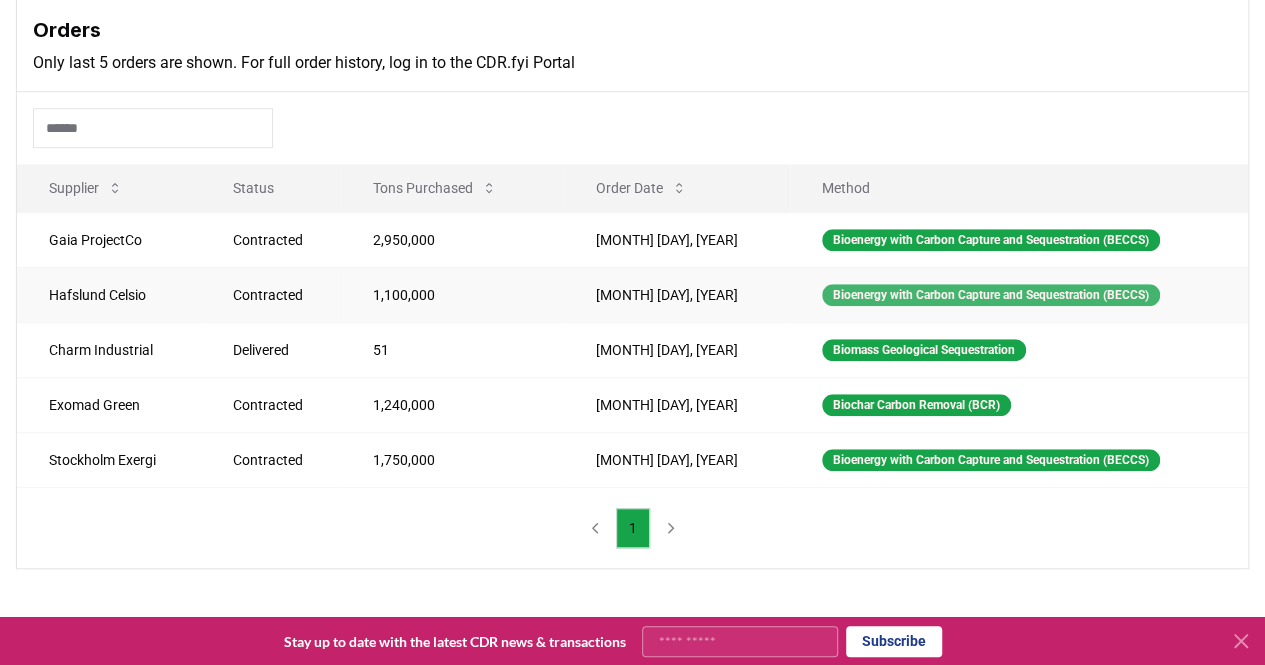 click on "Bioenergy with Carbon Capture and Sequestration (BECCS)" at bounding box center (991, 295) 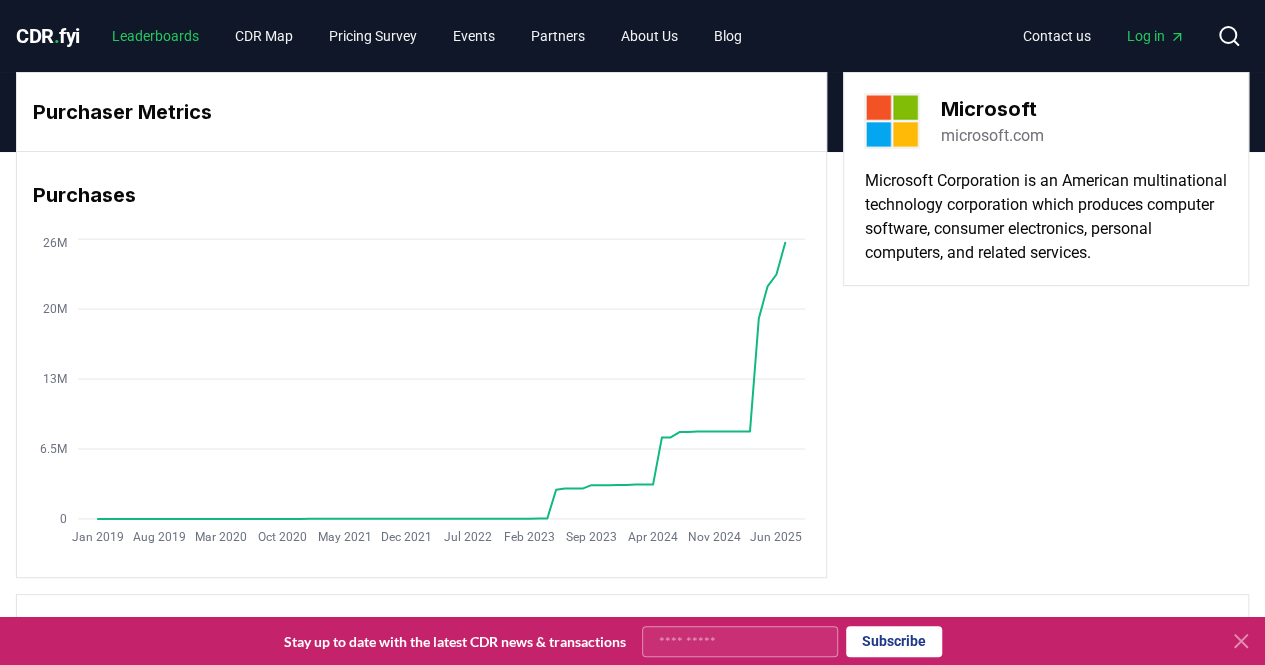 click on "Leaderboards" at bounding box center [155, 36] 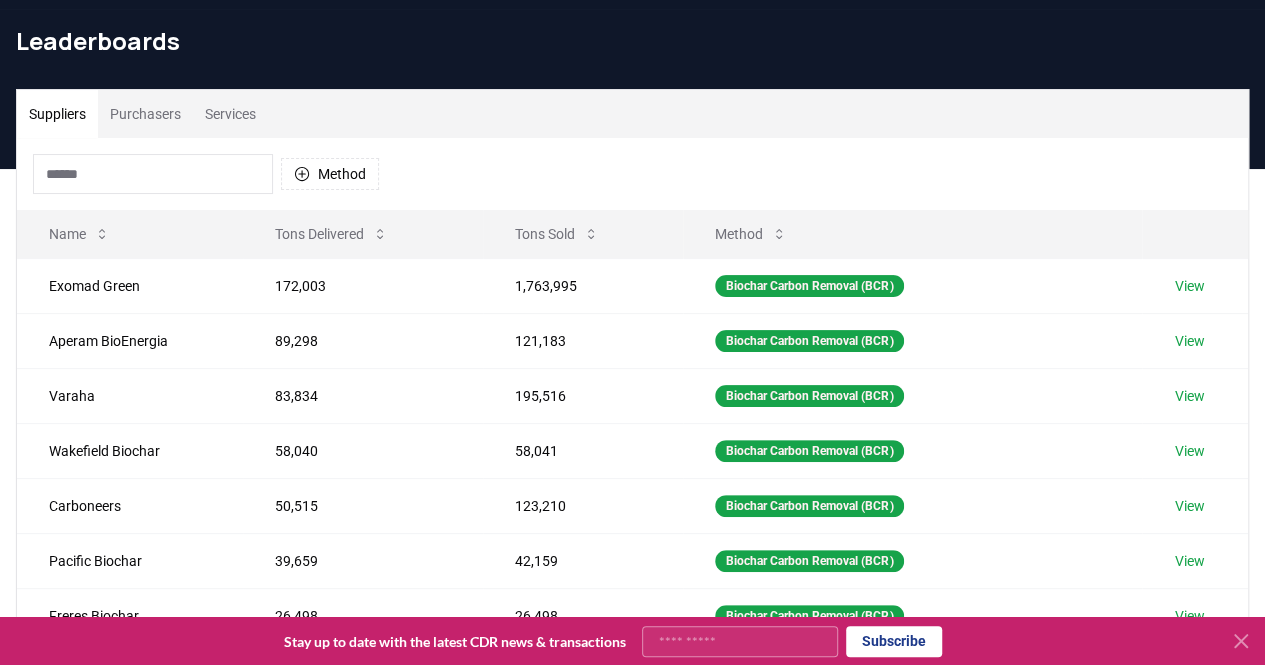 scroll, scrollTop: 65, scrollLeft: 0, axis: vertical 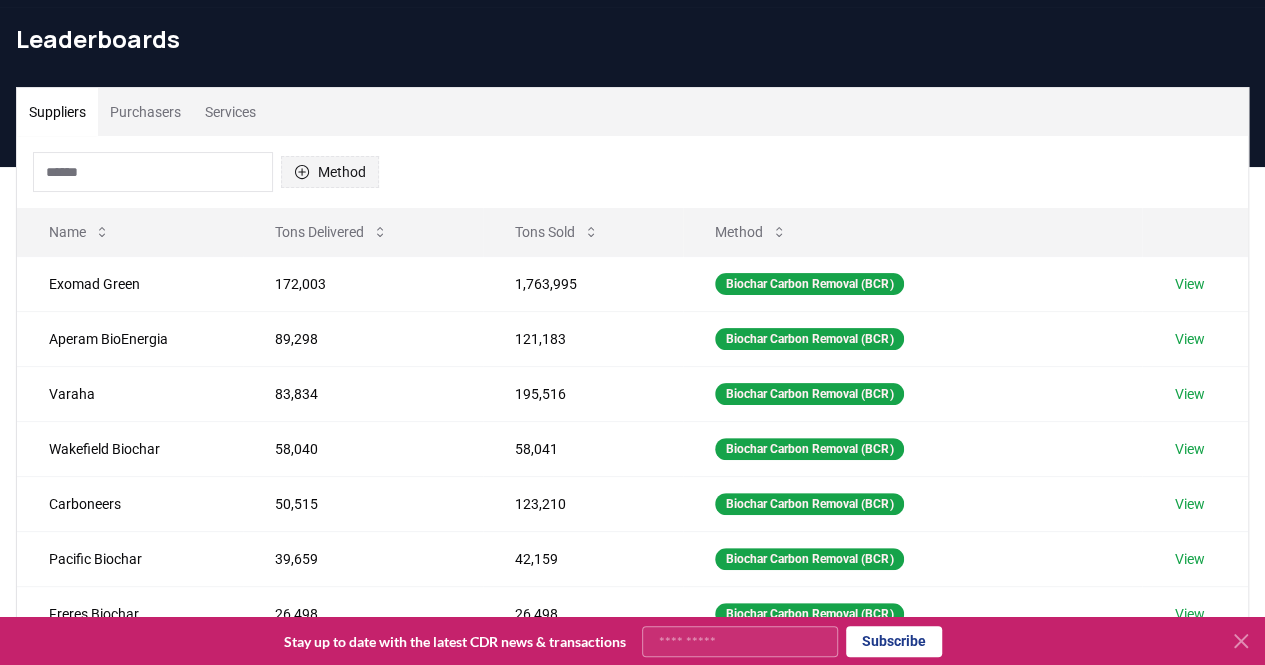 click on "Method" at bounding box center (330, 172) 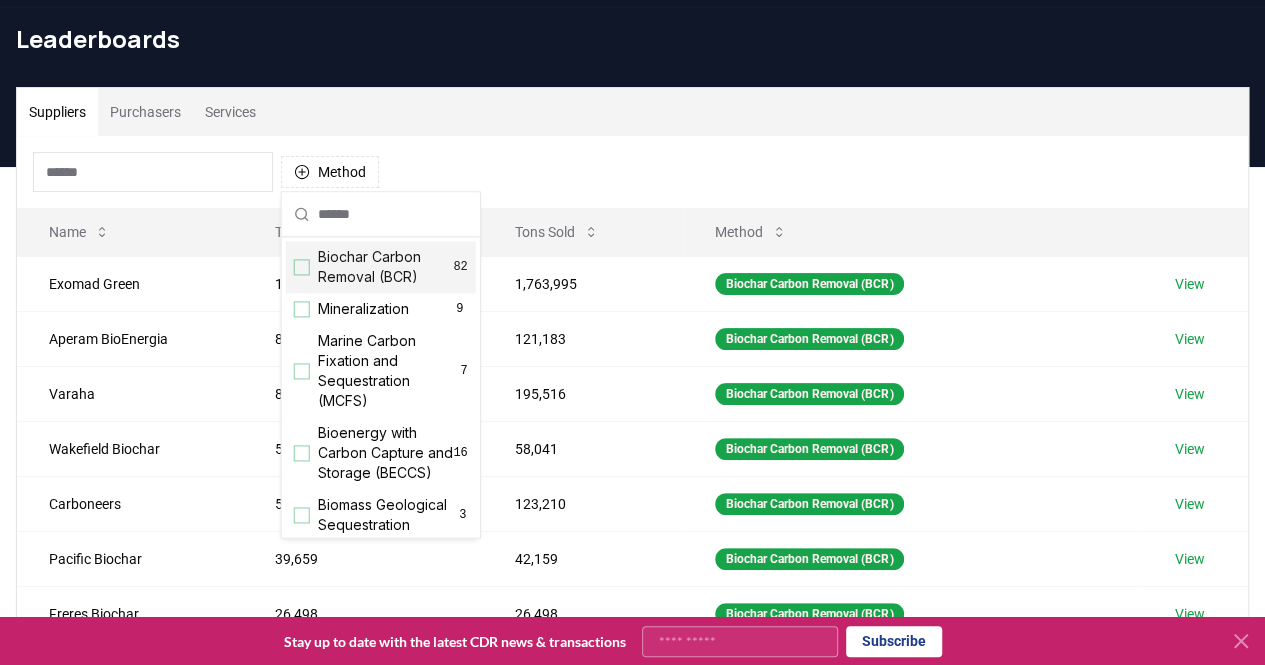 click on "Purchasers" at bounding box center [145, 112] 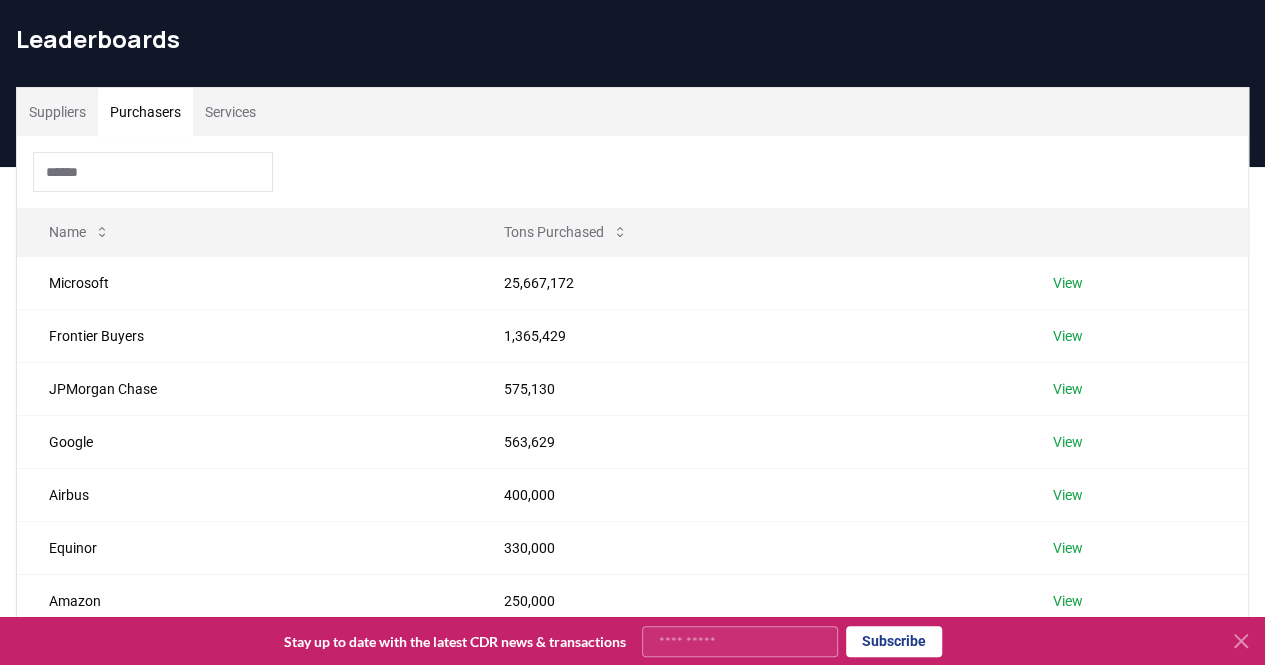 click on "Suppliers" at bounding box center (57, 112) 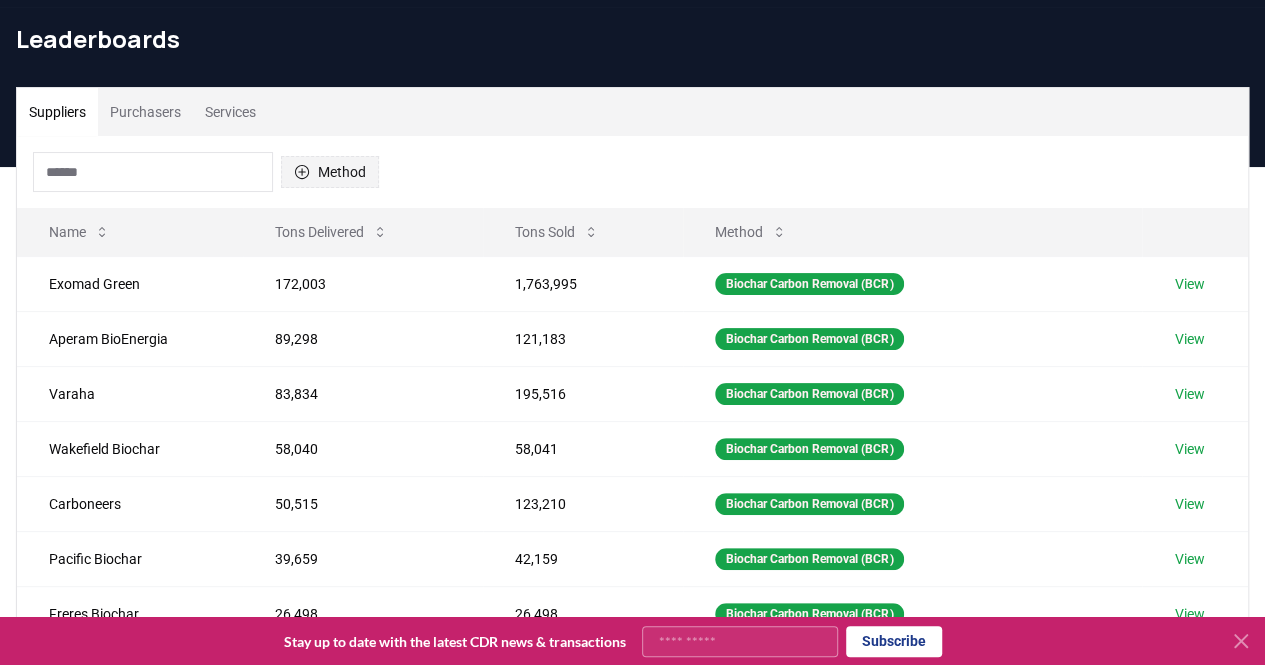 click on "Method" at bounding box center [330, 172] 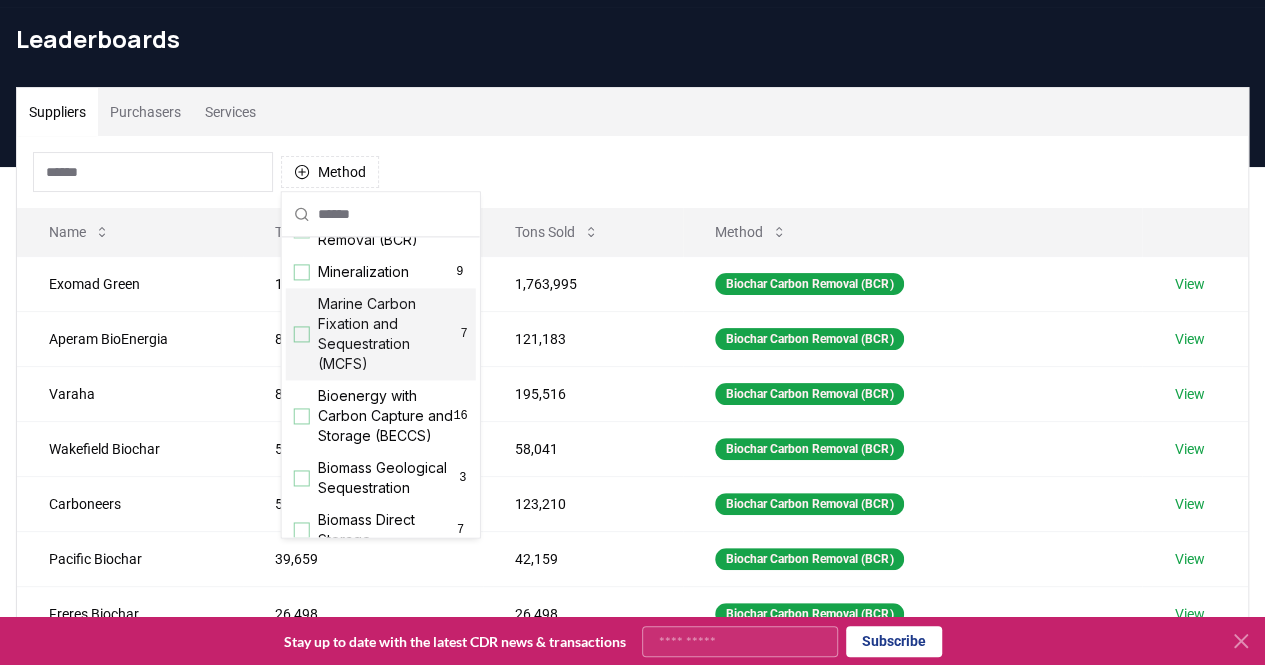 scroll, scrollTop: 38, scrollLeft: 0, axis: vertical 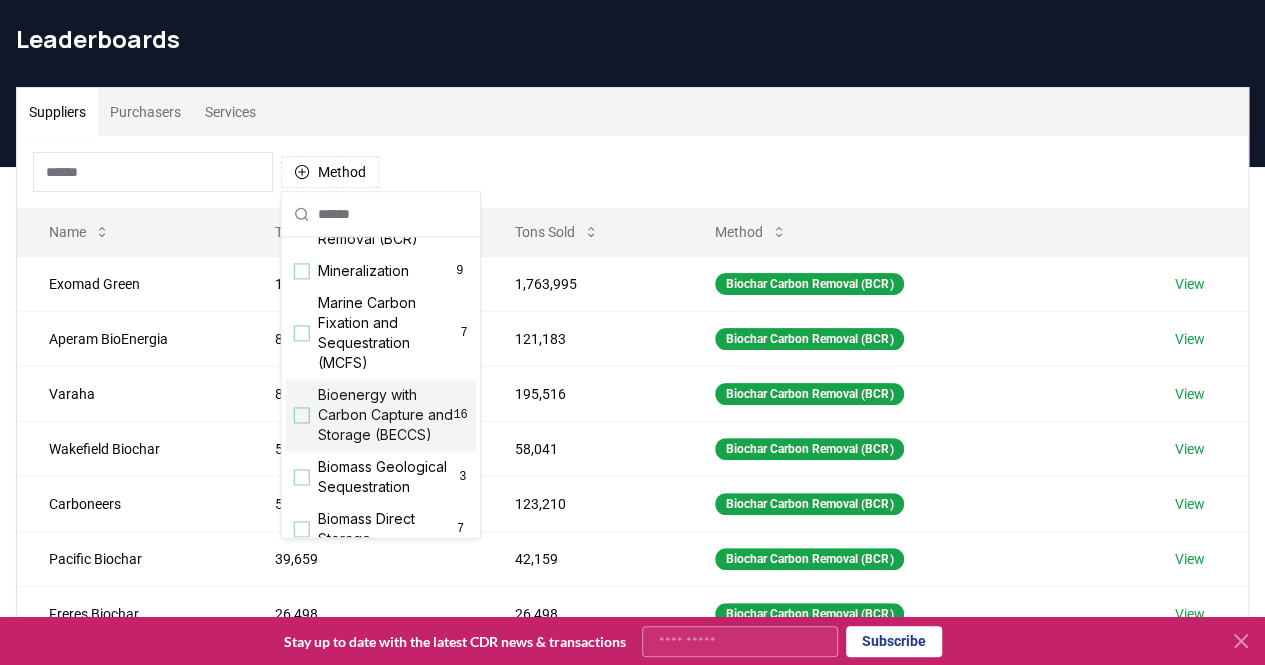 click at bounding box center [302, 415] 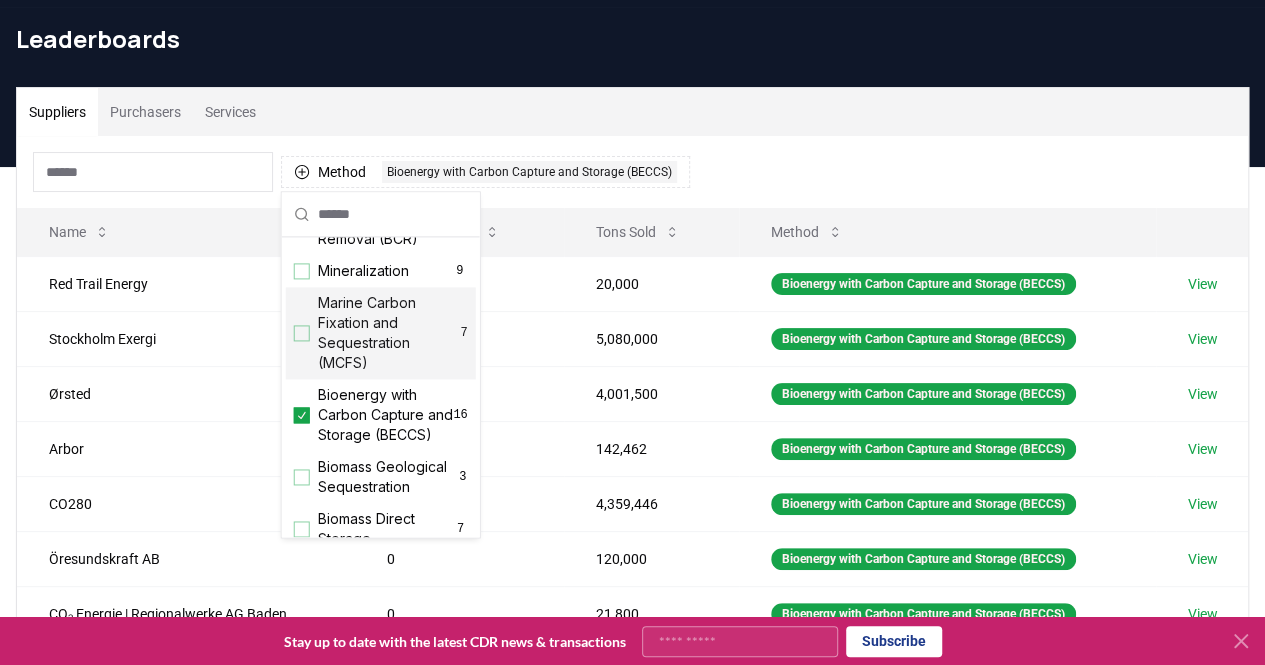 click on "Method 1 Bioenergy with Carbon Capture and Storage (BECCS)" at bounding box center (632, 172) 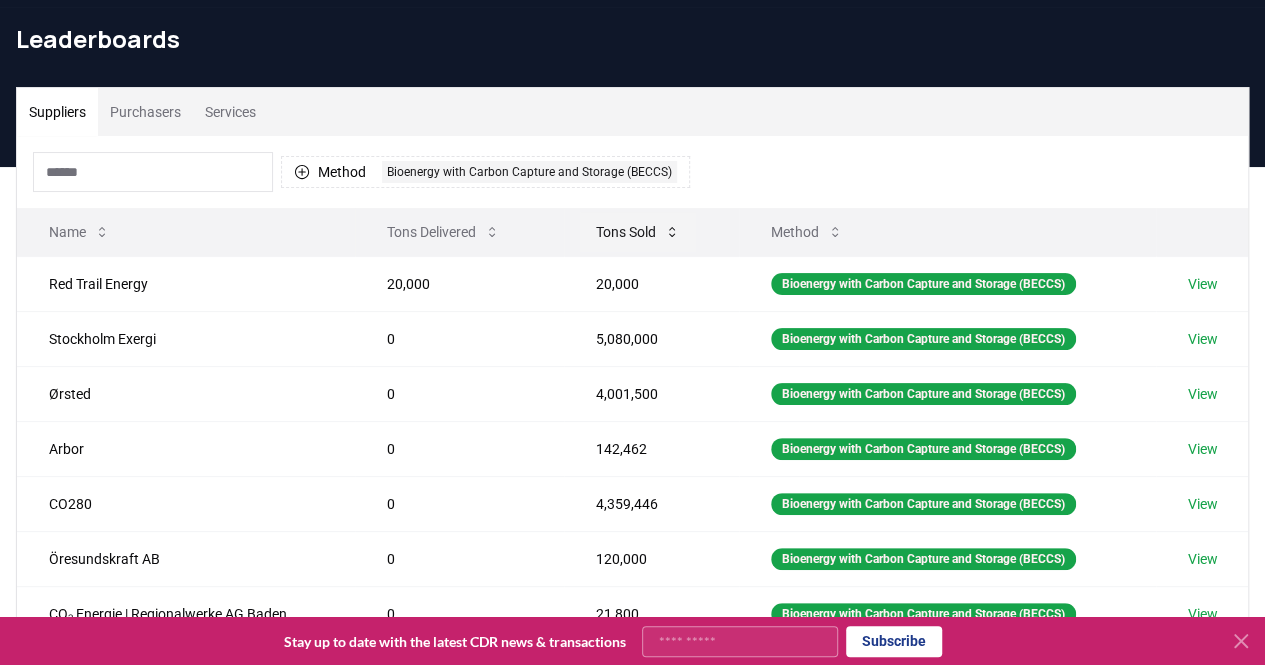 click on "Tons Sold" at bounding box center (638, 232) 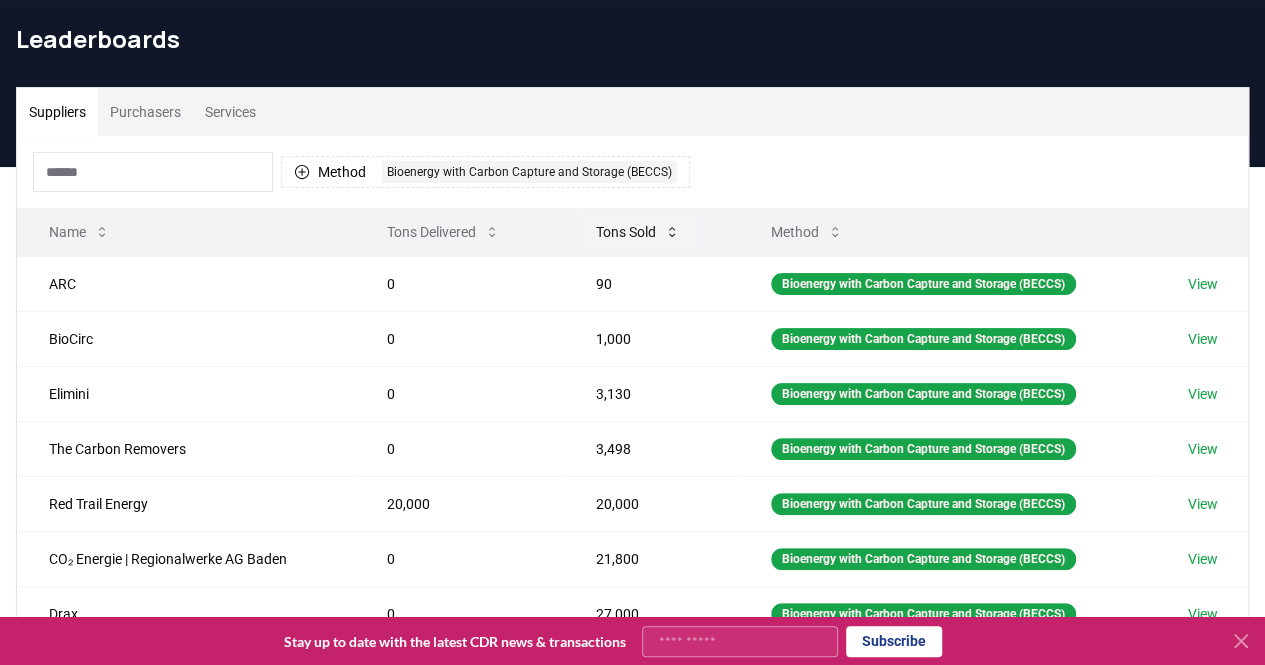 click on "Tons Sold" at bounding box center [638, 232] 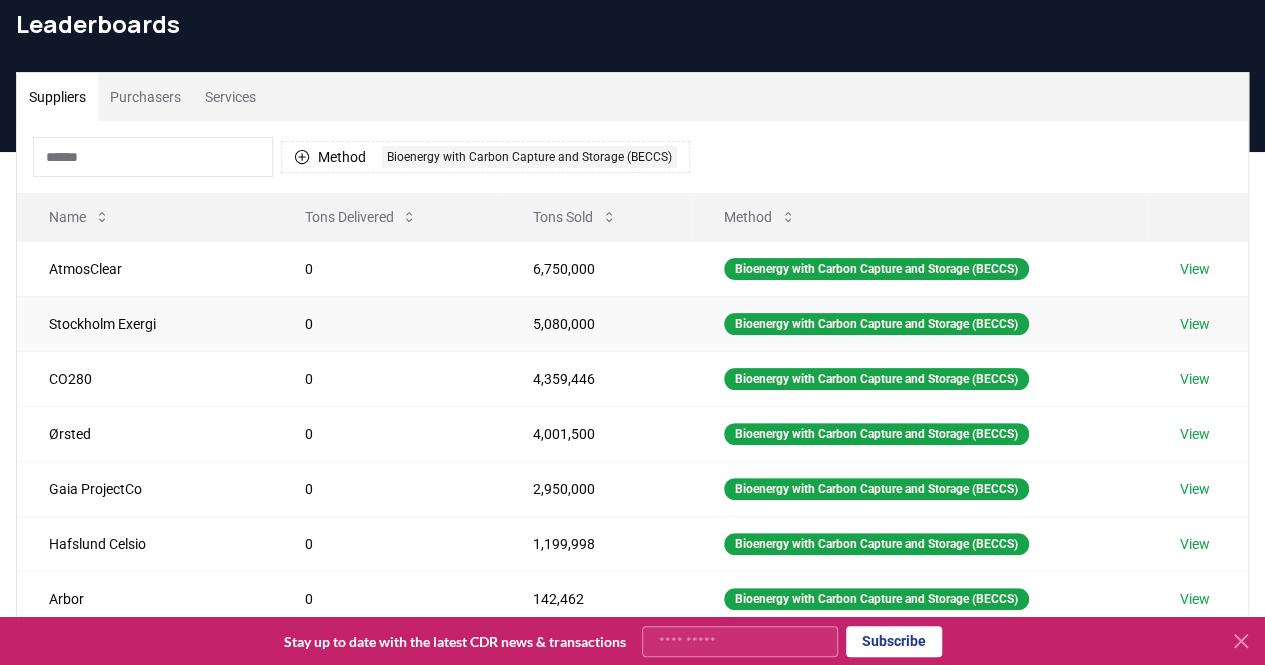 scroll, scrollTop: 78, scrollLeft: 0, axis: vertical 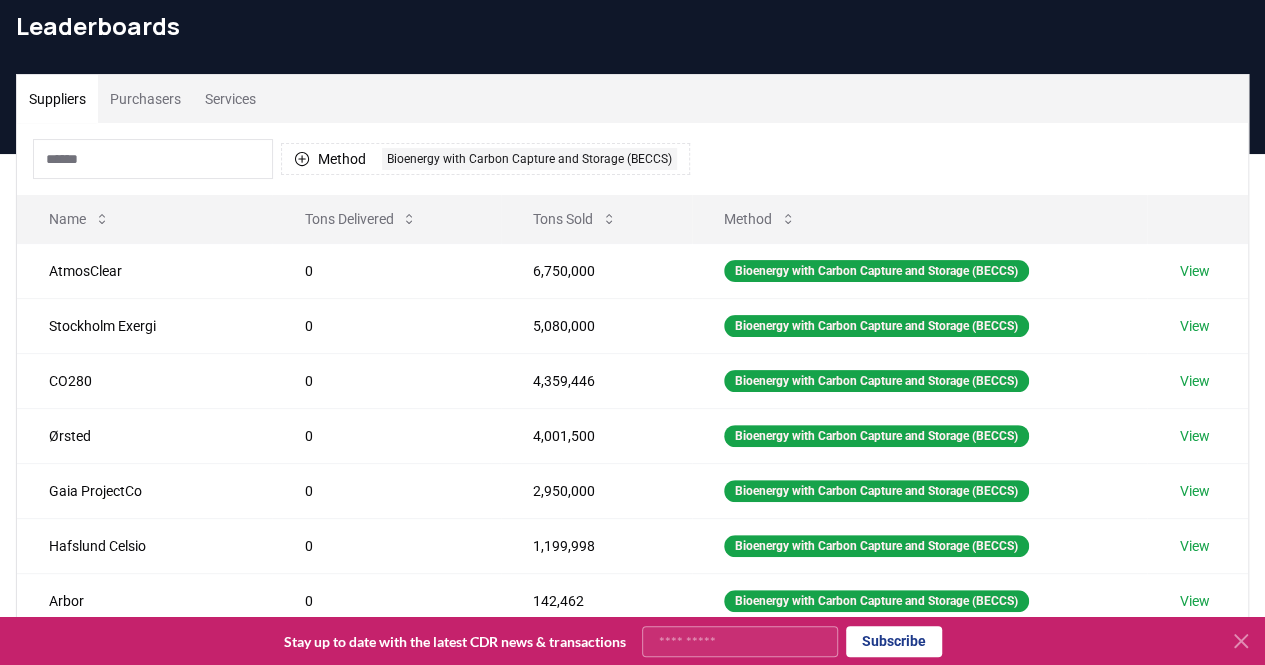 click on "Purchasers" at bounding box center [145, 99] 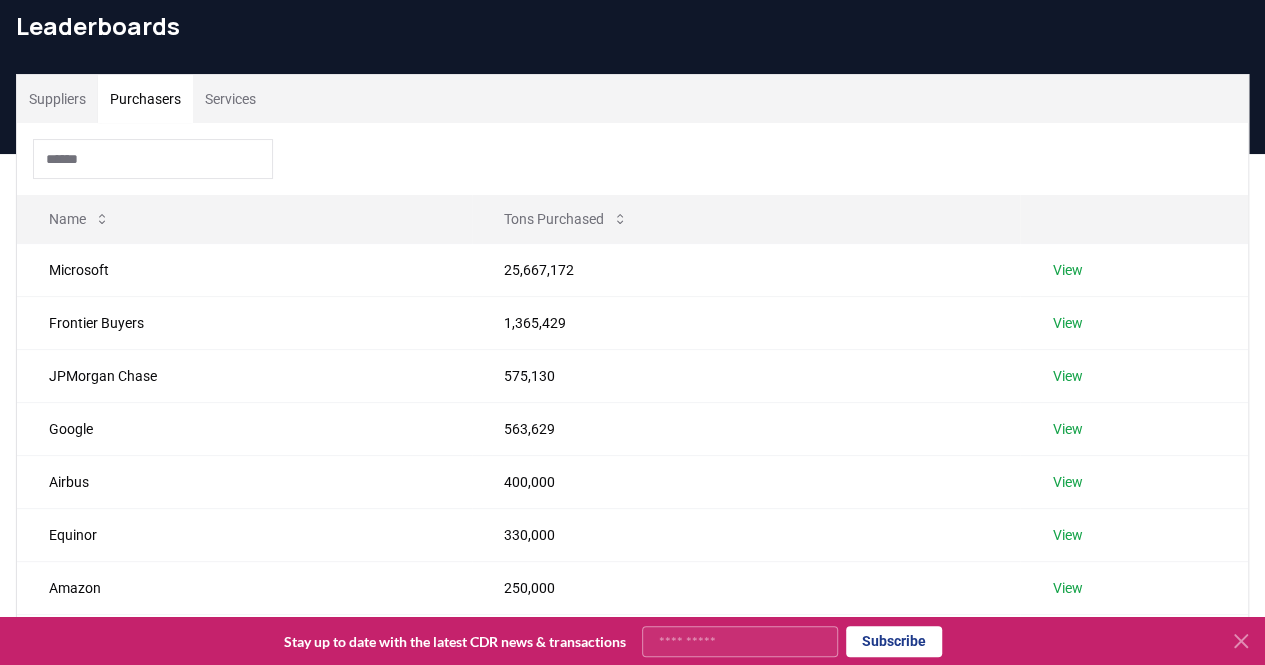 click on "Suppliers" at bounding box center (57, 99) 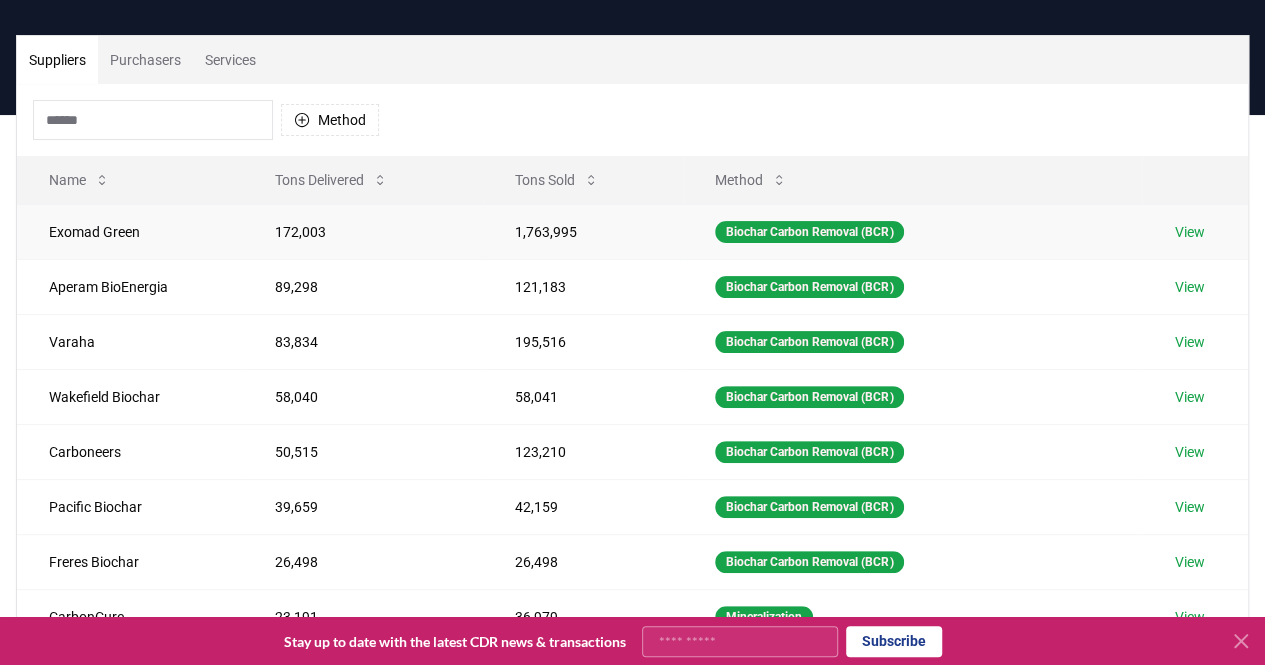 scroll, scrollTop: 118, scrollLeft: 0, axis: vertical 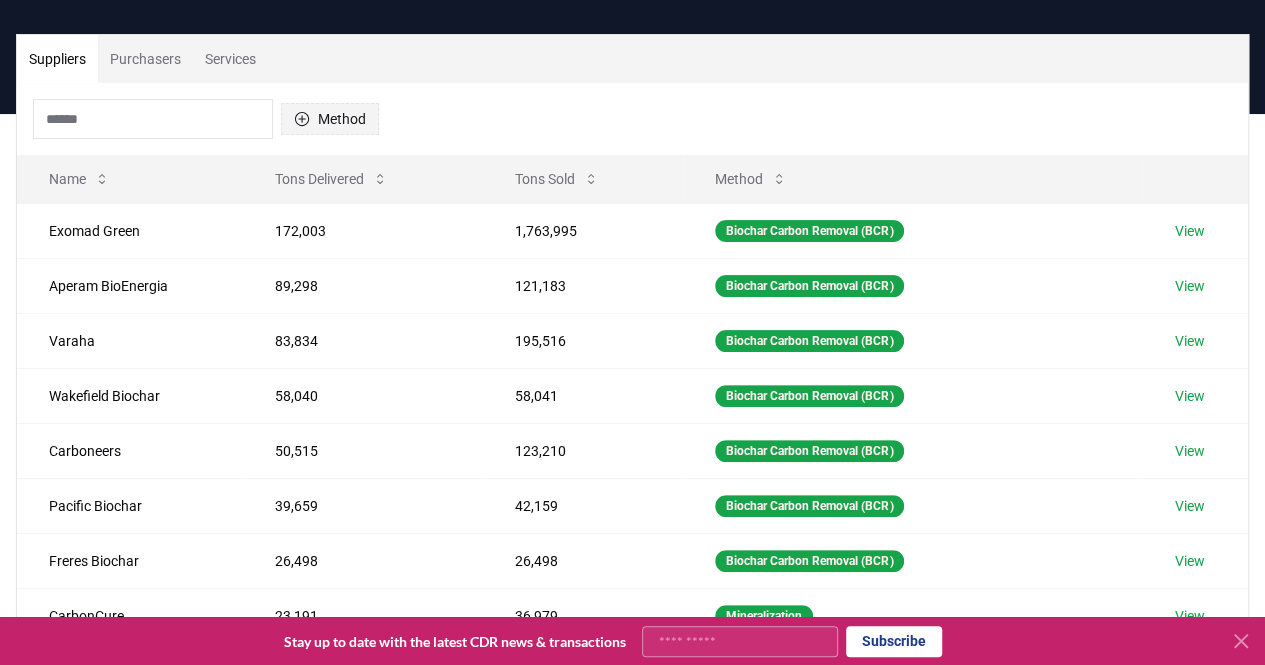click on "Method" at bounding box center (330, 119) 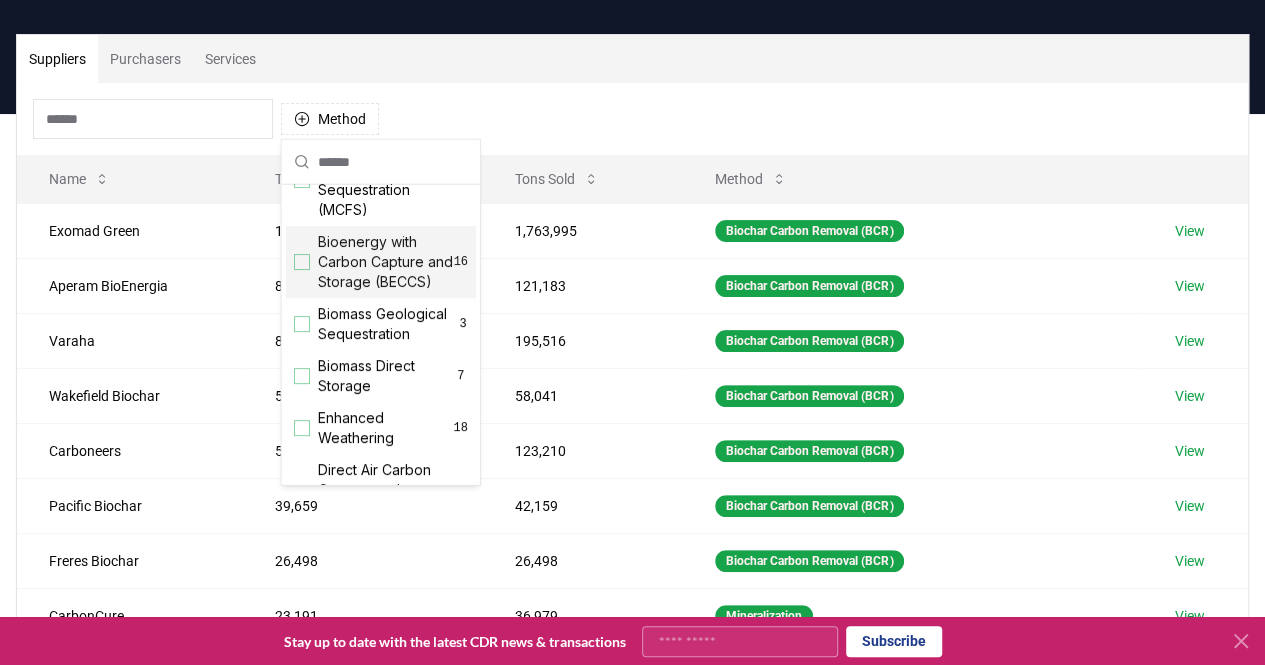 scroll, scrollTop: 144, scrollLeft: 0, axis: vertical 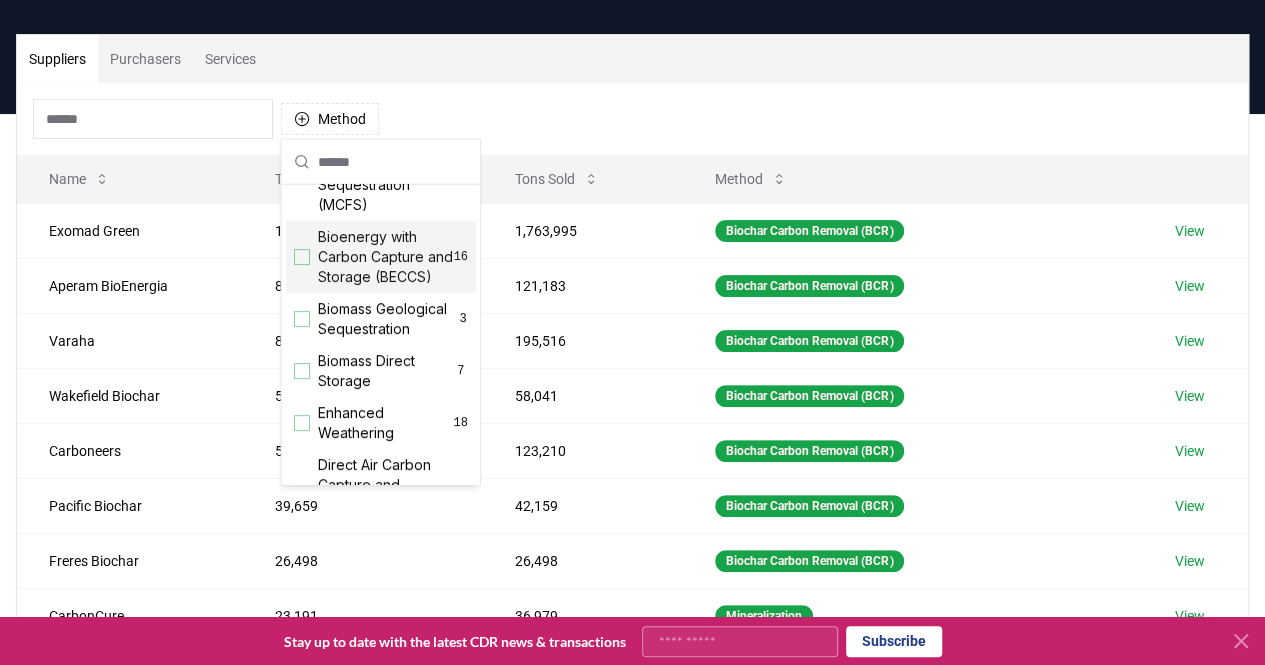 click on "Bioenergy with Carbon Capture and Storage (BECCS) 16" at bounding box center [381, 257] 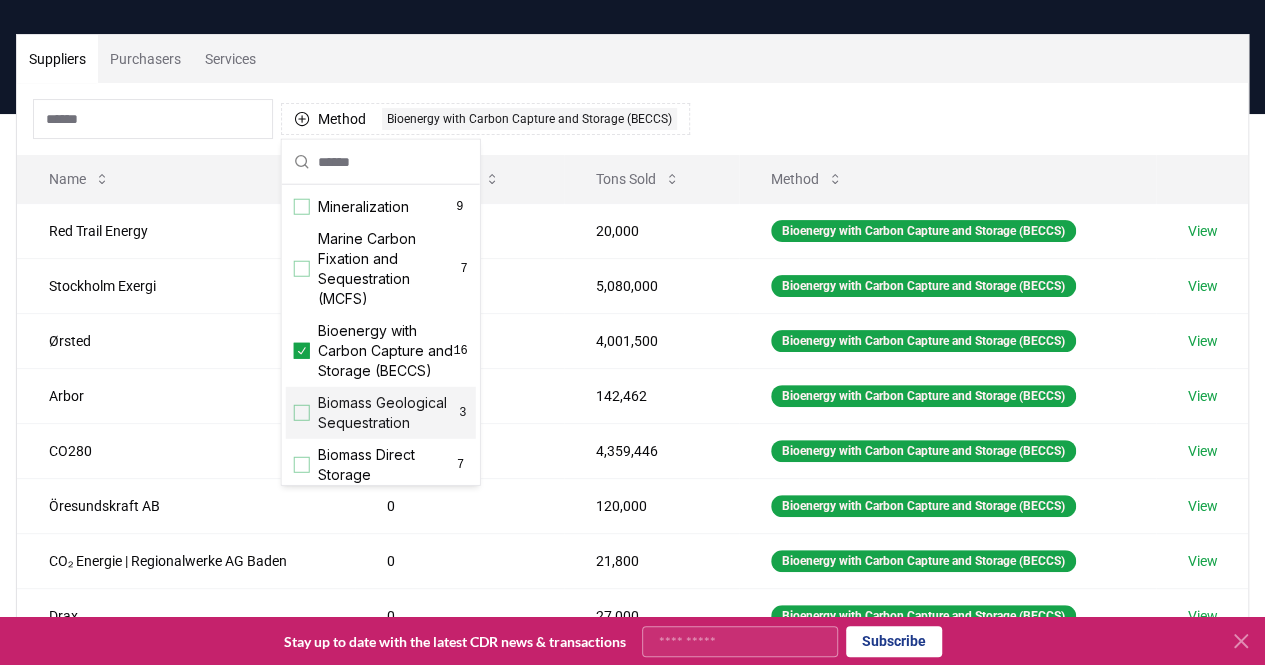 scroll, scrollTop: 0, scrollLeft: 0, axis: both 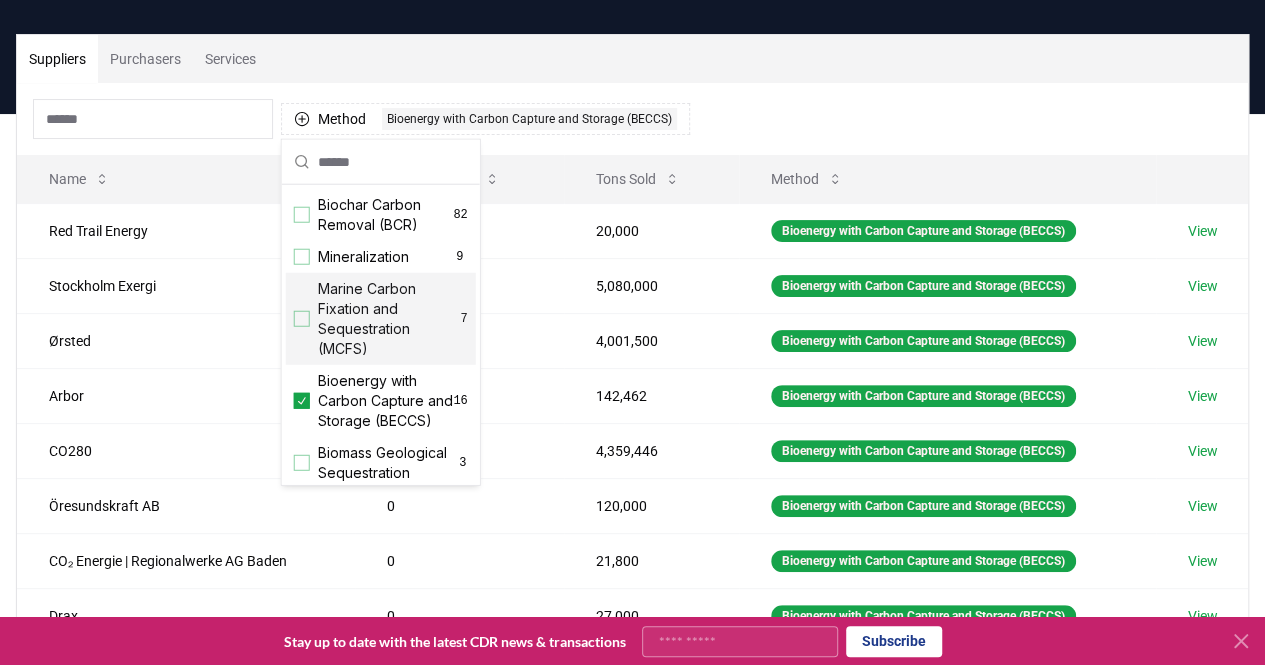 click on "Method 1 Bioenergy with Carbon Capture and Storage (BECCS)" at bounding box center [632, 119] 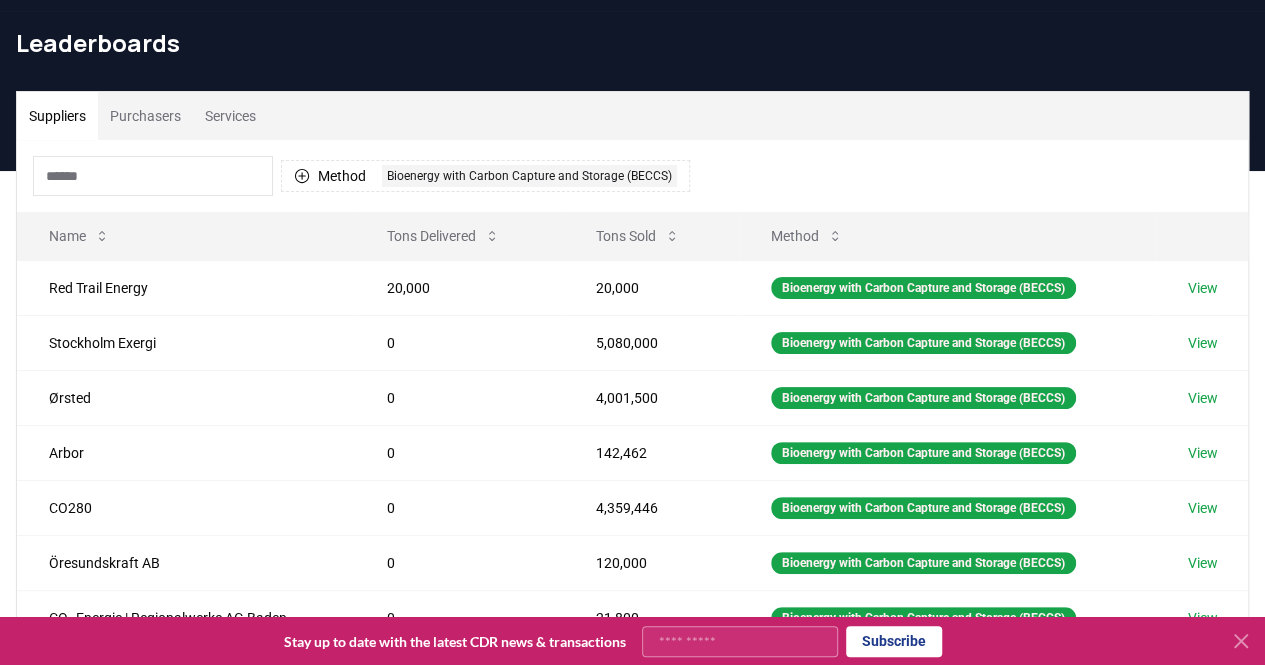 scroll, scrollTop: 46, scrollLeft: 0, axis: vertical 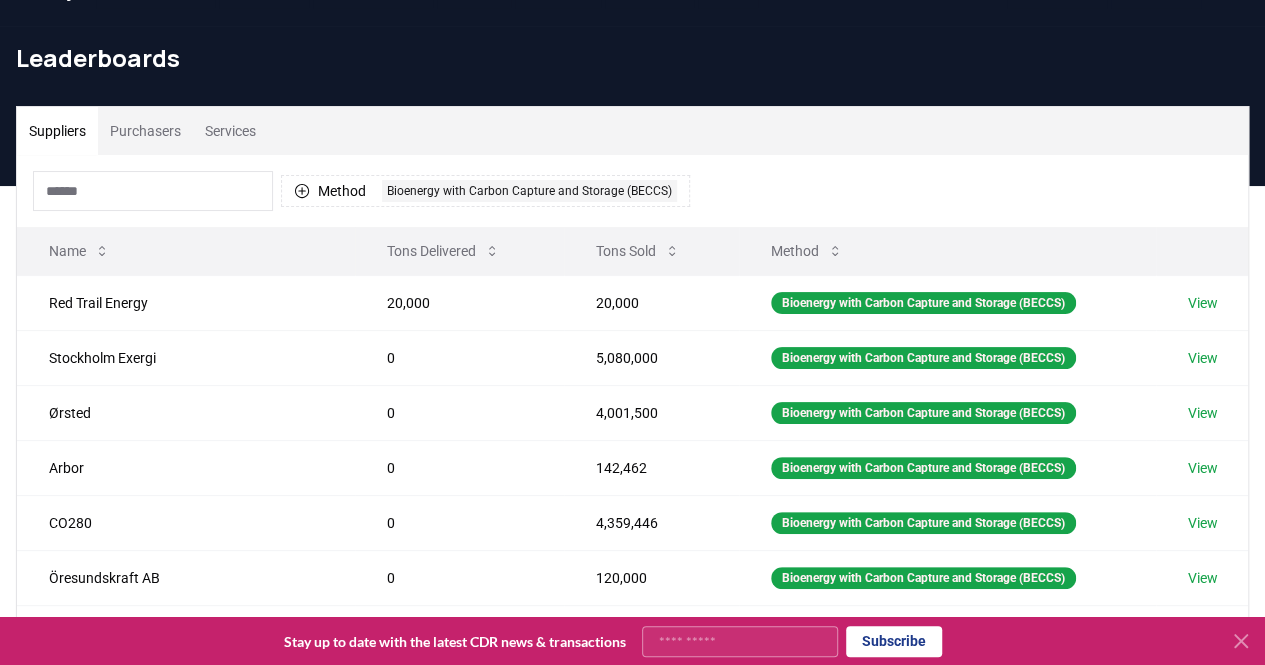 click on "Tons Delivered" at bounding box center (459, 251) 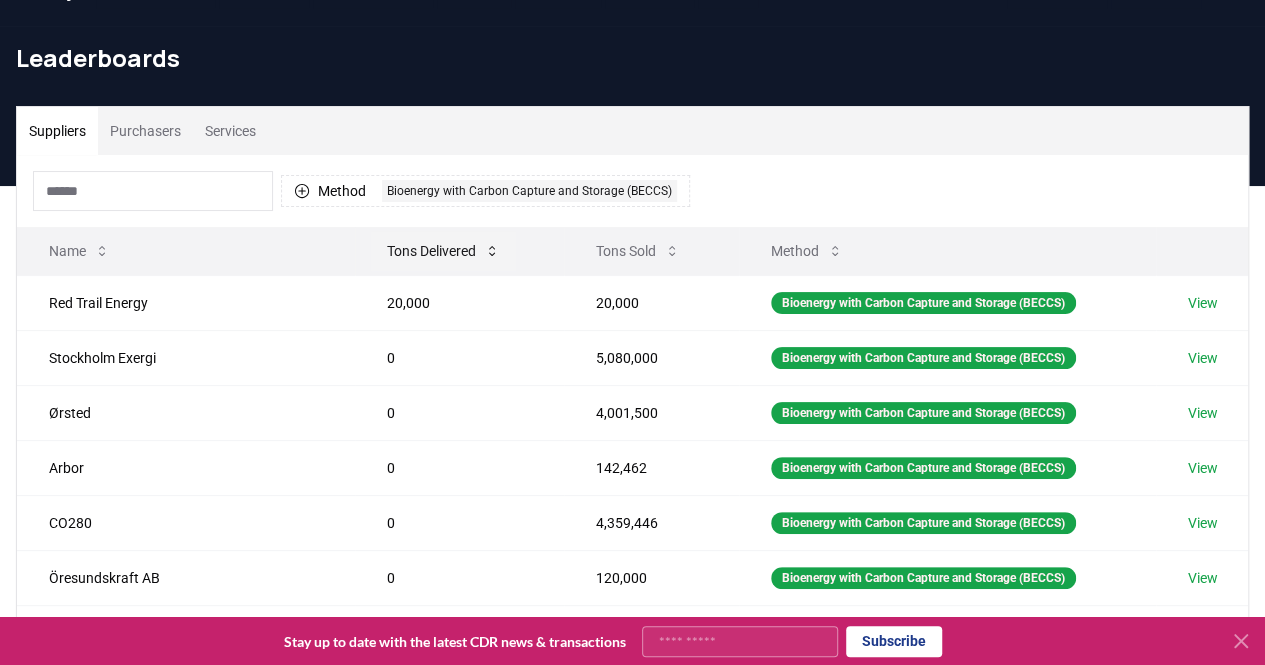 click on "Tons Delivered" at bounding box center [443, 251] 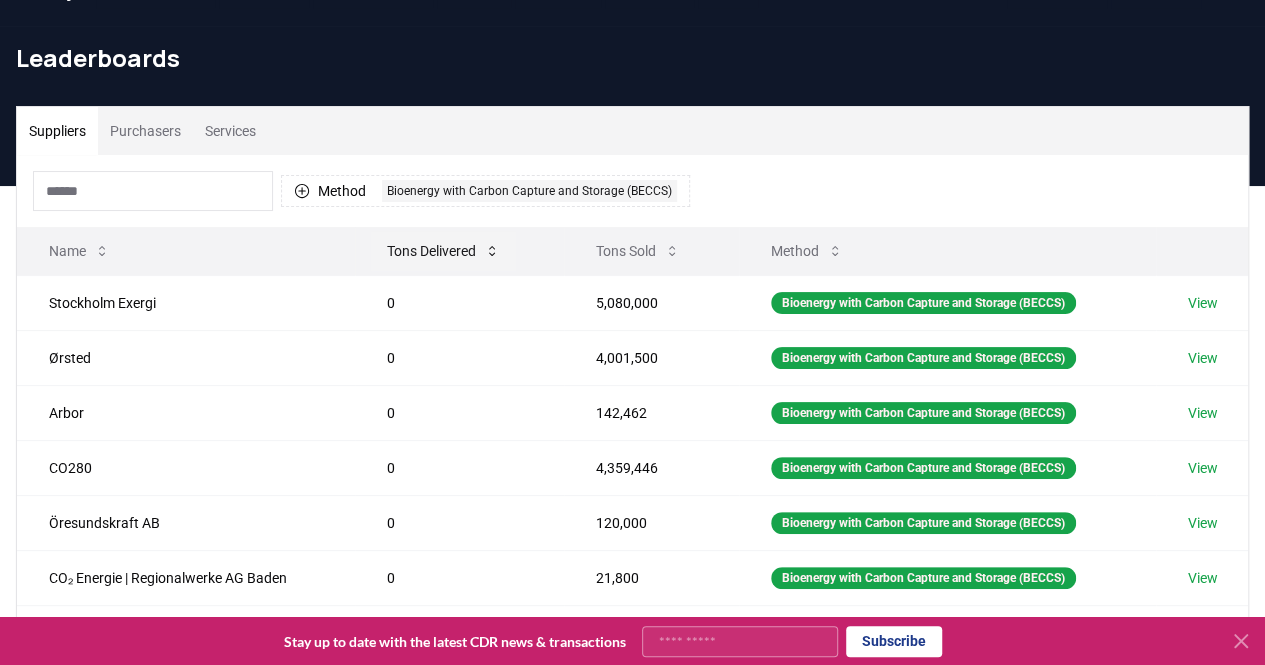 click on "Tons Delivered" at bounding box center [443, 251] 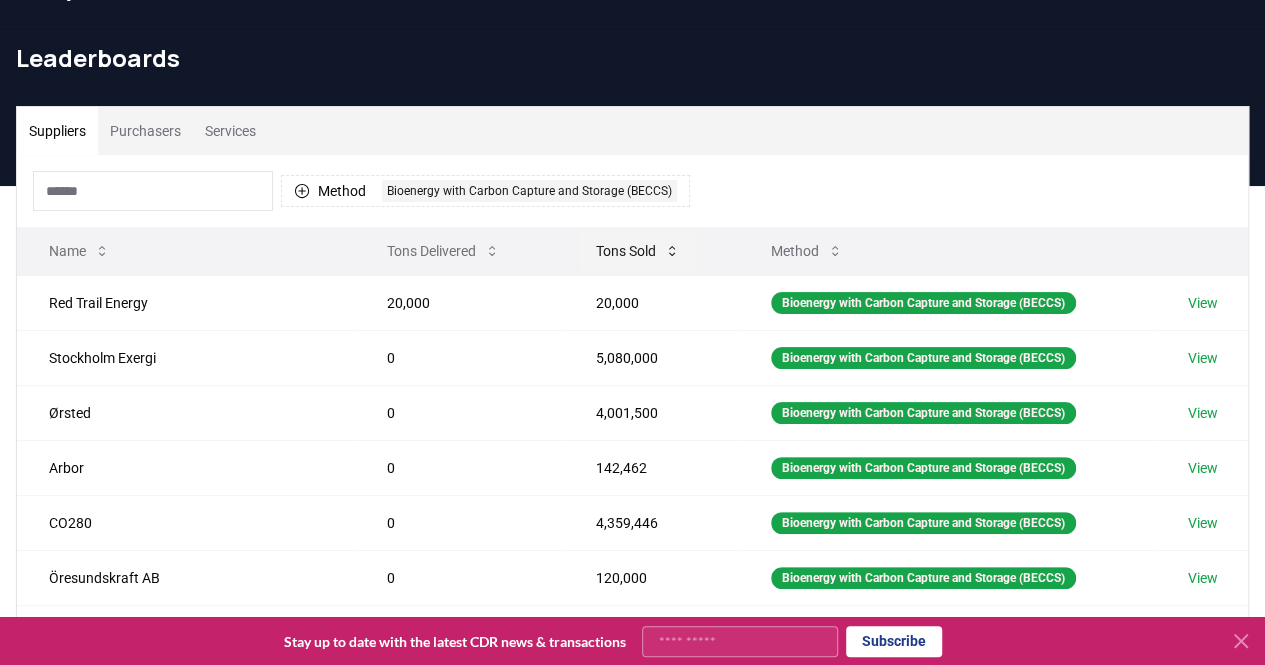 click on "Tons Sold" at bounding box center (638, 251) 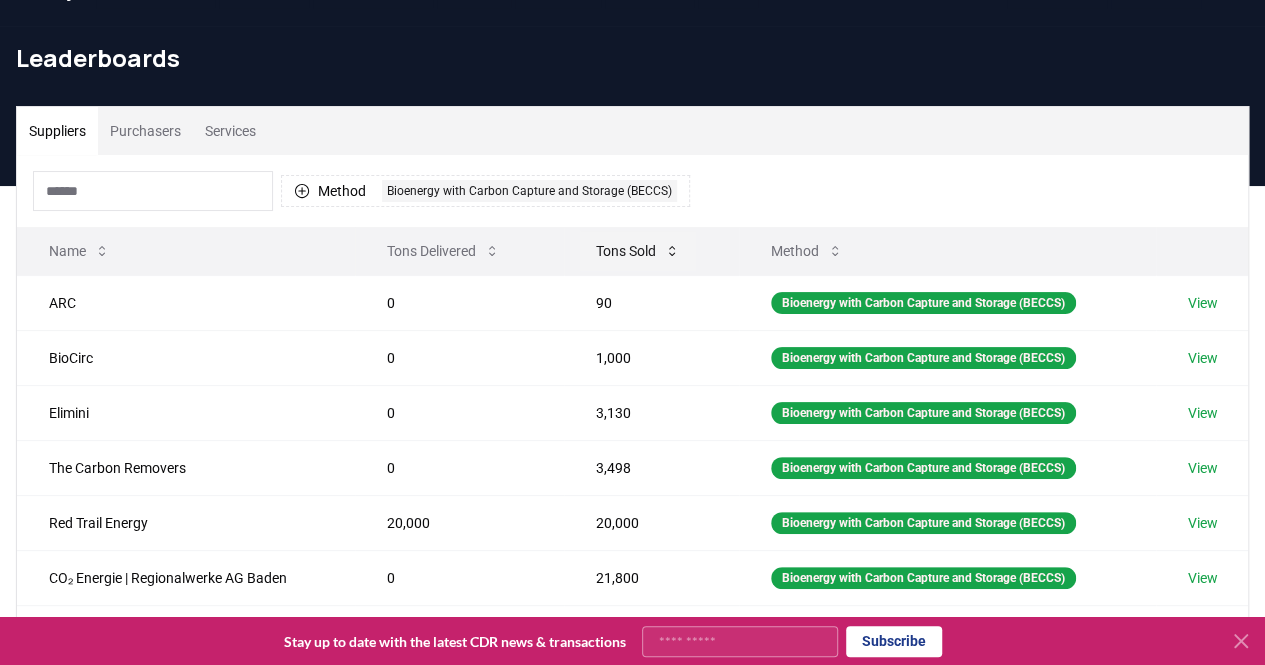 click on "Tons Sold" at bounding box center (638, 251) 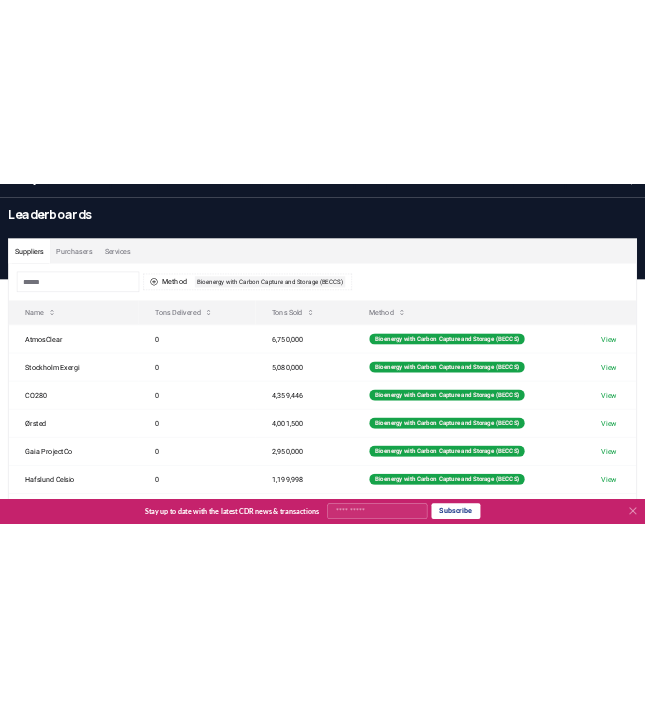 scroll, scrollTop: 0, scrollLeft: 0, axis: both 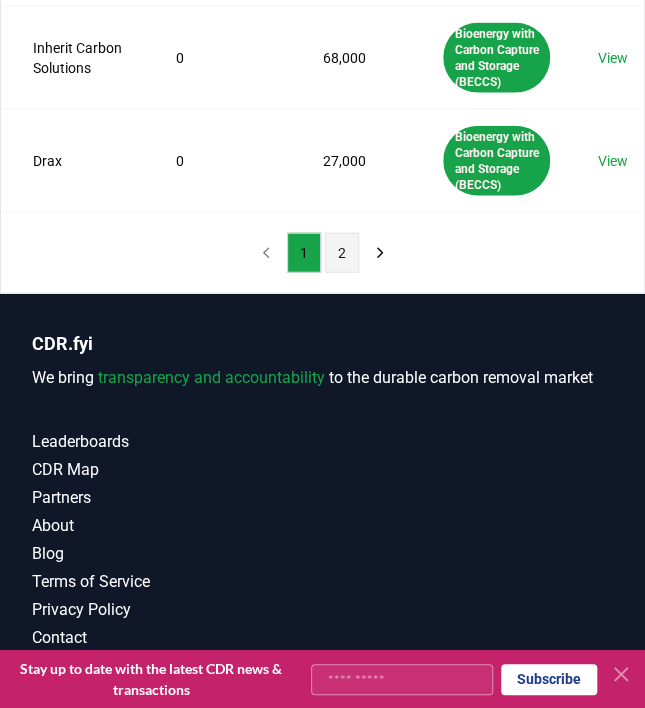 click on "2" at bounding box center (342, 253) 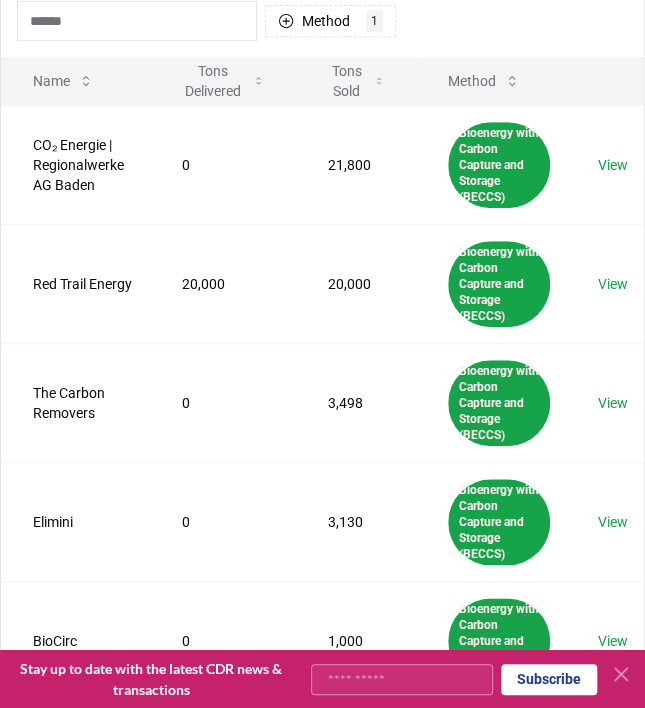 scroll, scrollTop: 218, scrollLeft: 0, axis: vertical 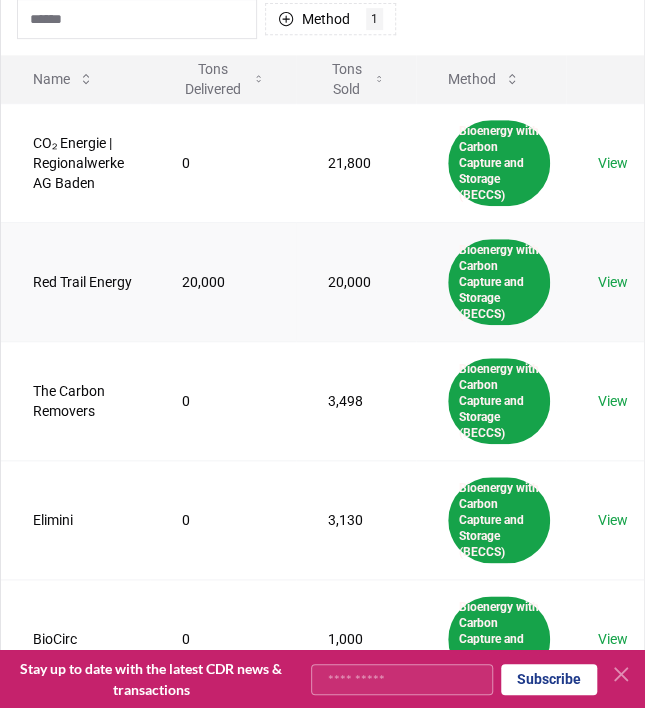 type 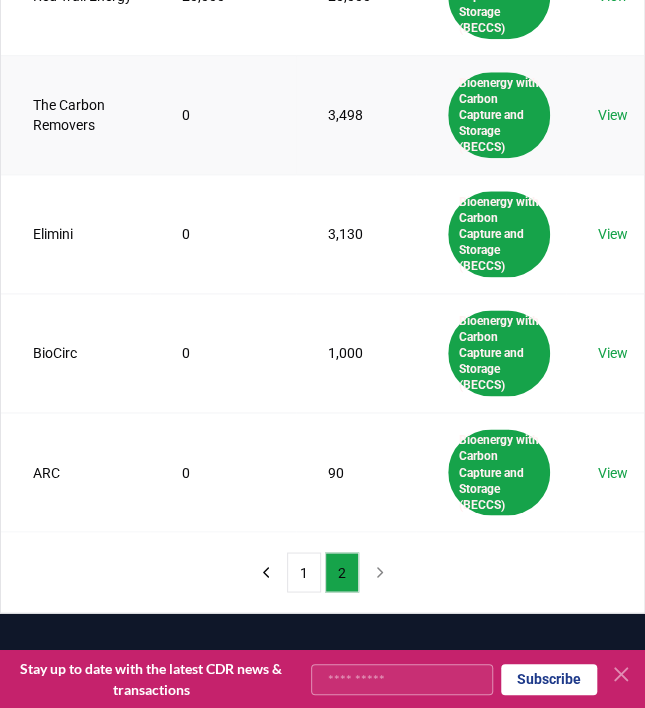 scroll, scrollTop: 504, scrollLeft: 0, axis: vertical 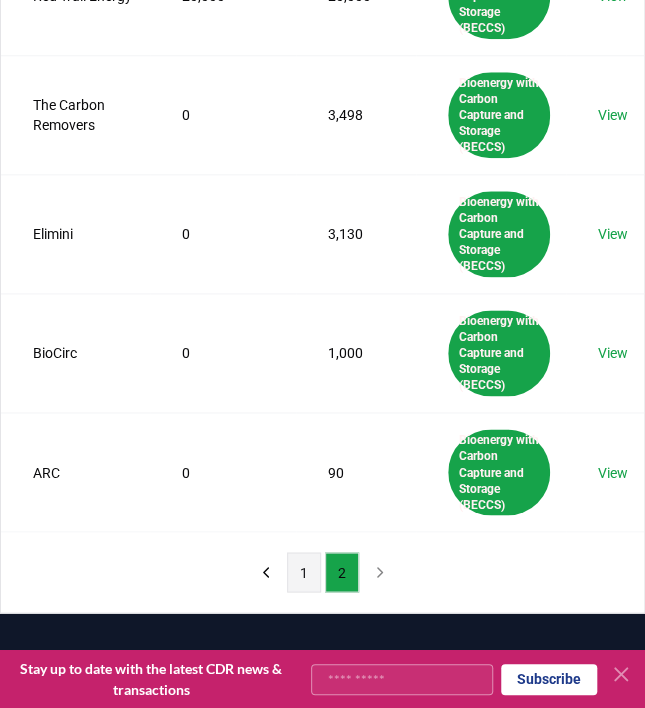 click on "1" at bounding box center (304, 572) 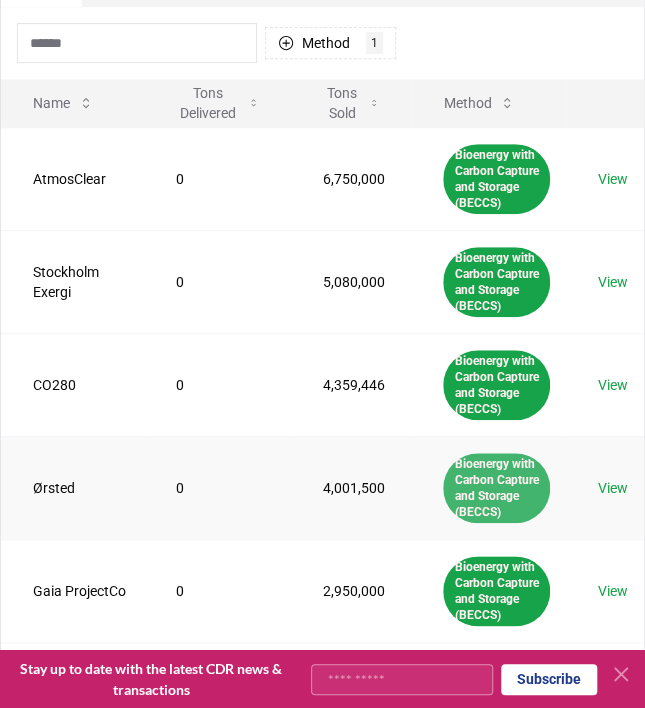 scroll, scrollTop: 0, scrollLeft: 0, axis: both 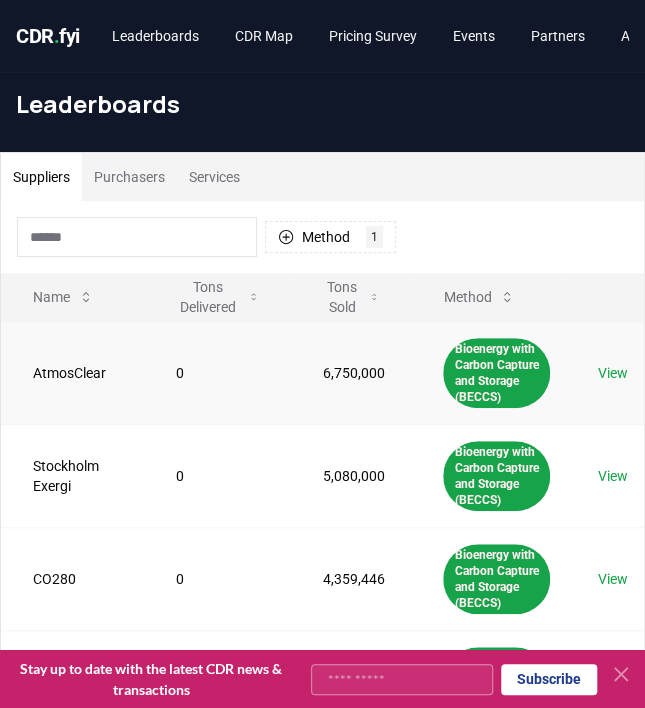 click on "View" at bounding box center [613, 373] 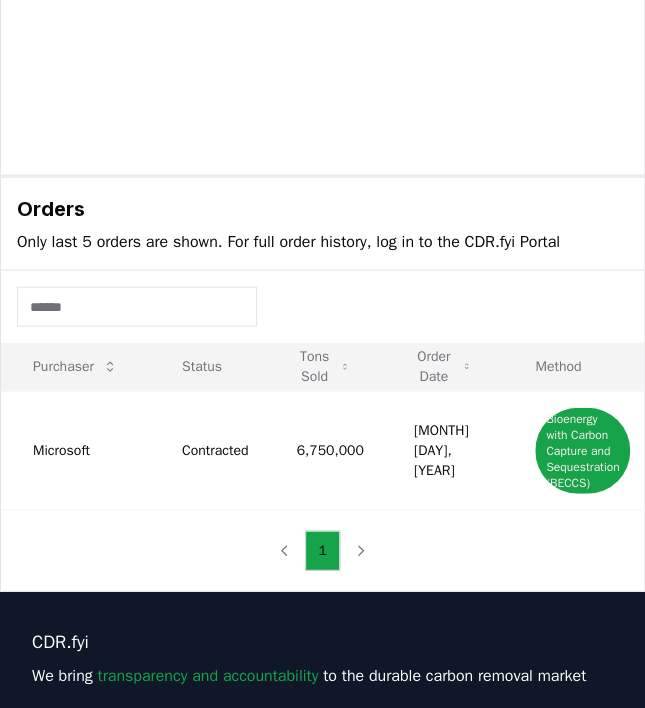 scroll, scrollTop: 937, scrollLeft: 0, axis: vertical 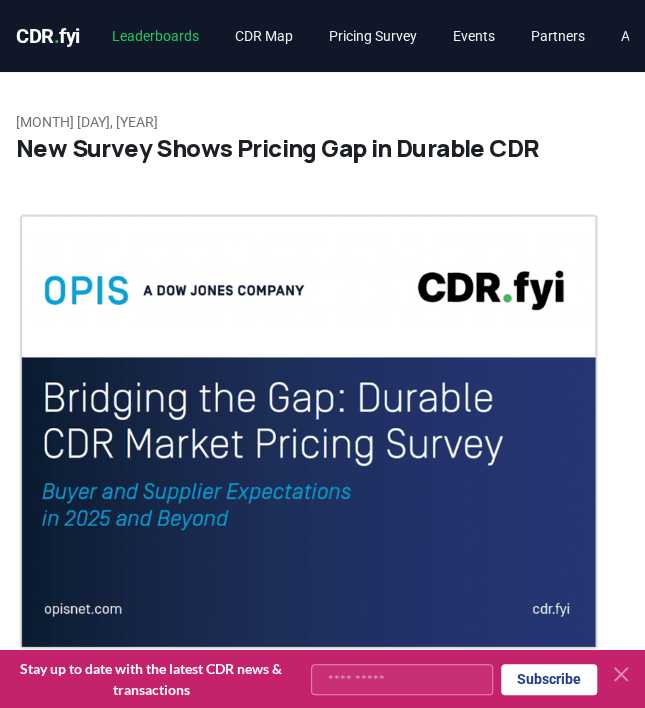 click on "Leaderboards" at bounding box center [155, 36] 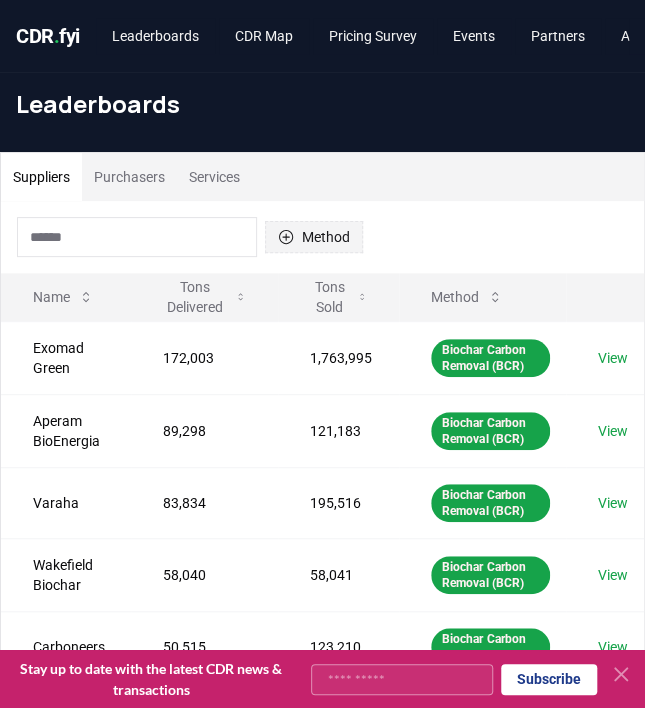 click on "Method" at bounding box center (314, 237) 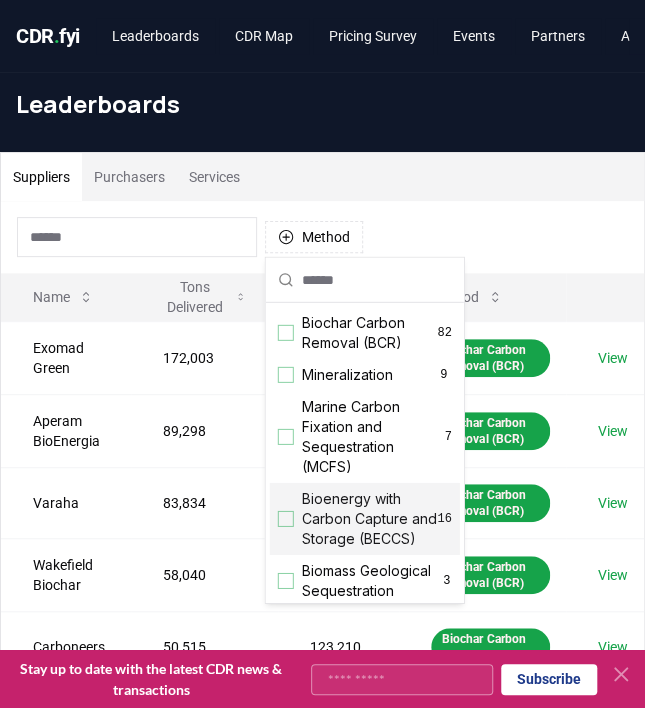 click on "Bioenergy with Carbon Capture and Storage (BECCS) 16" at bounding box center [365, 519] 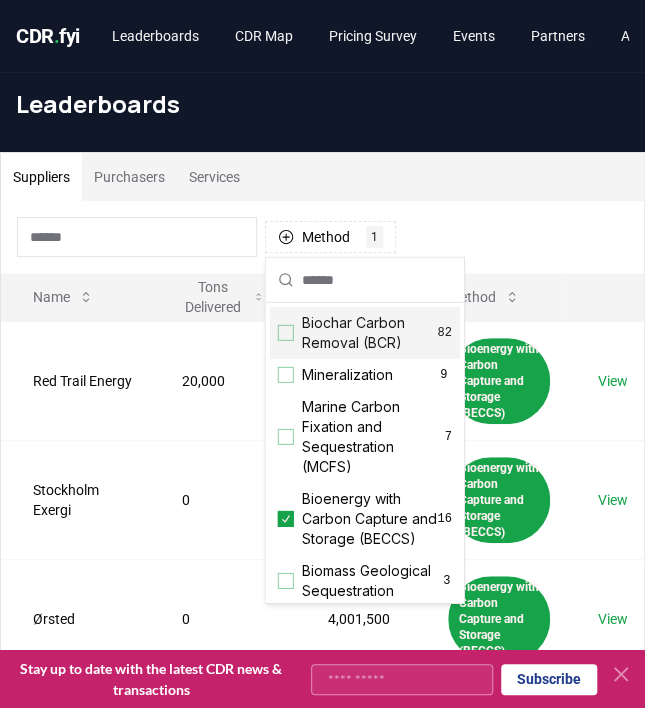 click on "Method 1 Bioenergy with Carbon Capture and Storage (BECCS)" at bounding box center [322, 237] 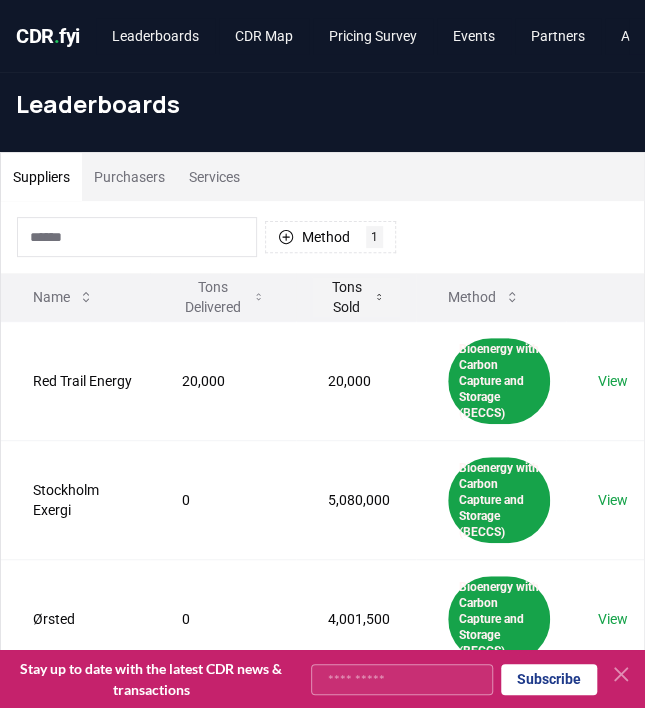 click 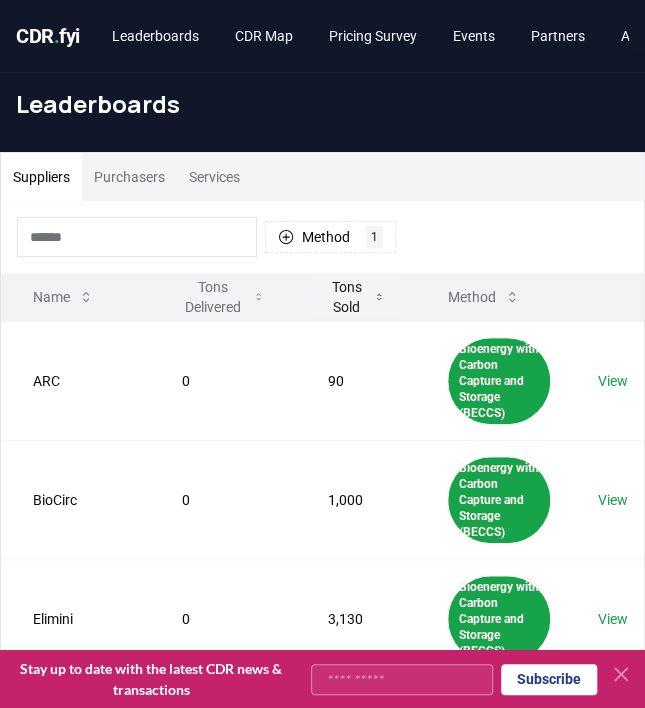 click 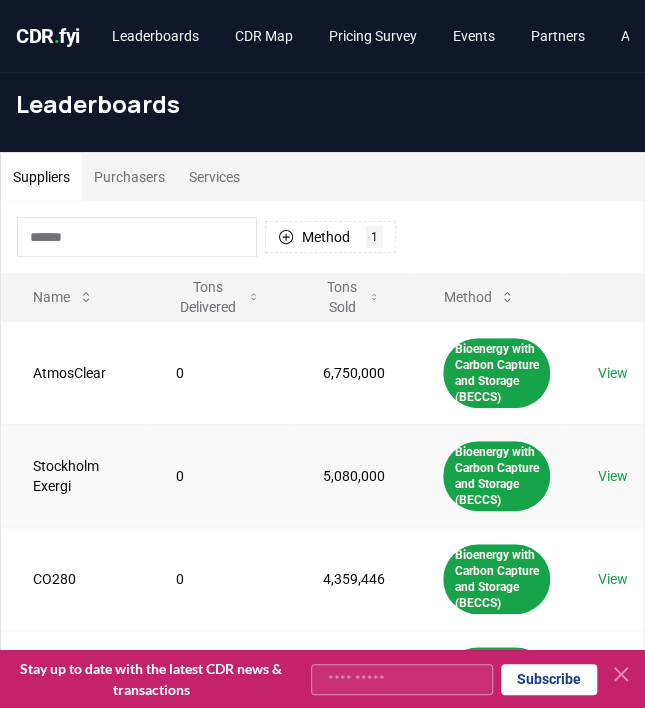 click on "View" at bounding box center [613, 476] 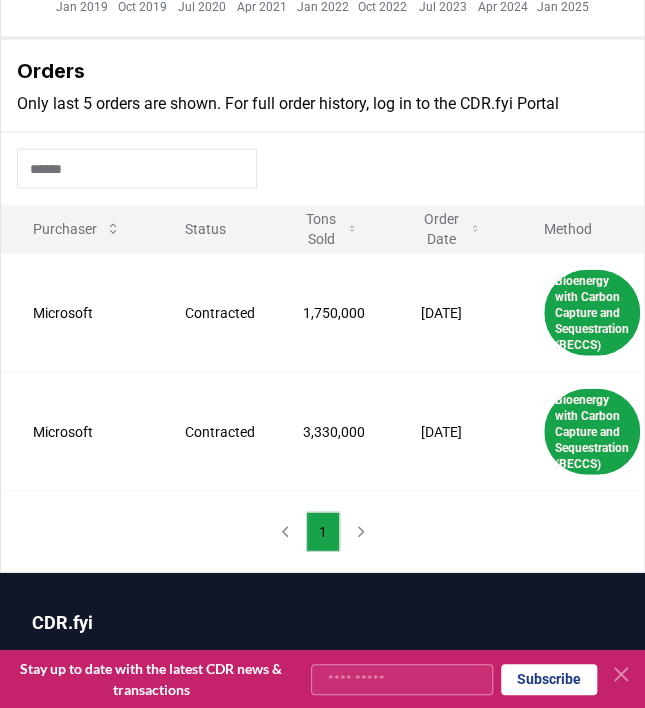 scroll, scrollTop: 1014, scrollLeft: 0, axis: vertical 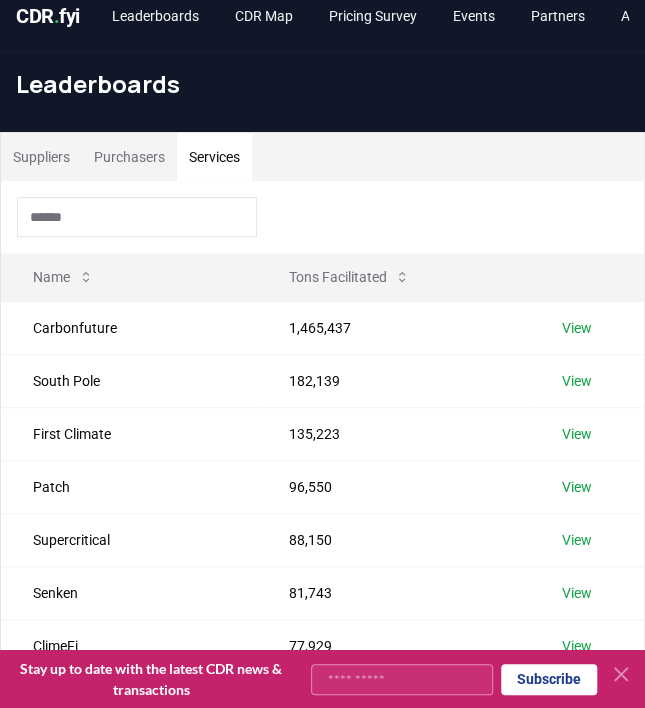 click on "Services" at bounding box center (214, 157) 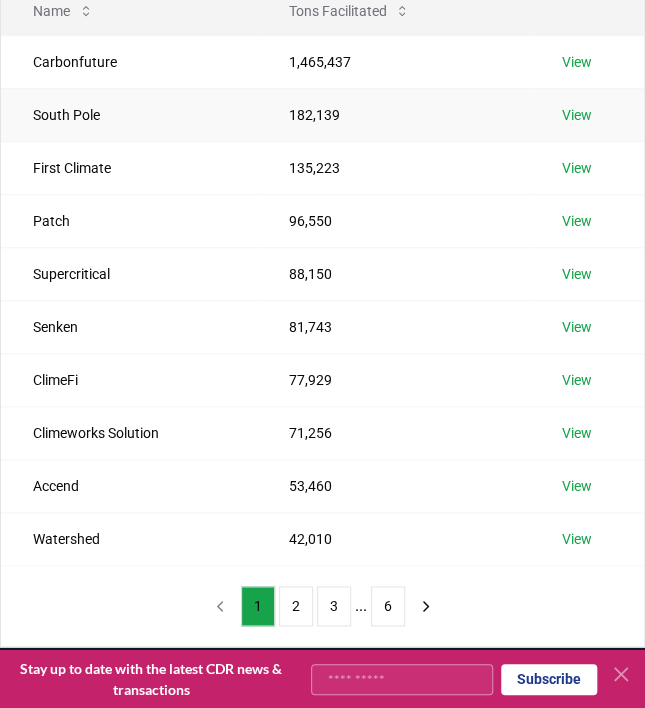 scroll, scrollTop: 284, scrollLeft: 0, axis: vertical 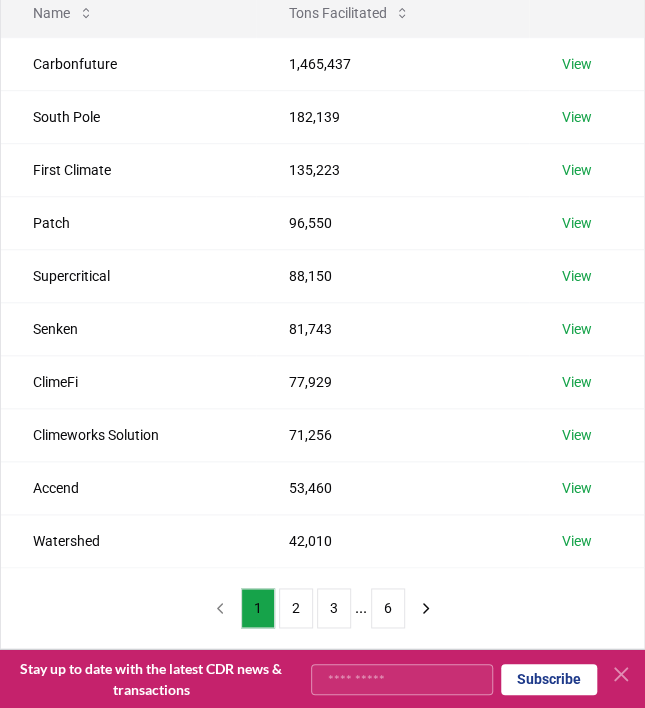click on "1 2 3 ... 6" at bounding box center (323, 608) 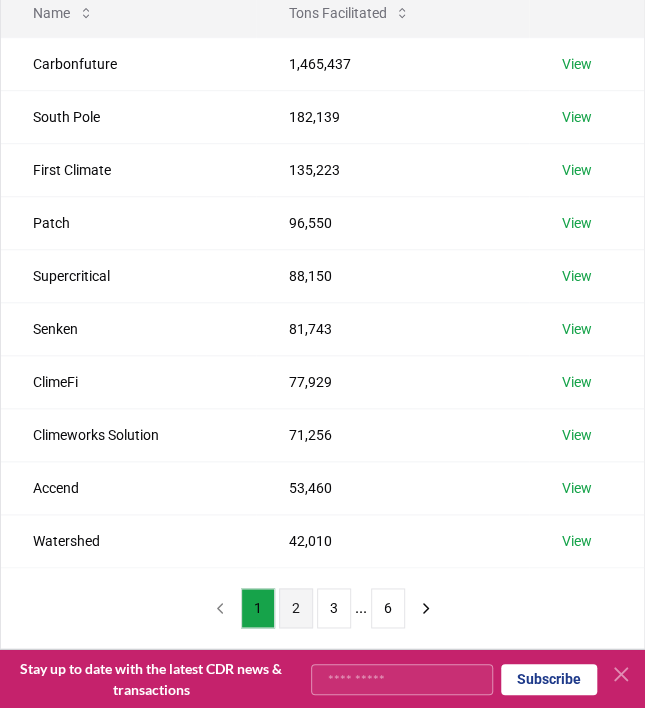 click on "2" at bounding box center (296, 608) 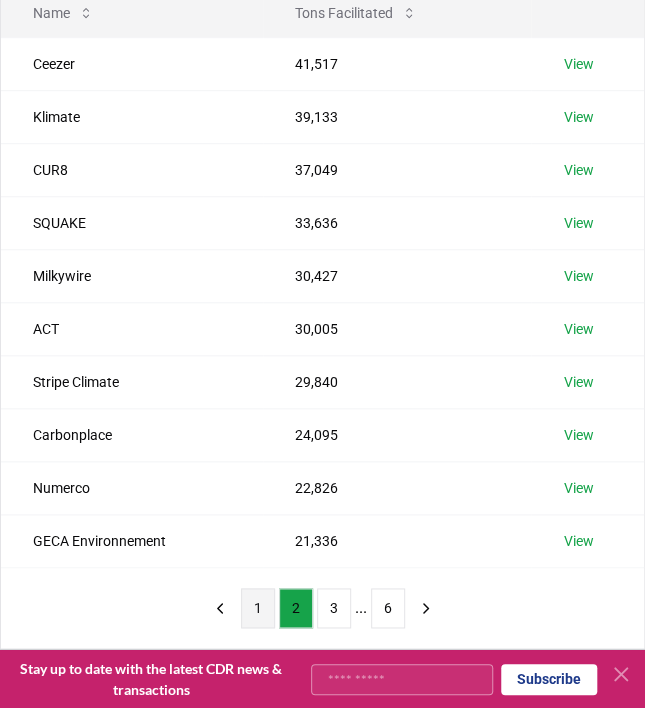 click on "1" at bounding box center (258, 608) 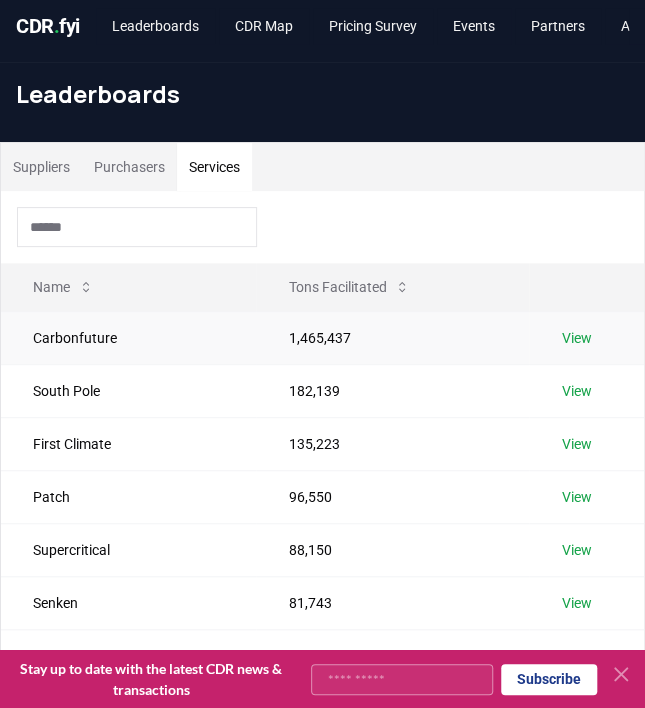 scroll, scrollTop: 0, scrollLeft: 0, axis: both 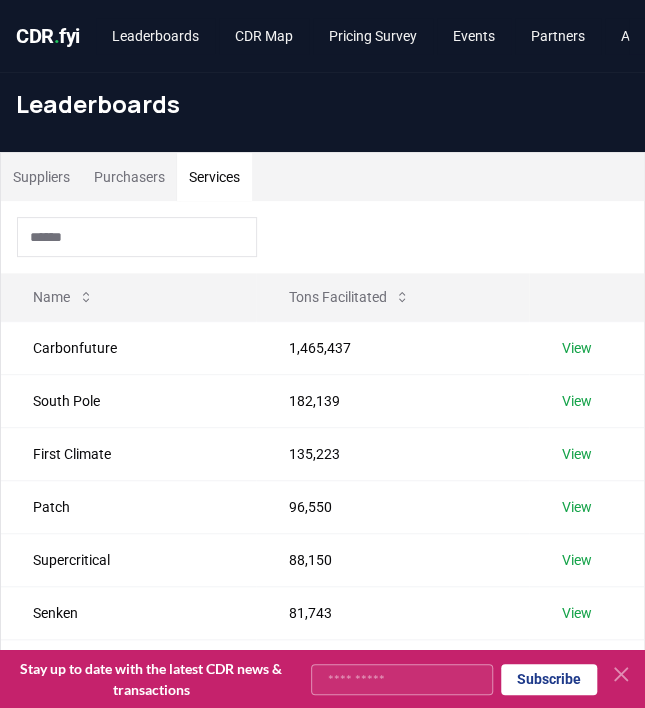 click on "Suppliers" at bounding box center (41, 177) 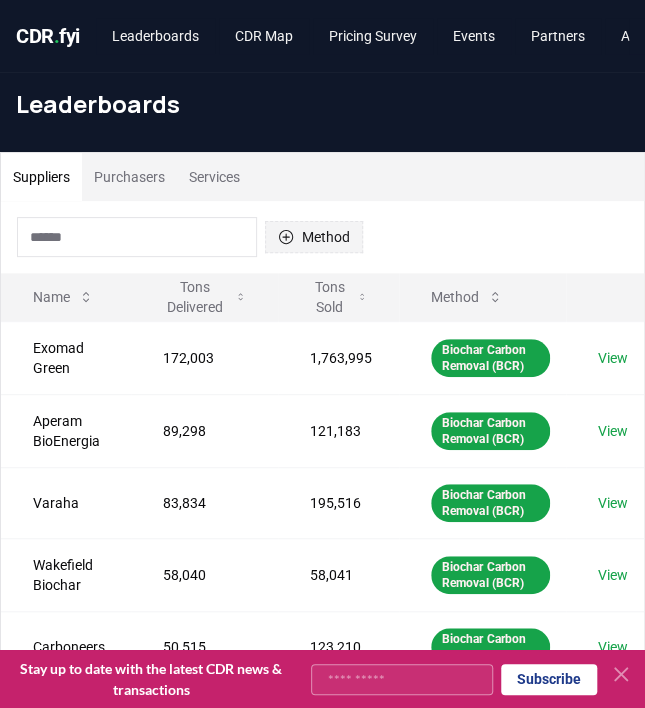 click on "Method" at bounding box center (314, 237) 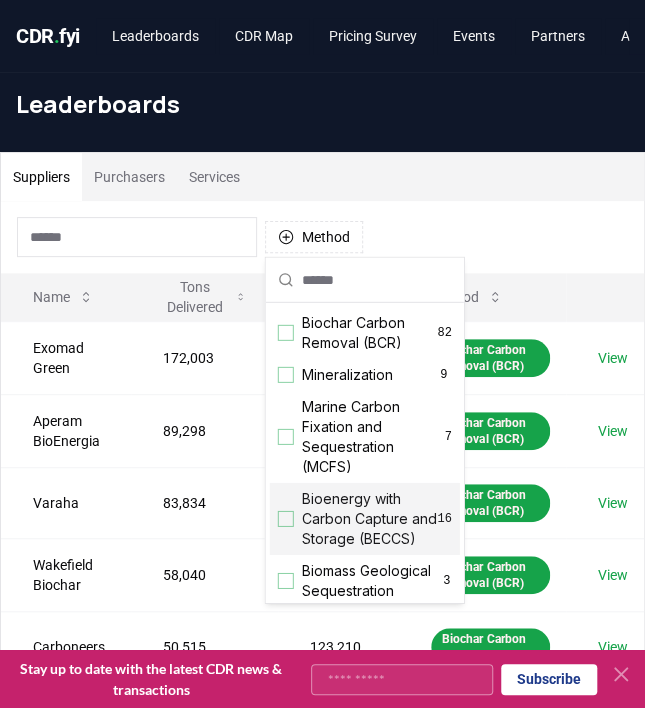 click at bounding box center (286, 519) 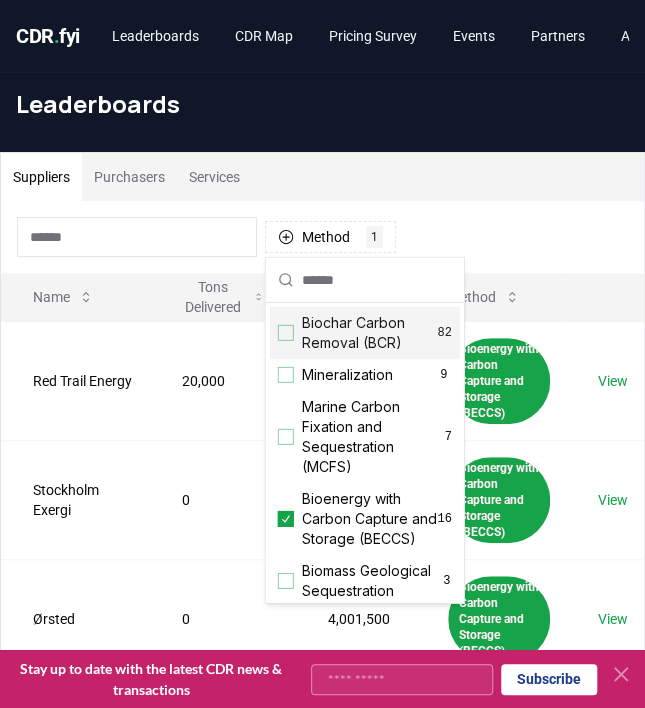 click on "Method 1 Bioenergy with Carbon Capture and Storage (BECCS)" at bounding box center (322, 237) 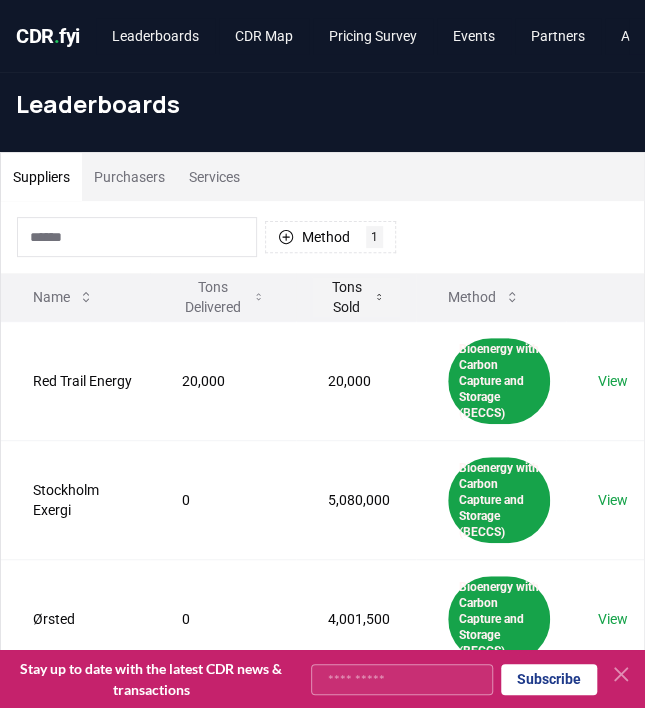 click on "Tons Sold" at bounding box center (356, 297) 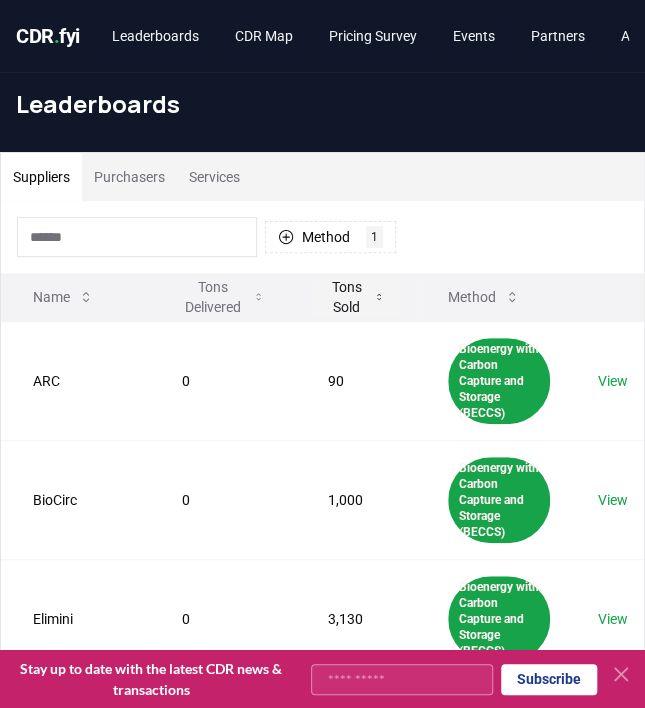click on "Tons Sold" at bounding box center [356, 297] 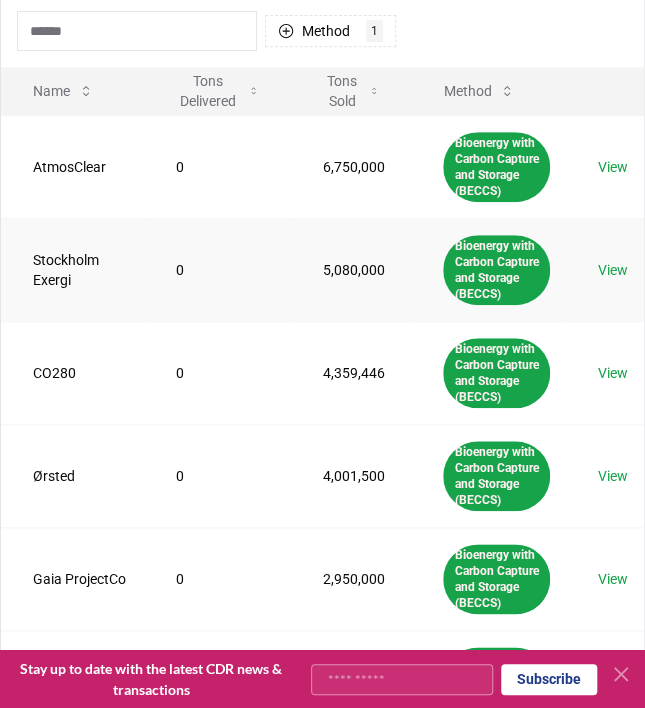 scroll, scrollTop: 204, scrollLeft: 0, axis: vertical 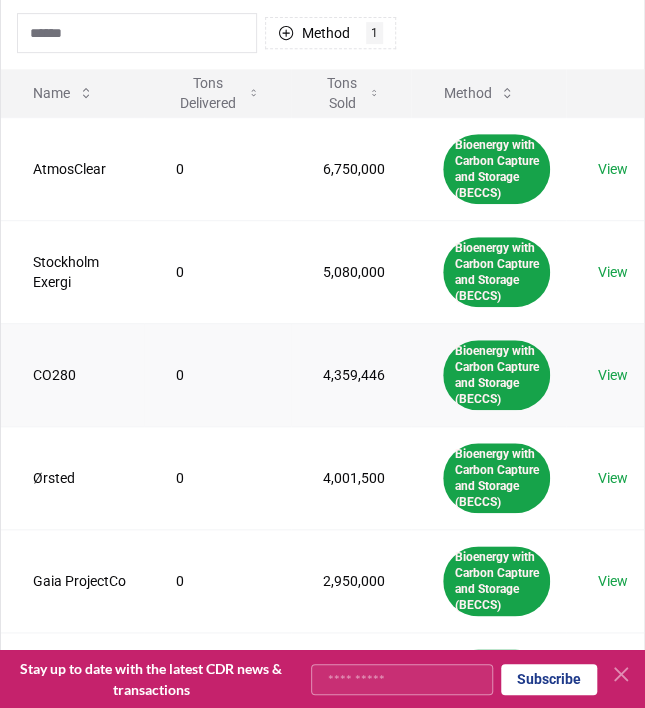 click on "View" at bounding box center [613, 375] 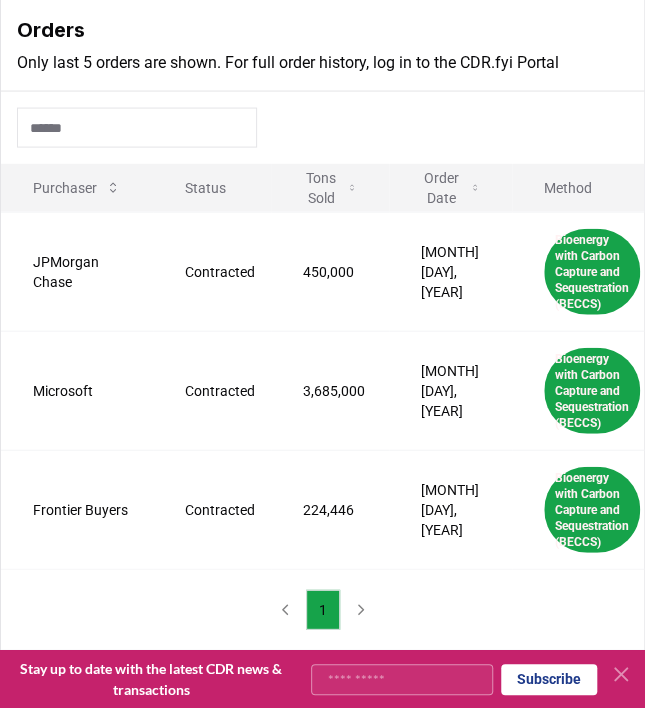 scroll, scrollTop: 988, scrollLeft: 0, axis: vertical 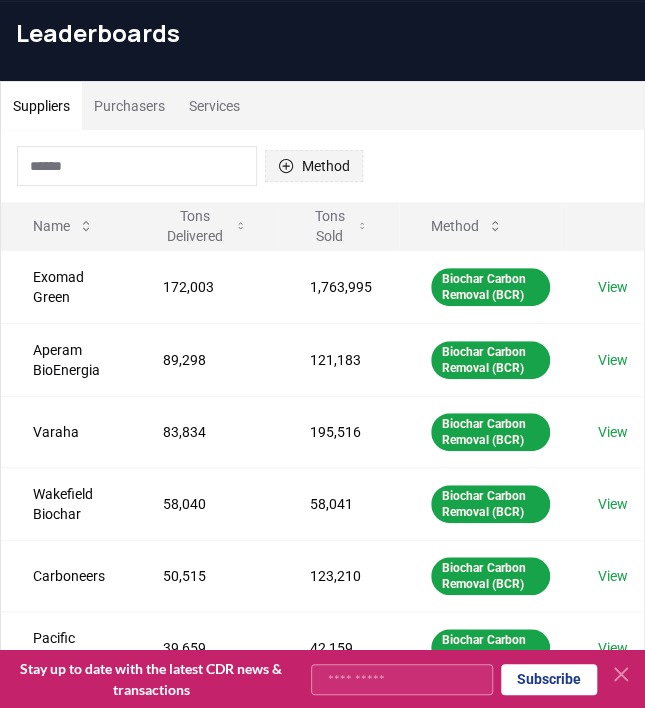 click on "Method" at bounding box center (314, 166) 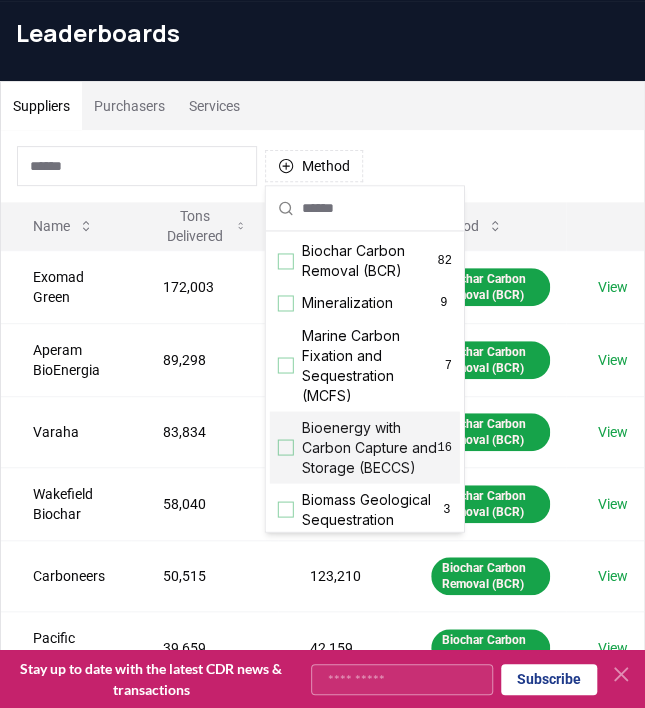click at bounding box center (286, 447) 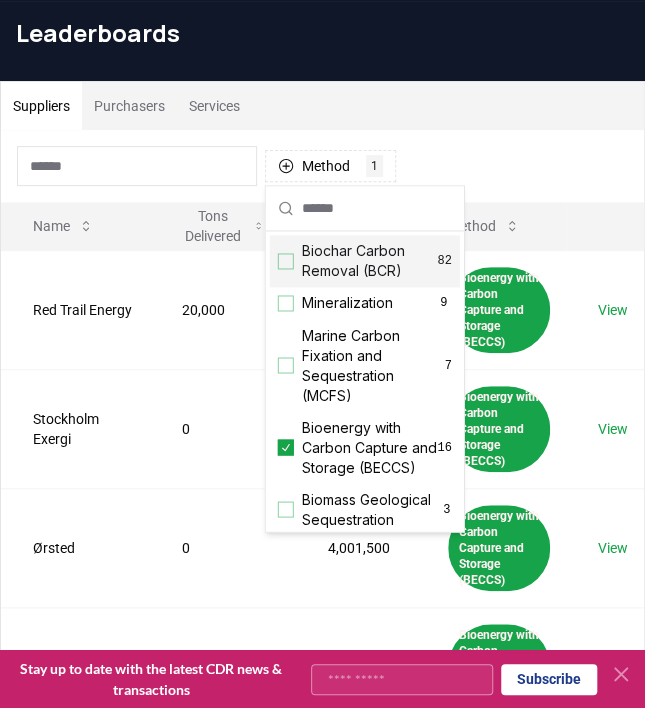click on "Method 1 Bioenergy with Carbon Capture and Storage (BECCS)" at bounding box center (322, 166) 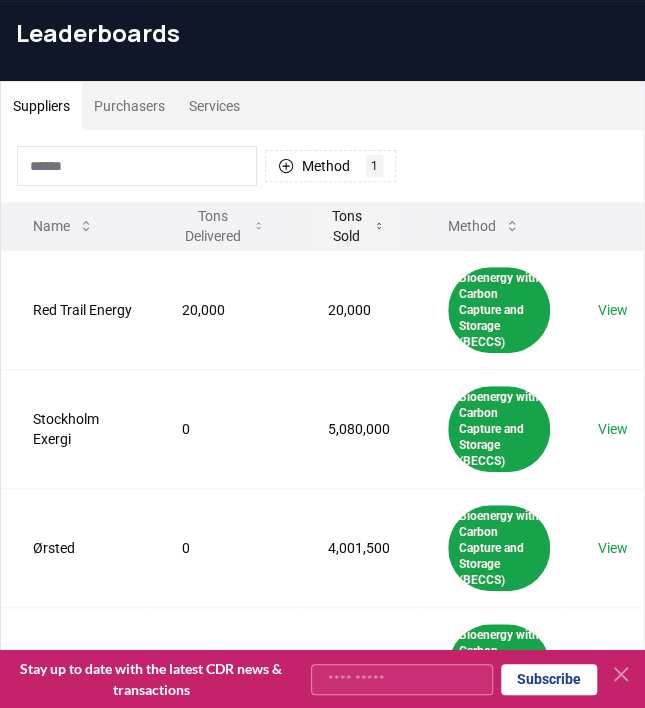 click on "Tons Sold" at bounding box center [356, 226] 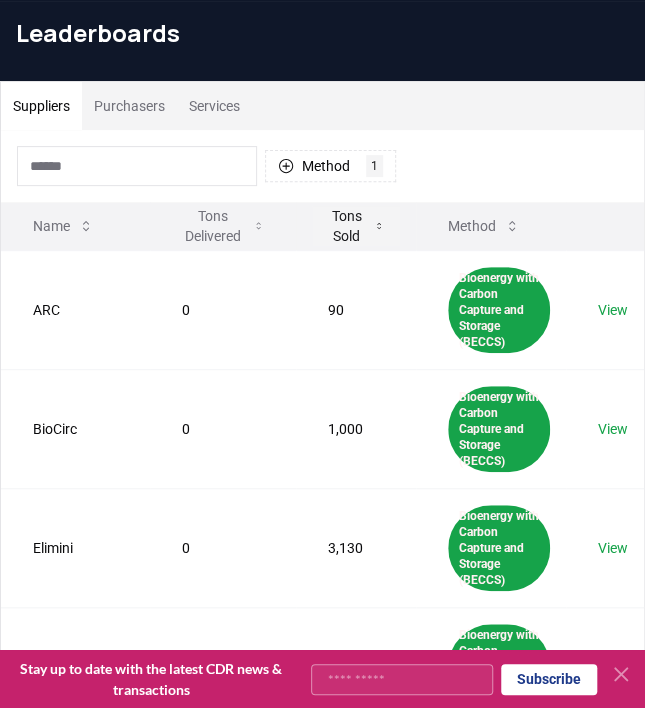 click on "Tons Sold" at bounding box center [356, 226] 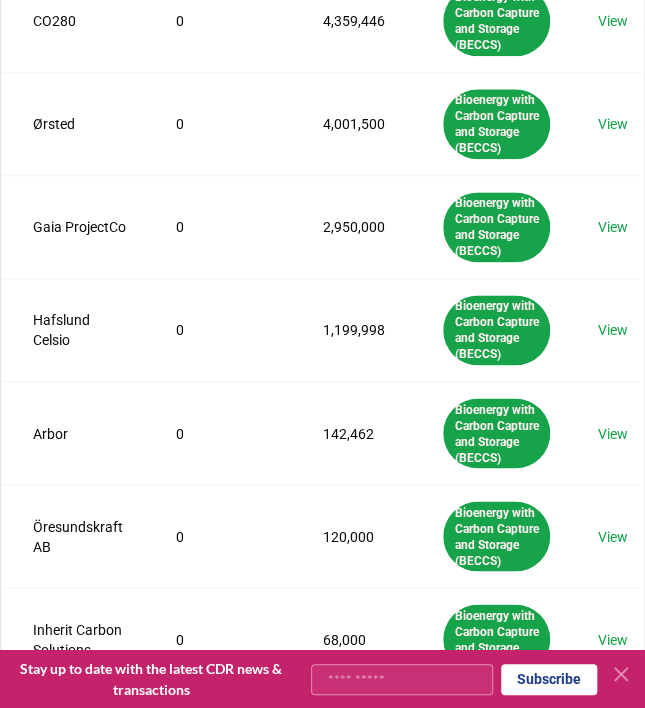 scroll, scrollTop: 567, scrollLeft: 0, axis: vertical 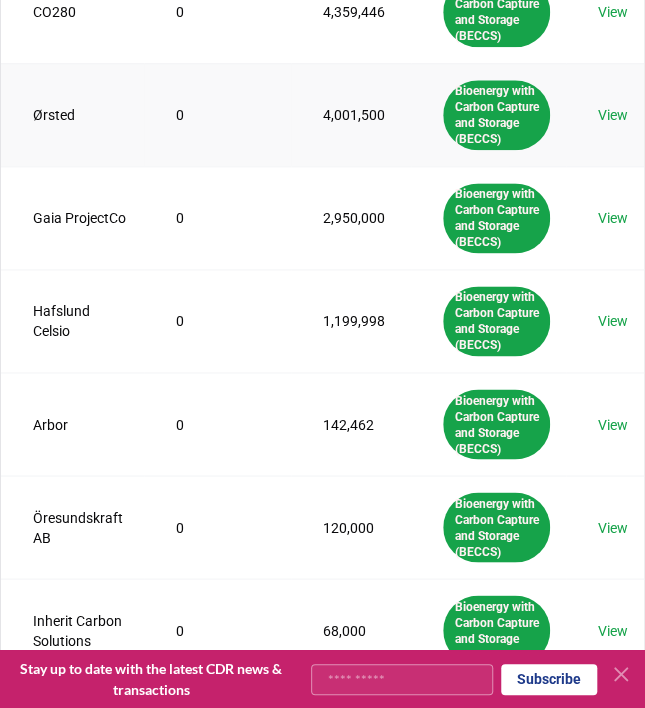 click on "View" at bounding box center (613, 115) 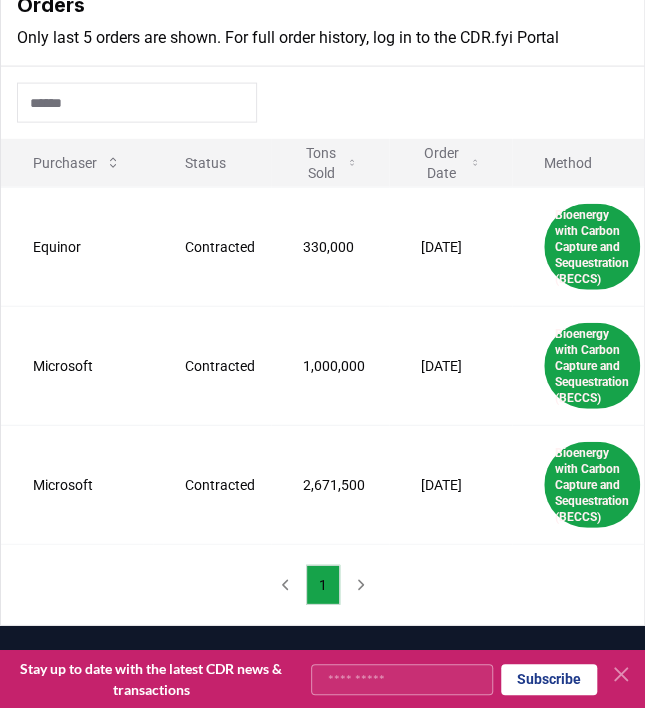 scroll, scrollTop: 1063, scrollLeft: 0, axis: vertical 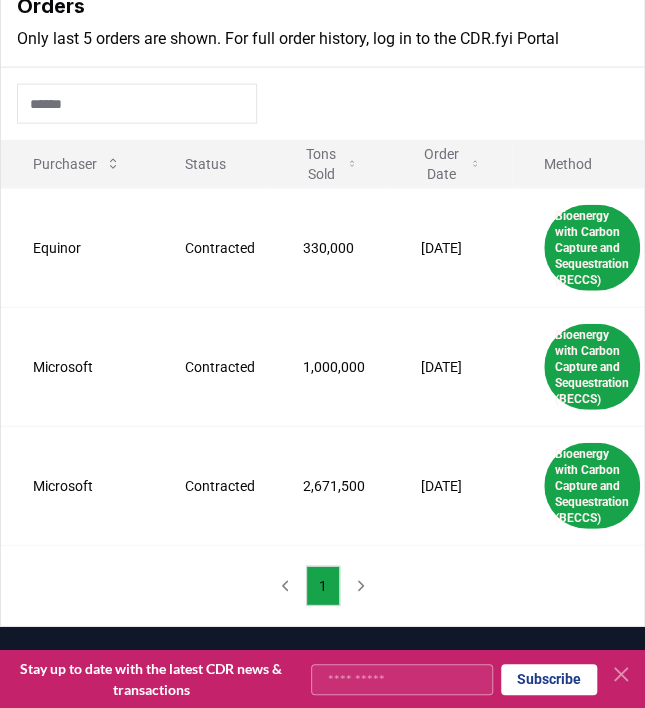 click on "1" at bounding box center (322, 586) 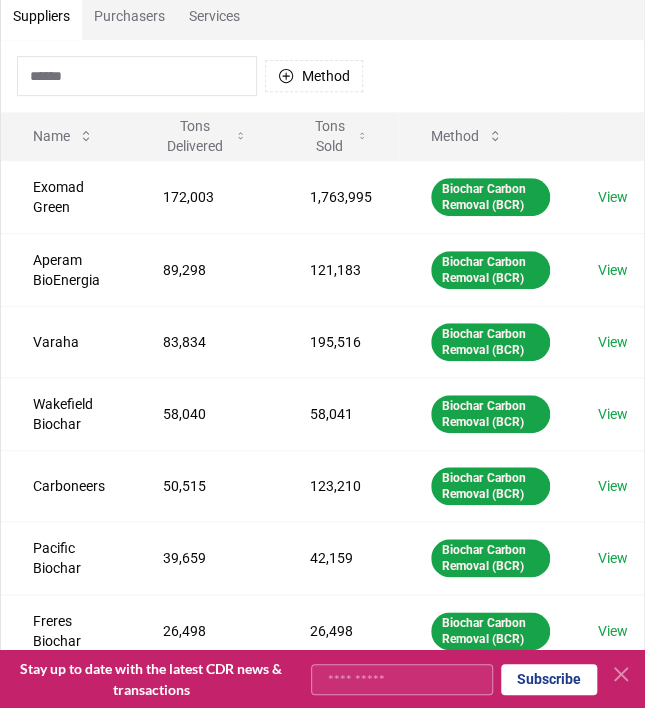 scroll, scrollTop: 129, scrollLeft: 0, axis: vertical 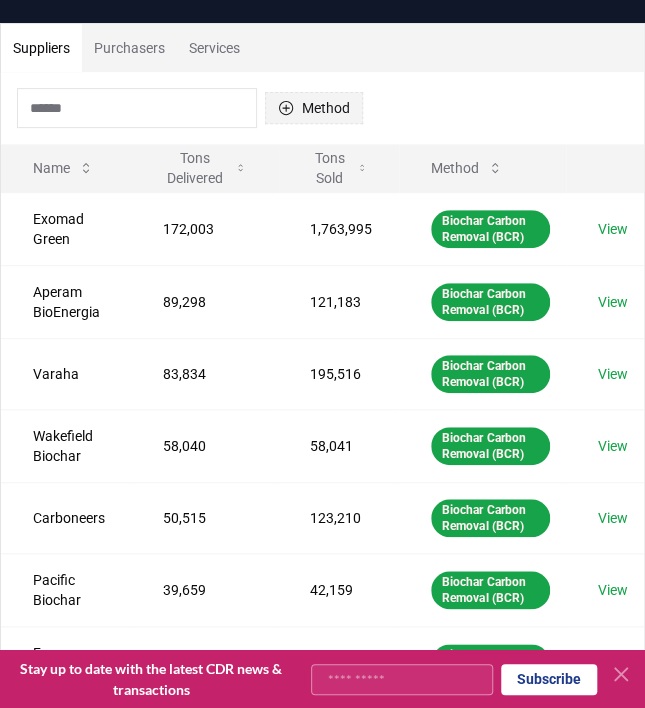 click on "Method" at bounding box center [314, 108] 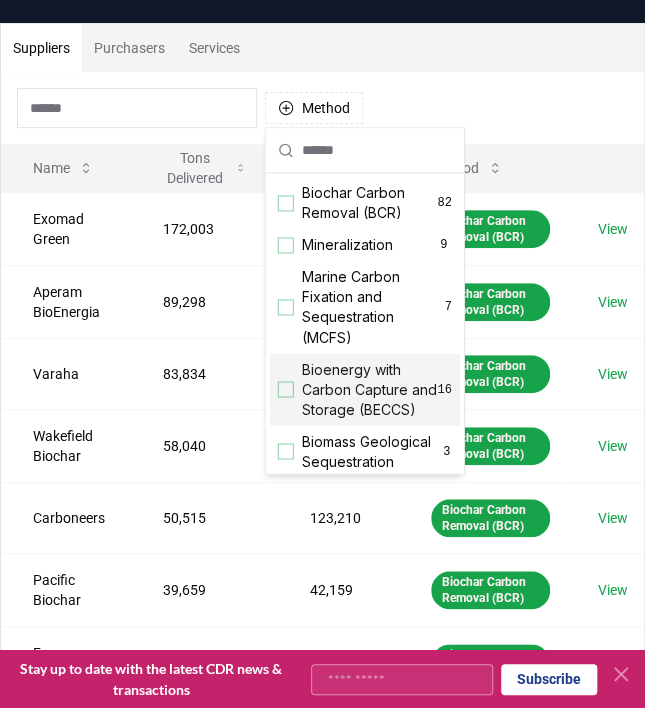 click at bounding box center (286, 389) 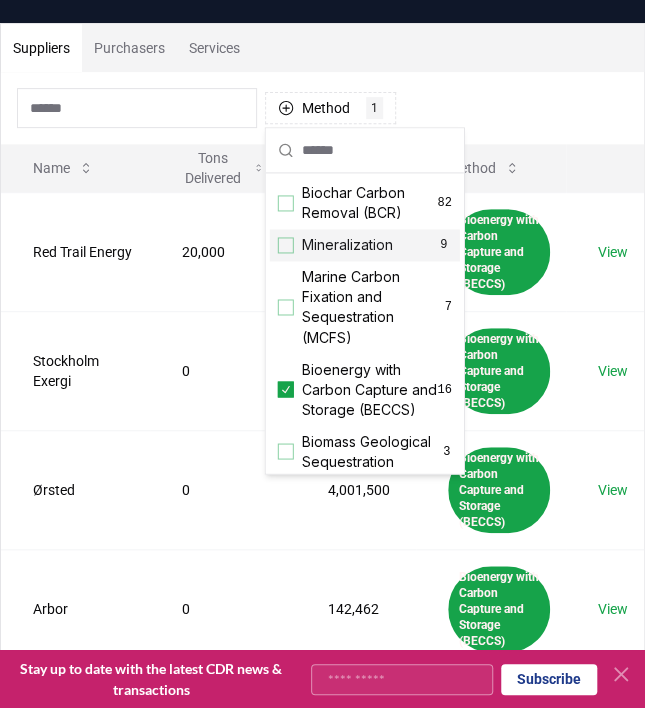 click on "Method 1 Bioenergy with Carbon Capture and Storage (BECCS)" at bounding box center [322, 108] 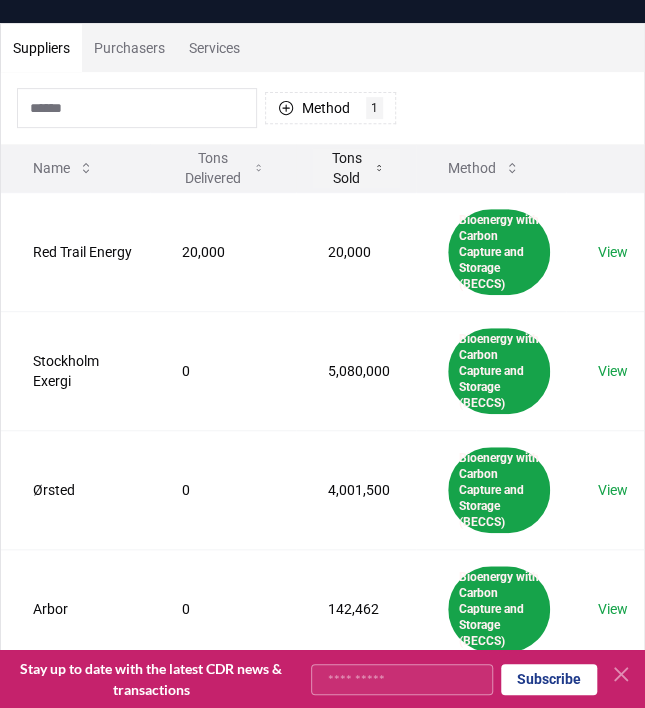 click on "Tons Sold" at bounding box center [356, 168] 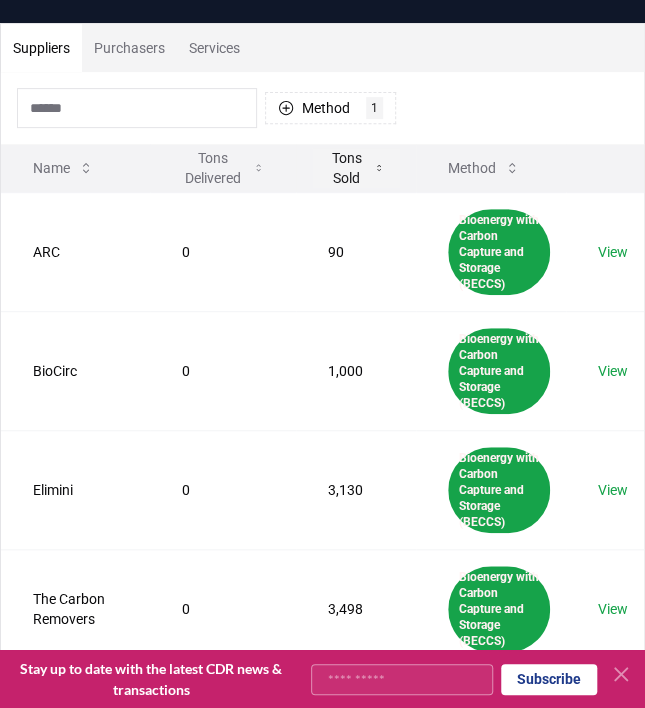 click on "Tons Sold" at bounding box center (356, 168) 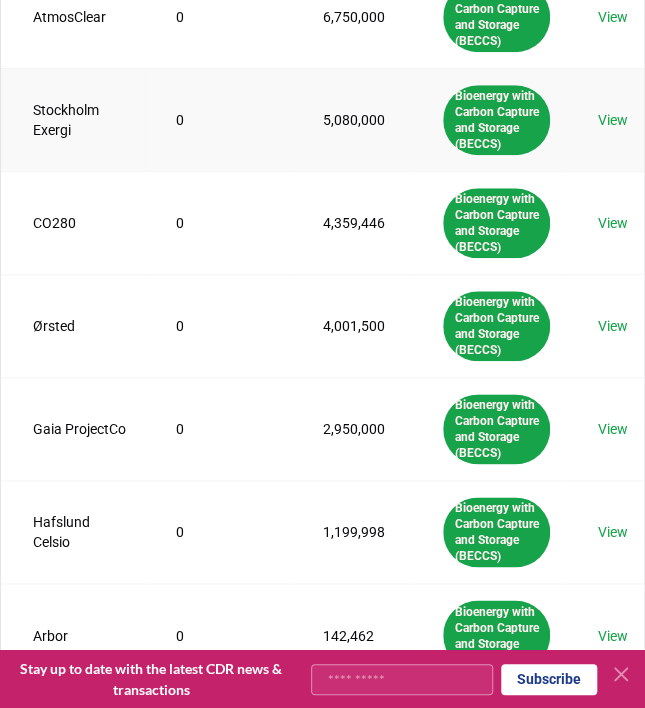 scroll, scrollTop: 357, scrollLeft: 0, axis: vertical 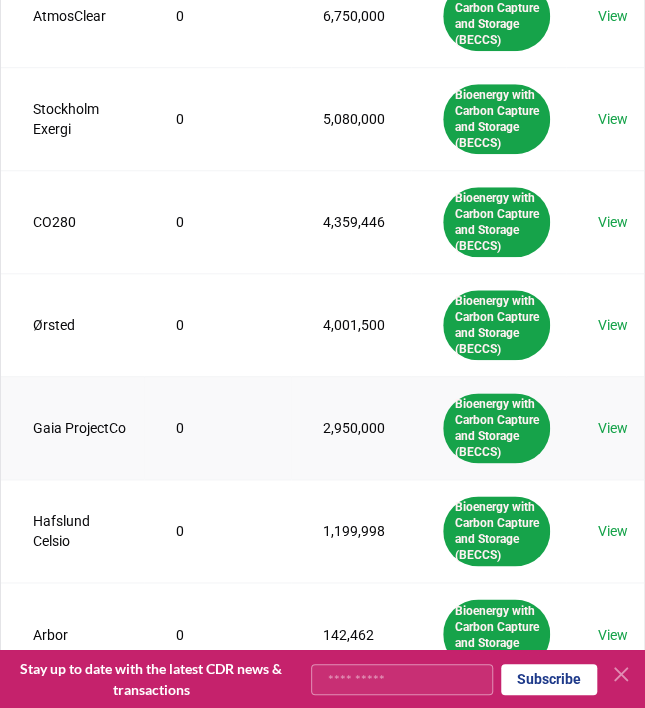 click on "View" at bounding box center [613, 428] 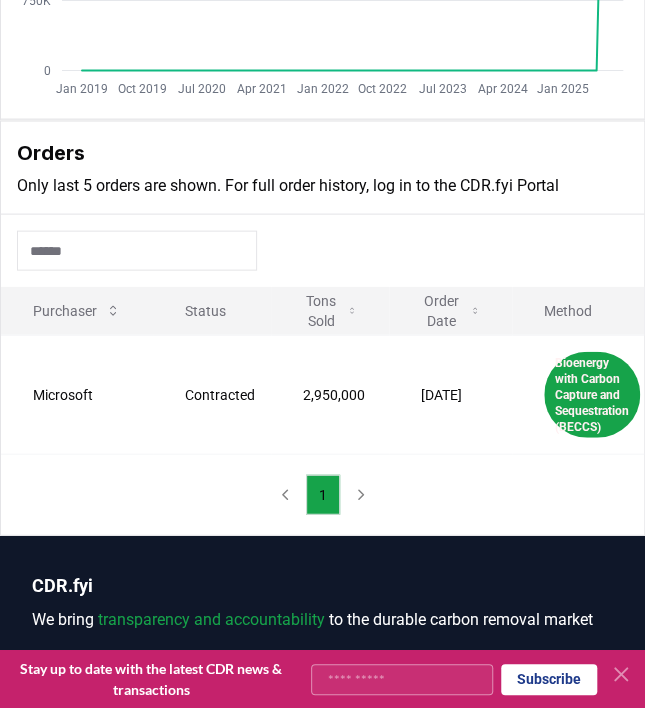 scroll, scrollTop: 966, scrollLeft: 0, axis: vertical 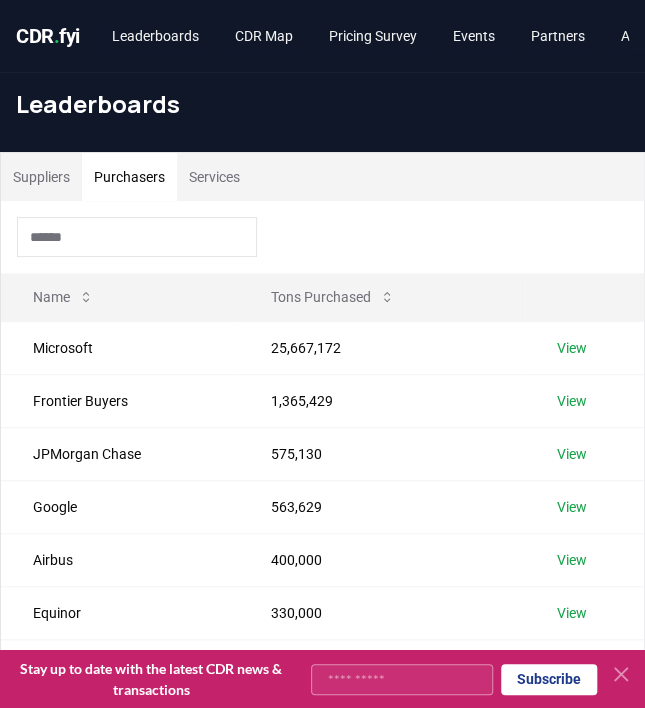 click on "Purchasers" at bounding box center (129, 177) 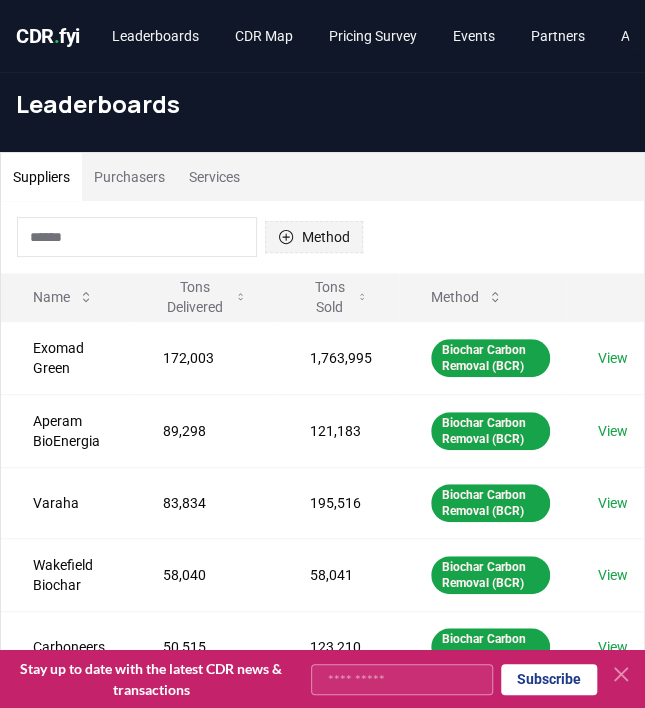 click 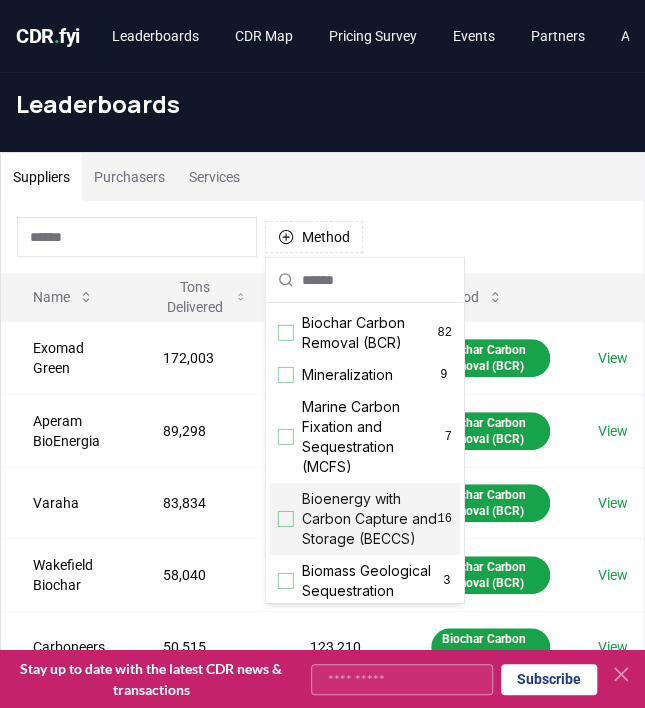 click at bounding box center [286, 519] 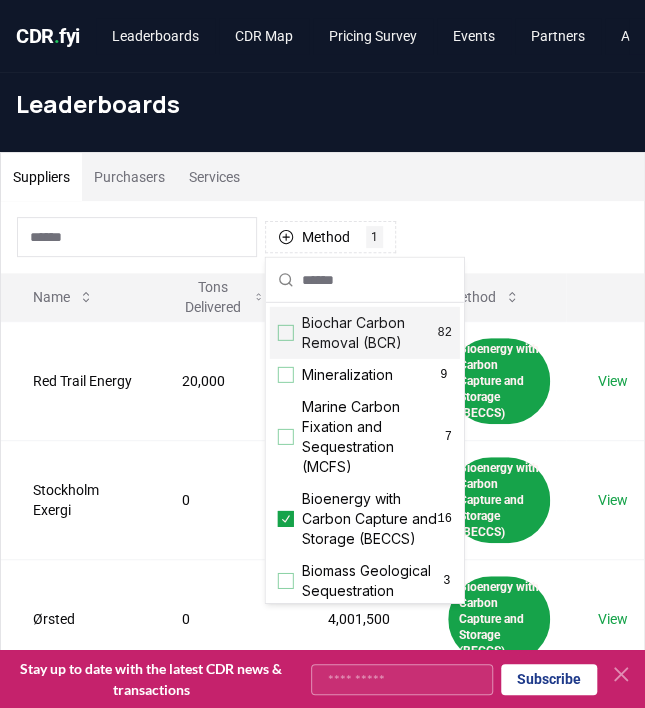 click on "Method 1 Bioenergy with Carbon Capture and Storage (BECCS)" at bounding box center (322, 237) 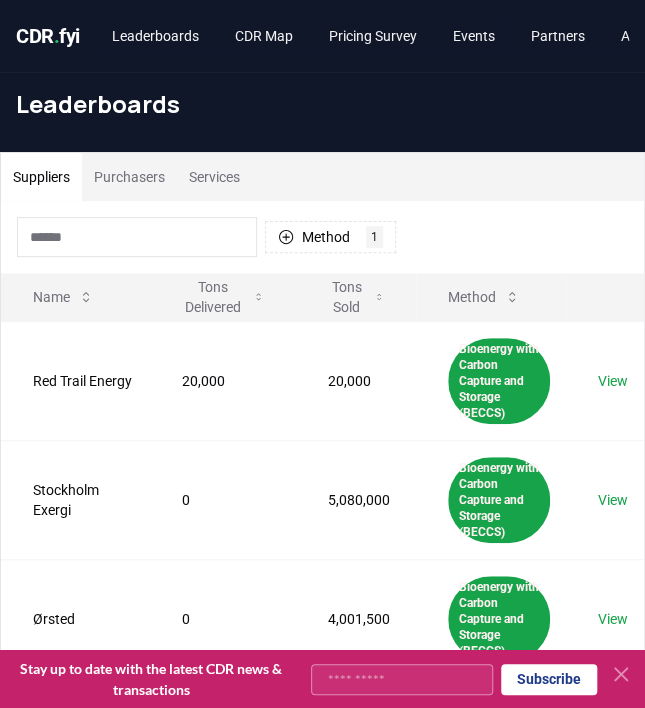 scroll, scrollTop: 28, scrollLeft: 0, axis: vertical 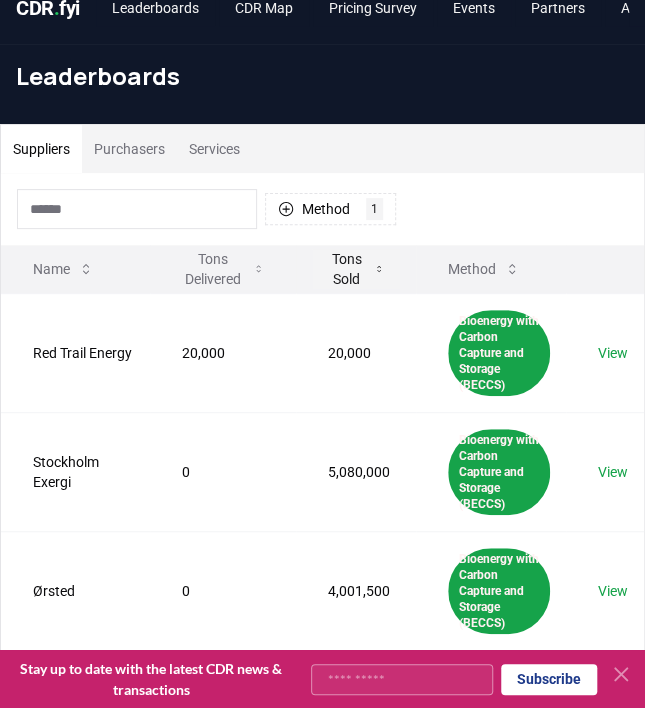 click on "Tons Sold" at bounding box center [356, 269] 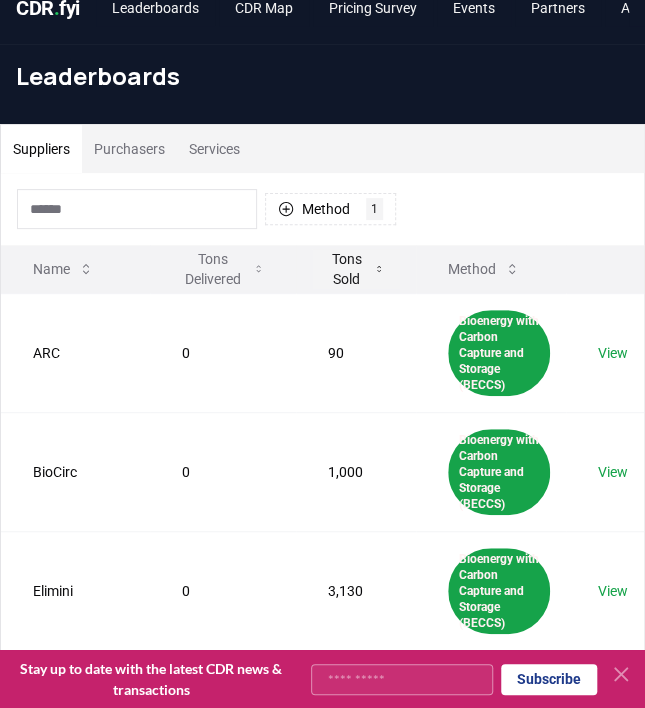 click on "Tons Sold" at bounding box center [356, 269] 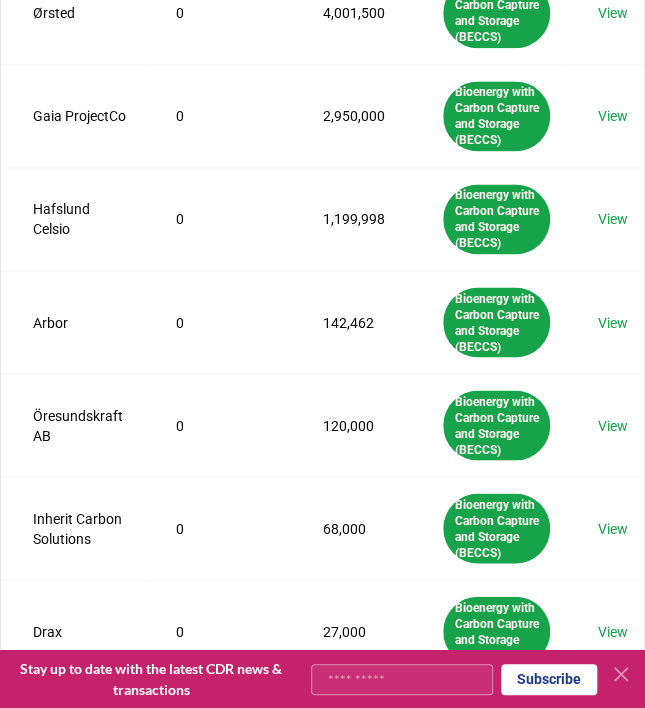 scroll, scrollTop: 671, scrollLeft: 0, axis: vertical 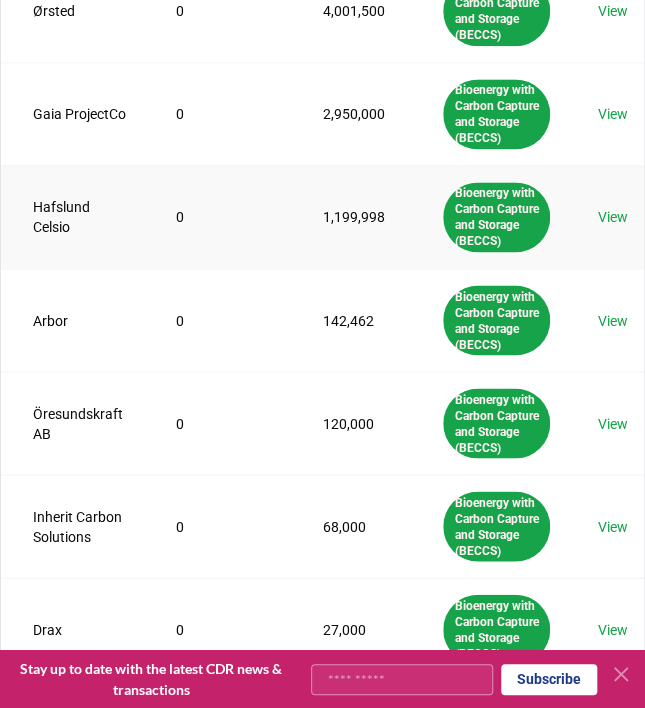 click on "View" at bounding box center [613, 217] 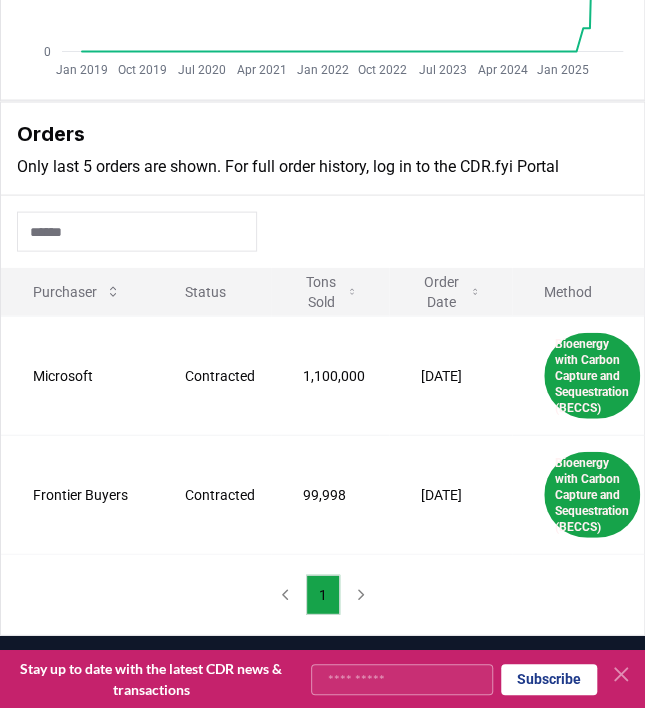 scroll, scrollTop: 959, scrollLeft: 0, axis: vertical 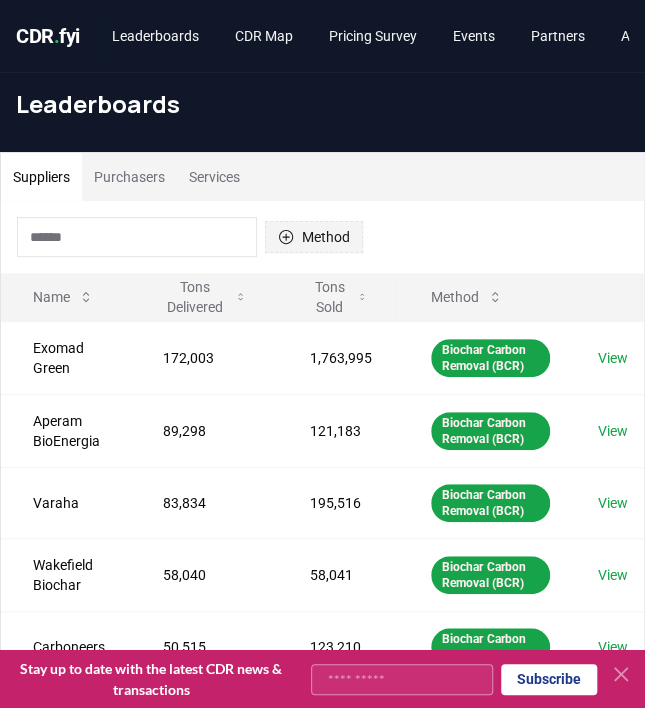 click on "Method" at bounding box center [314, 237] 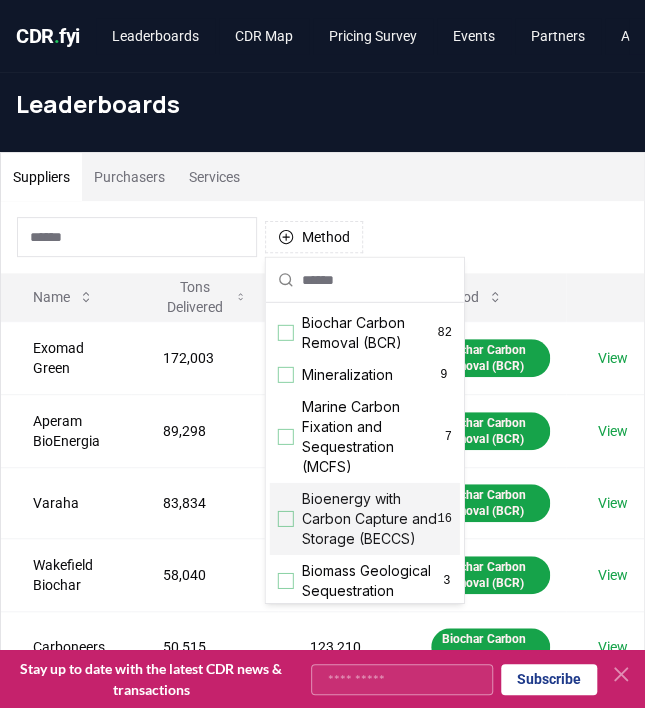 click at bounding box center (286, 519) 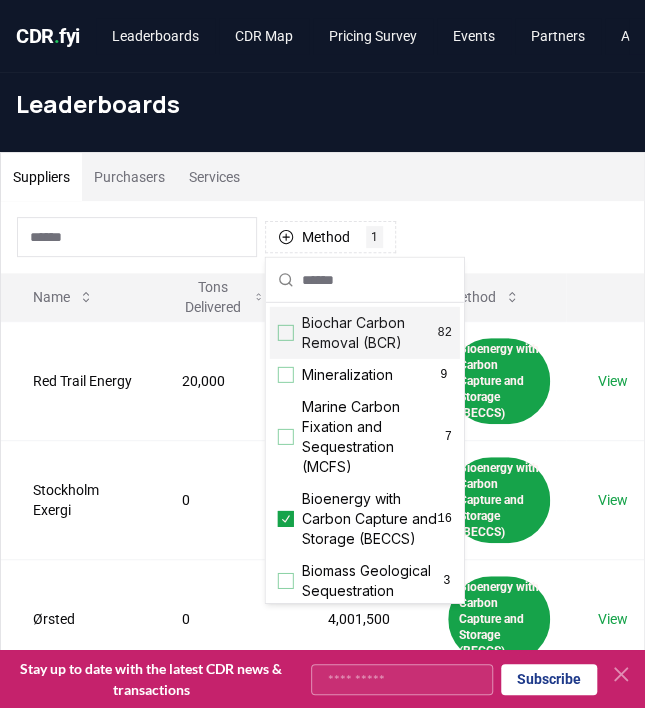 click on "Method 1 Bioenergy with Carbon Capture and Storage (BECCS)" at bounding box center (322, 237) 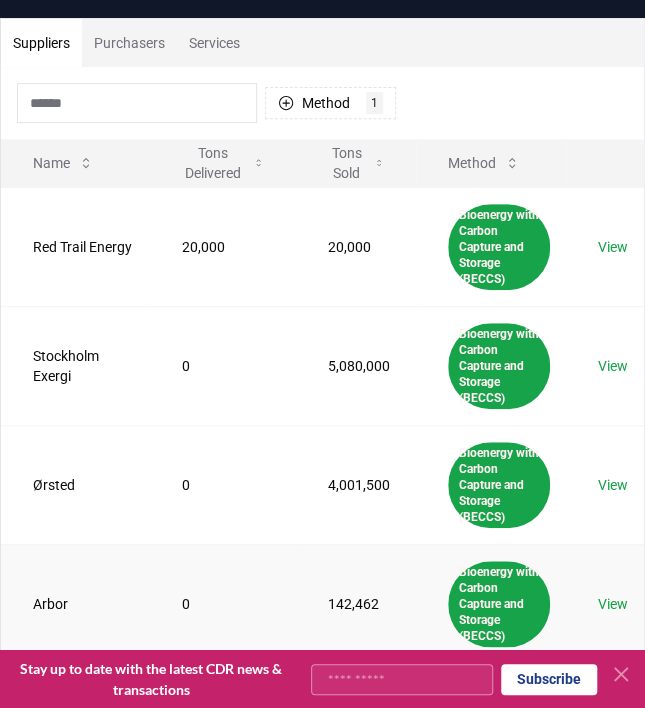 scroll, scrollTop: 133, scrollLeft: 0, axis: vertical 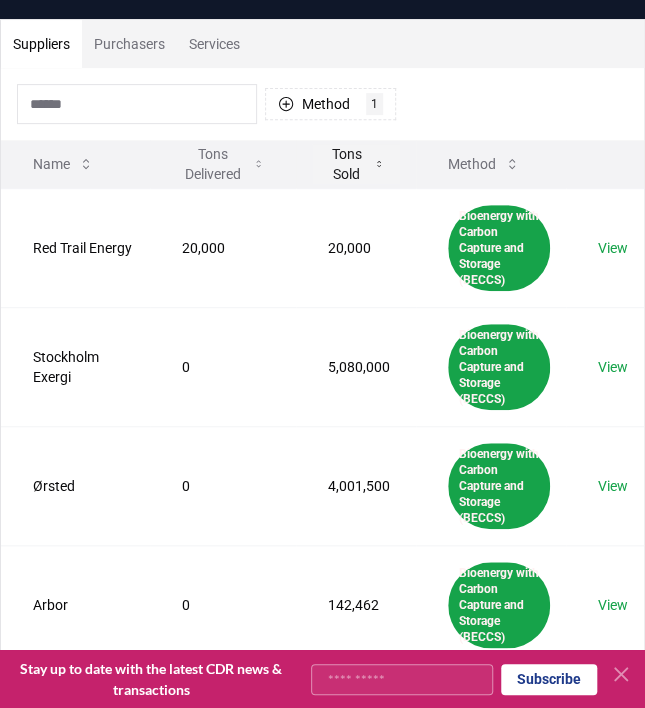 click on "Tons Sold" at bounding box center [356, 164] 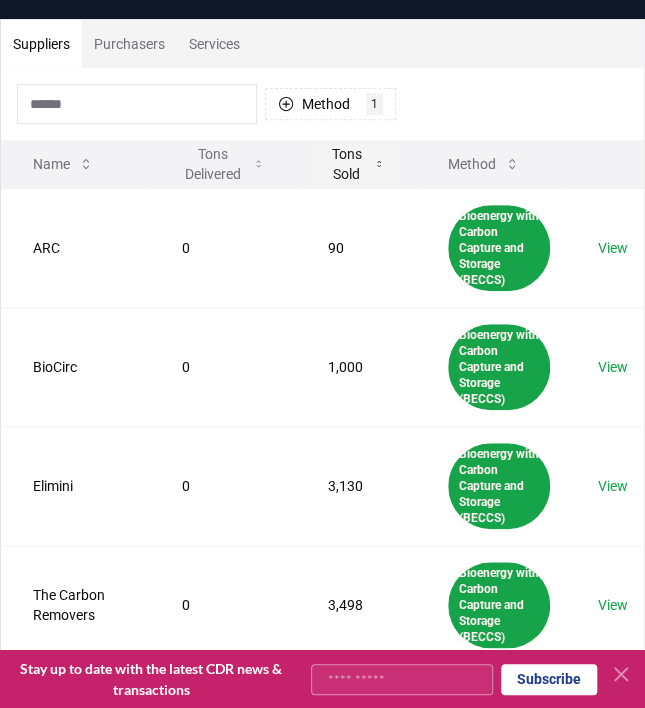 click on "Tons Sold" at bounding box center (356, 164) 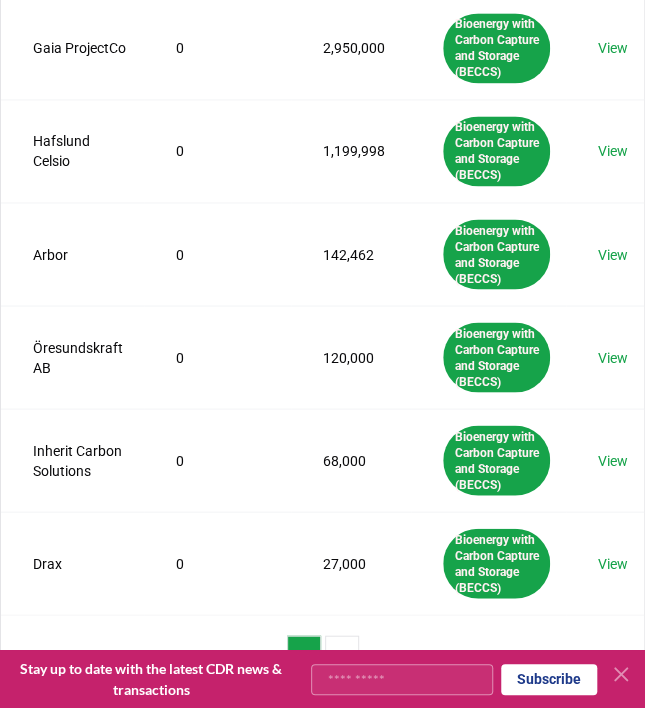 scroll, scrollTop: 738, scrollLeft: 0, axis: vertical 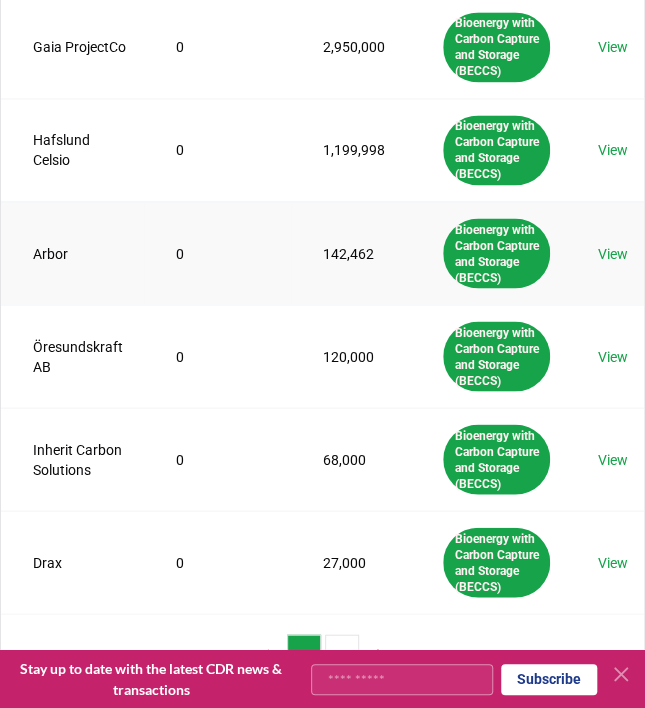 click on "View" at bounding box center [613, 253] 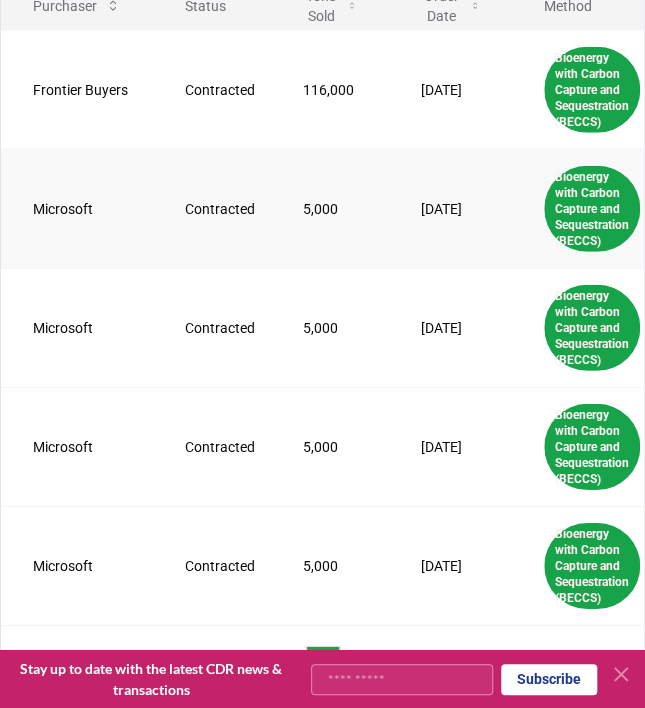 scroll, scrollTop: 1272, scrollLeft: 0, axis: vertical 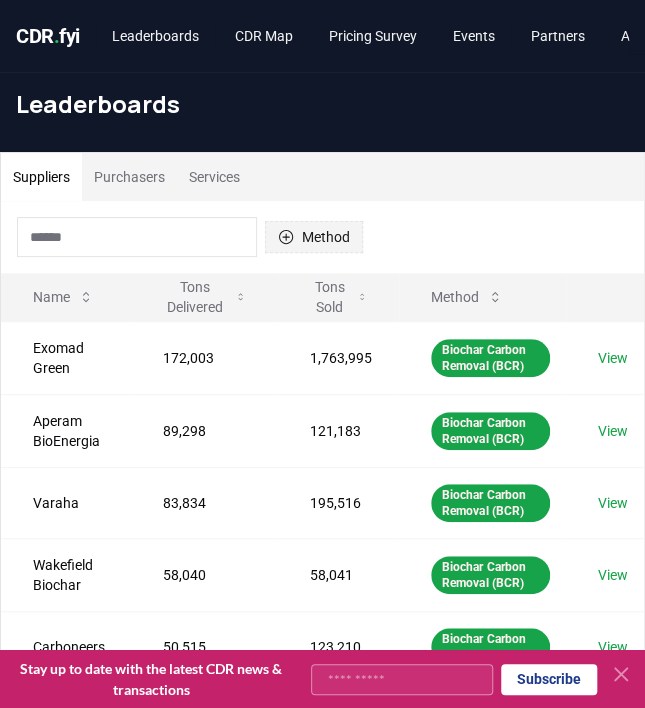 click on "Method" at bounding box center (314, 237) 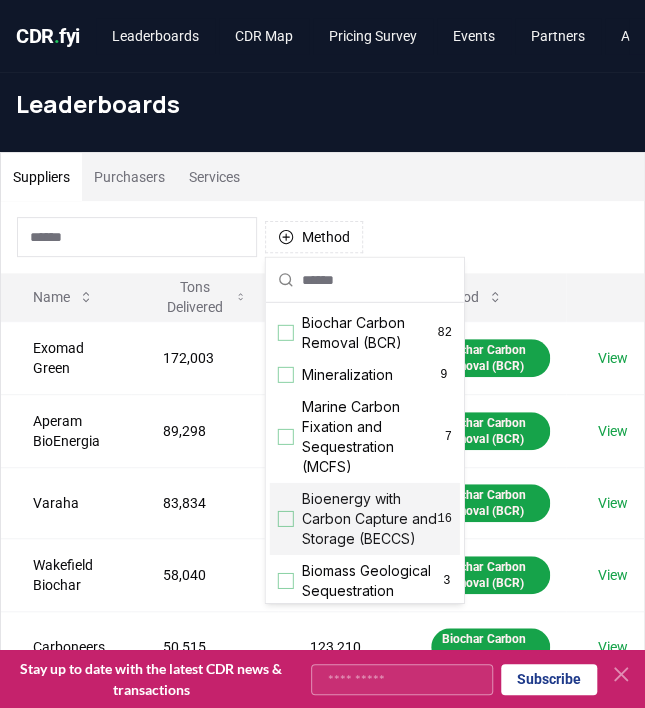 click at bounding box center (286, 519) 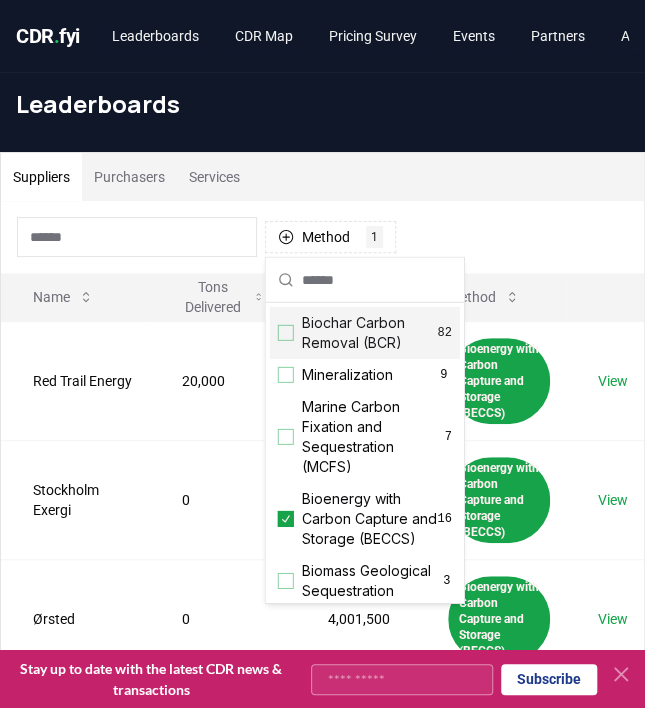 click on "Method 1 Bioenergy with Carbon Capture and Storage (BECCS)" at bounding box center (322, 237) 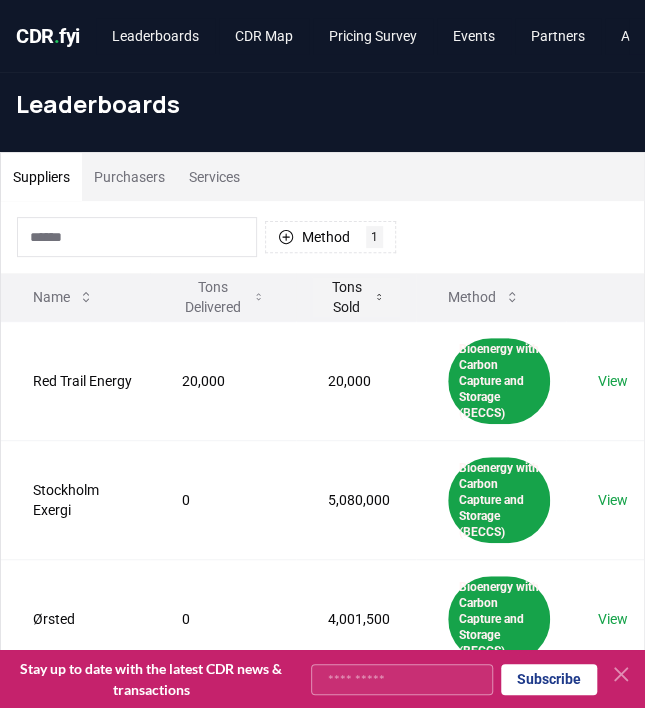 click on "Tons Sold" at bounding box center (356, 297) 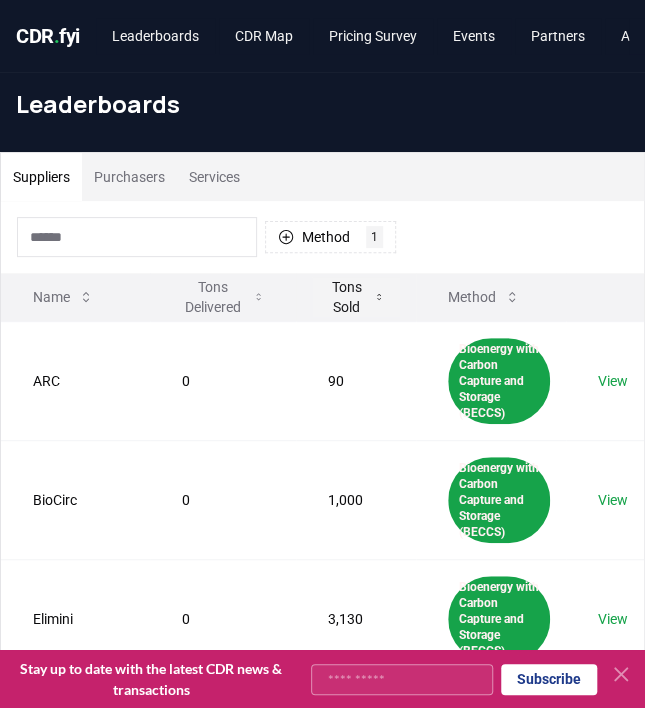 click on "Tons Sold" at bounding box center (356, 297) 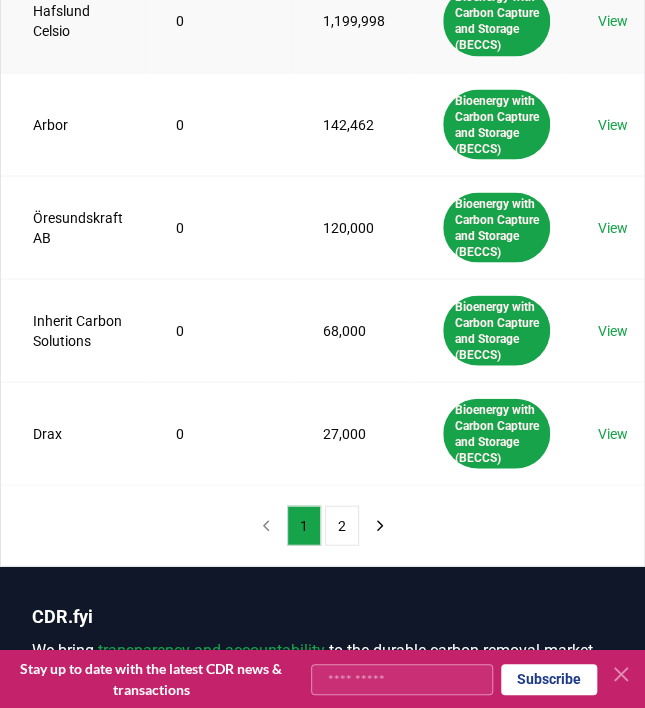 scroll, scrollTop: 870, scrollLeft: 0, axis: vertical 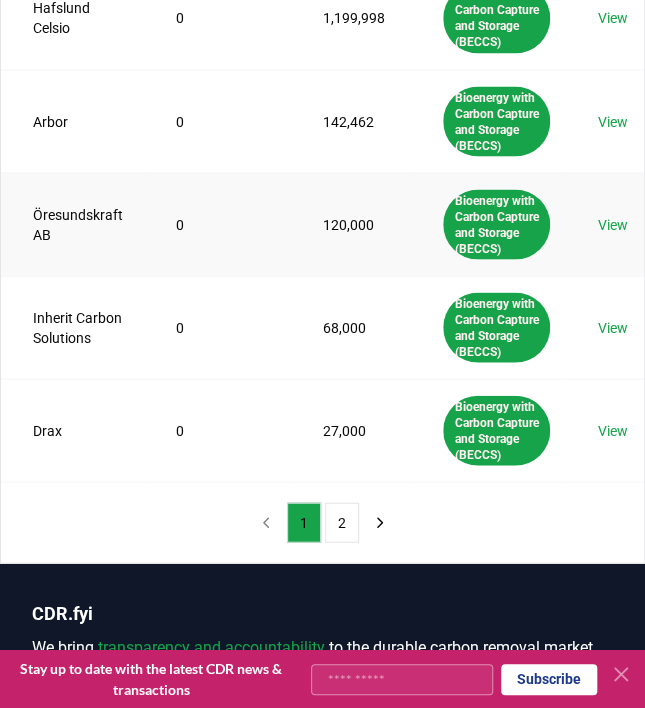 click on "View" at bounding box center (613, 224) 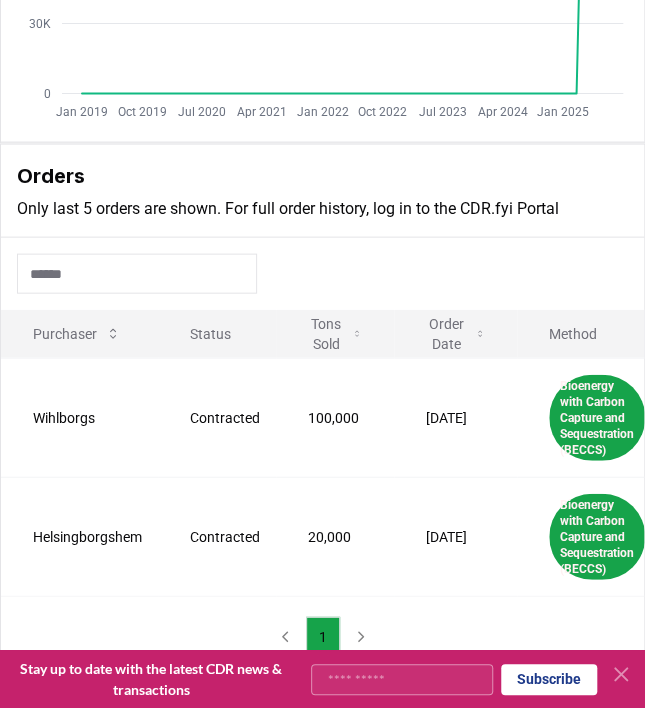 scroll, scrollTop: 1054, scrollLeft: 0, axis: vertical 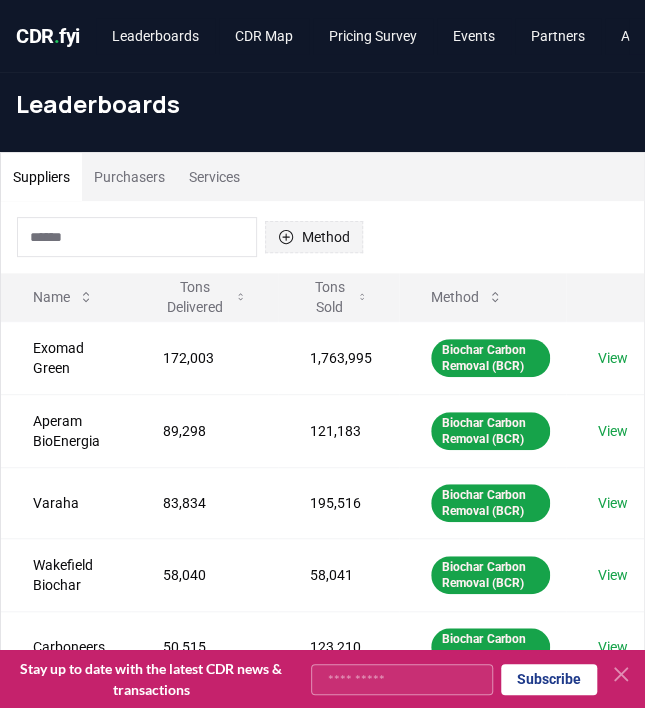 click on "Method" at bounding box center [314, 237] 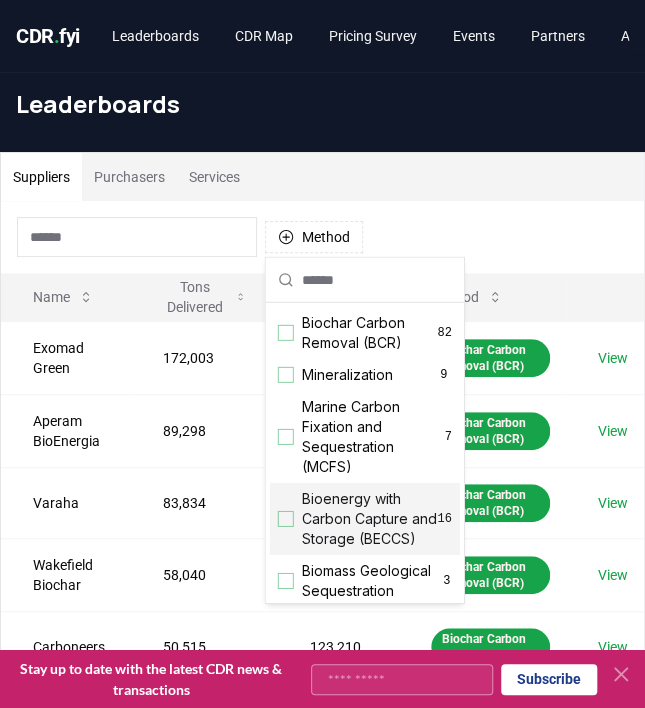 click on "Bioenergy with Carbon Capture and Storage (BECCS) 16" at bounding box center [365, 519] 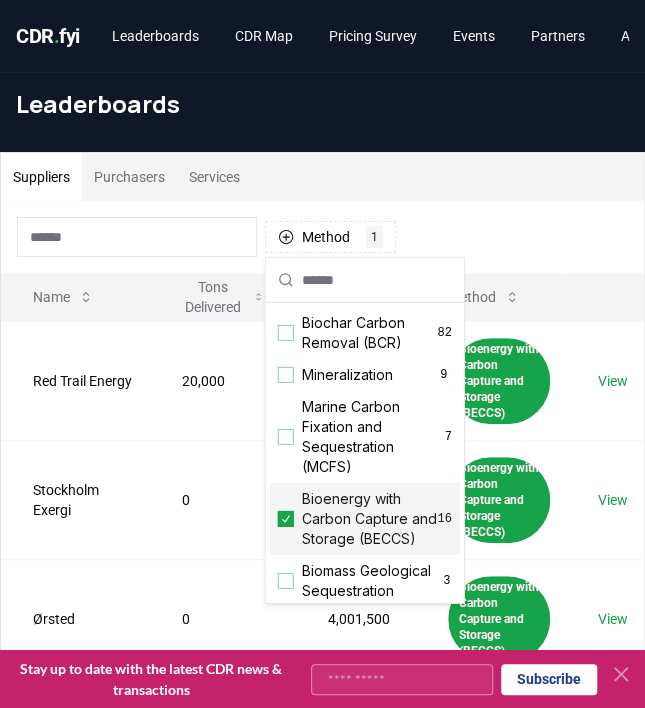 click on "Method 1 Bioenergy with Carbon Capture and Storage (BECCS)" at bounding box center [322, 237] 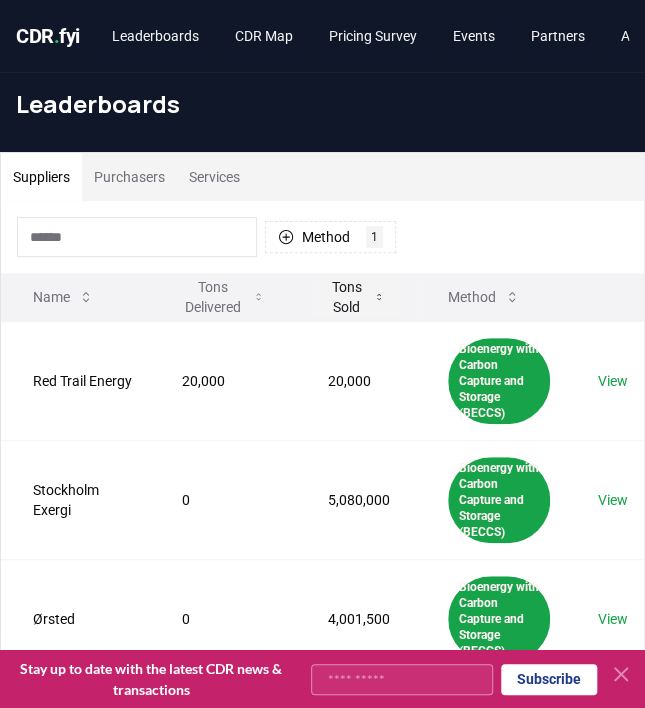 click on "Tons Sold" at bounding box center [356, 297] 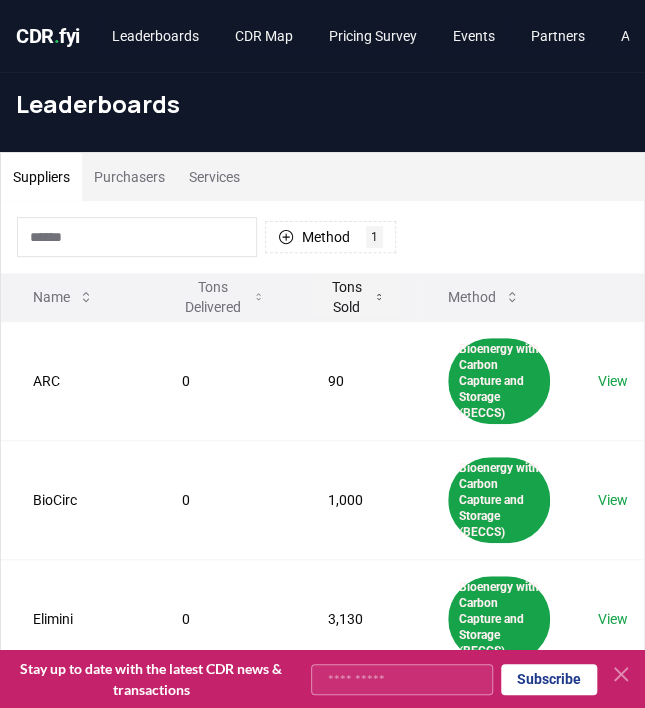 click on "Tons Sold" at bounding box center (356, 297) 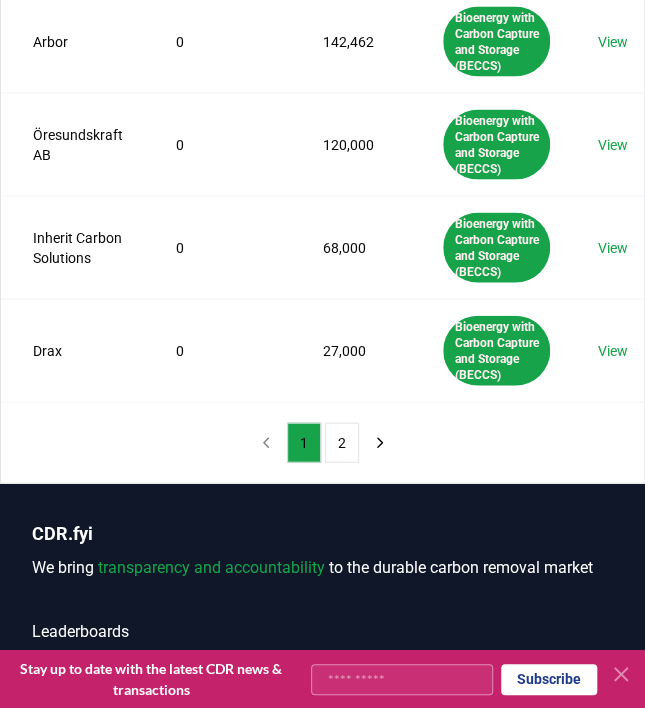 scroll, scrollTop: 990, scrollLeft: 0, axis: vertical 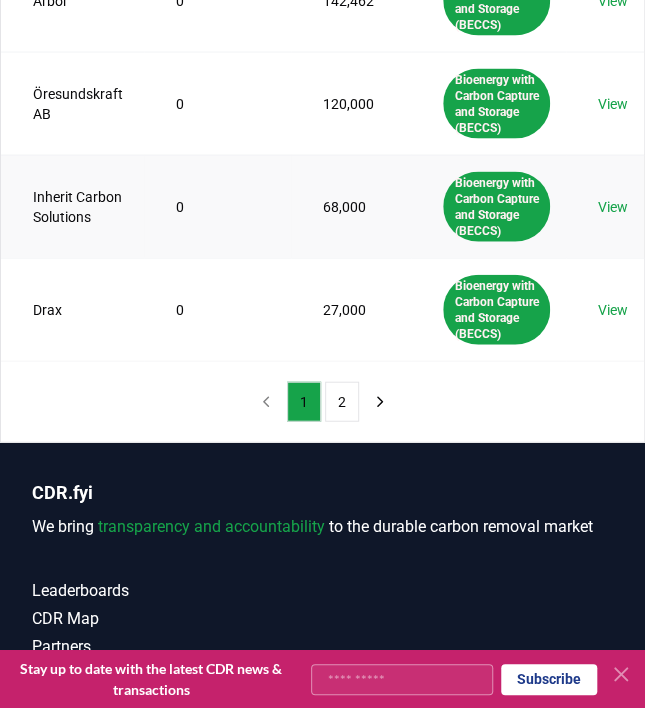 click on "View" at bounding box center (613, 207) 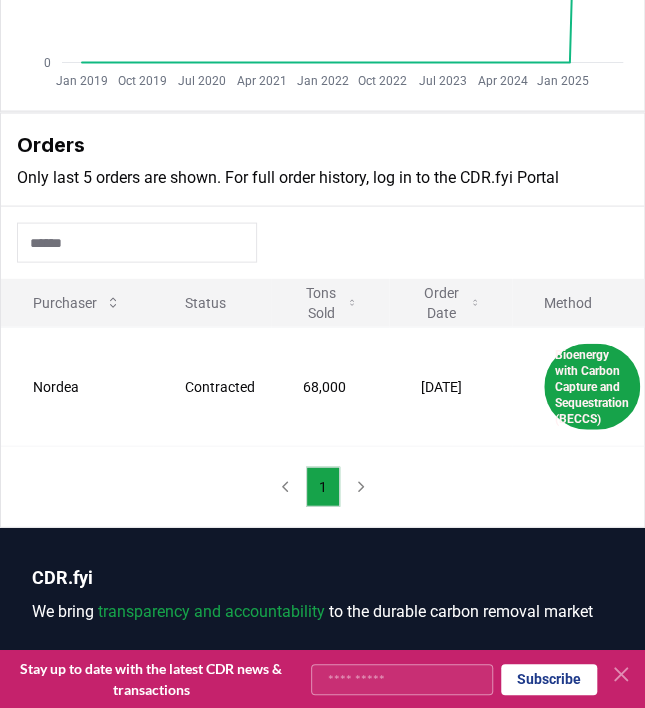 scroll, scrollTop: 926, scrollLeft: 0, axis: vertical 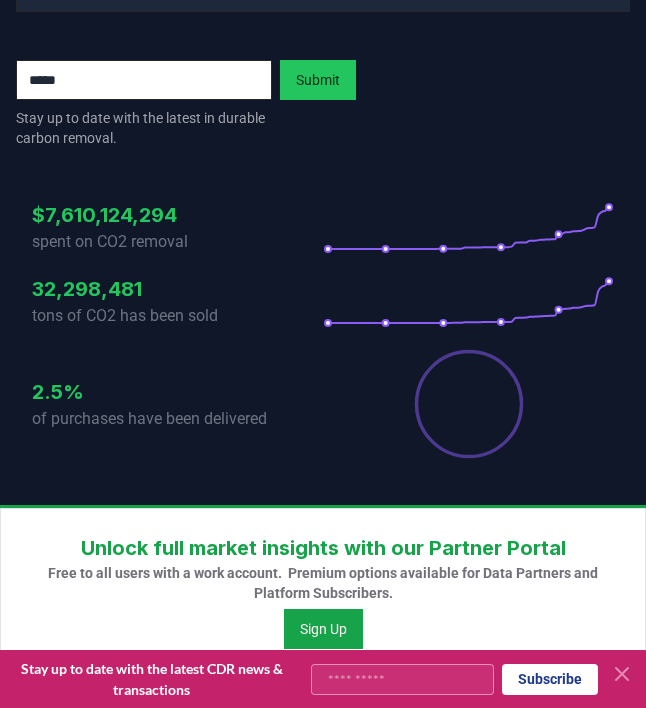 click on "$7,610,124,294 spent on CO2 removal 32,298,481 tons of CO2 has been sold 2.5% of purchases have been delivered" at bounding box center (323, 318) 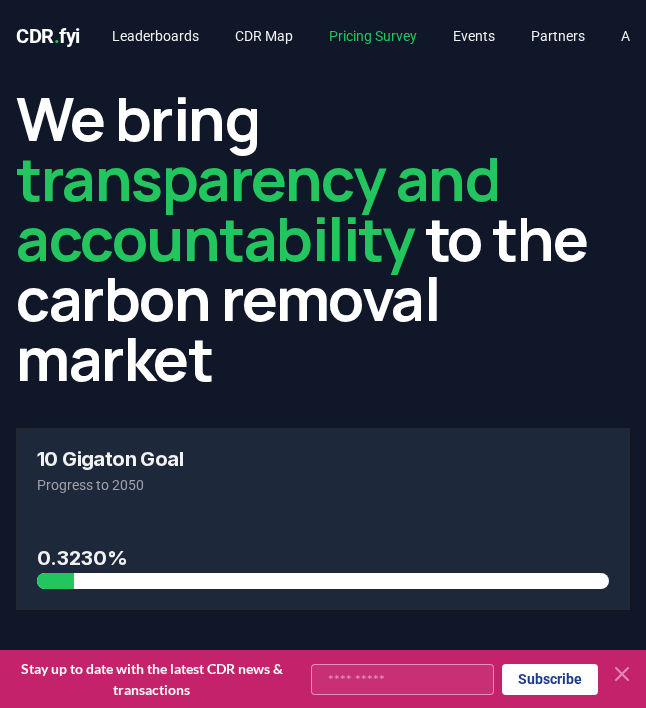 click on "Pricing Survey" at bounding box center [373, 36] 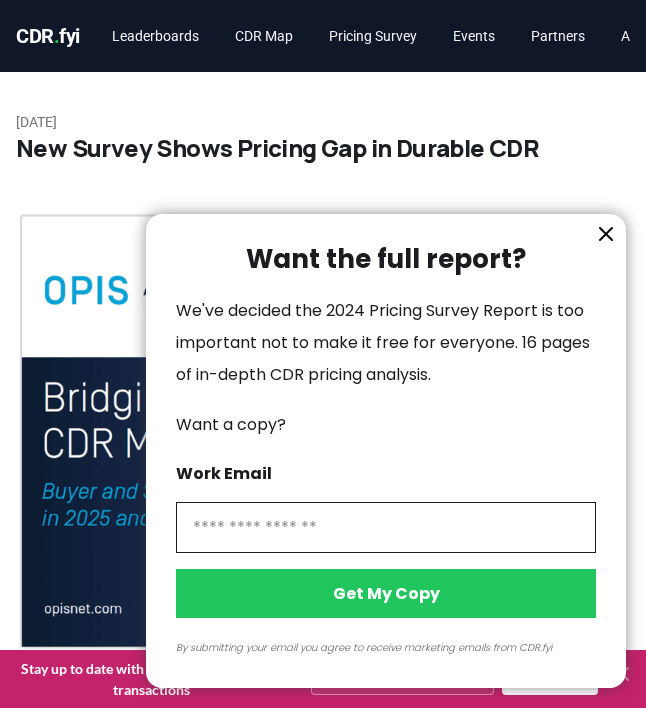 click on "Want the full report? We've decided the 2024 Pricing Survey Report is too important not to make it free for everyone. 16 pages of in-depth CDR pricing analysis.  Want a copy?  Work Email Get My Copy By submitting your email you agree to receive marketing emails from CDR.fyi" at bounding box center (386, 451) 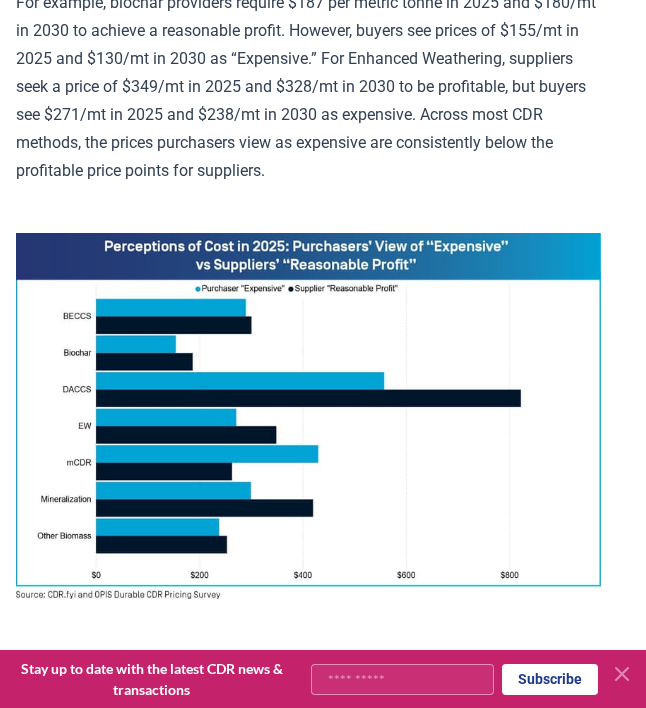 scroll, scrollTop: 1273, scrollLeft: 0, axis: vertical 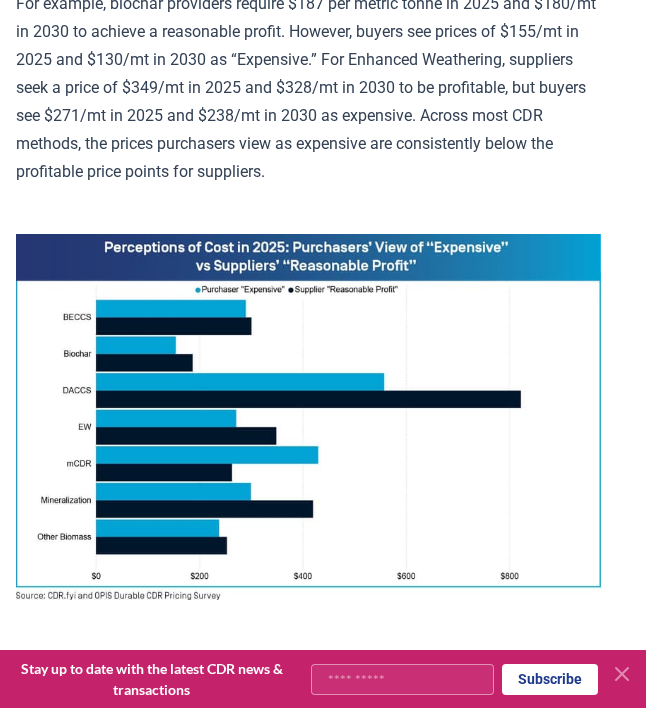 click on "Insights from the CDR.fyi/OPIS Pricing Survey Pricing data is the most sought-after information in durable carbon dioxide removal (CDR). To address this market need,  CDR.fyi  and  OPIS, a Dow Jones Company , partnered to conduct the durable CDR pricing survey. The survey, which targeted purchasers and suppliers of durable CDR, aimed to increase transparency in pricing and support the industry’s growth by gathering data on acceptable price ranges, optimal price points, and market dynamics. The biggest takeaway from the survey is  a significant gap between what purchasers are willing to pay and what suppliers need to achieve profitability.  This gap is biggest for 2025 but remains substantial for 2030. Despite these gaps, many suppliers’ Breakeven prices are below what buyers label as Expensive/High side. This indicates that there is a possibility of finding prices that work for both buyers and suppliers. already purchased or sold credits lower On the buyer side, veterans generally anticipated  higher The" at bounding box center (308, 1146) 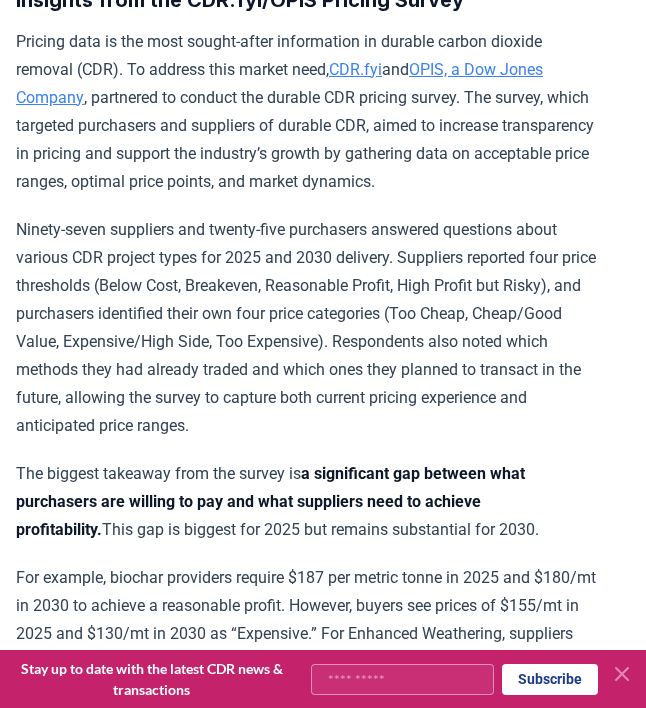 scroll, scrollTop: 698, scrollLeft: 0, axis: vertical 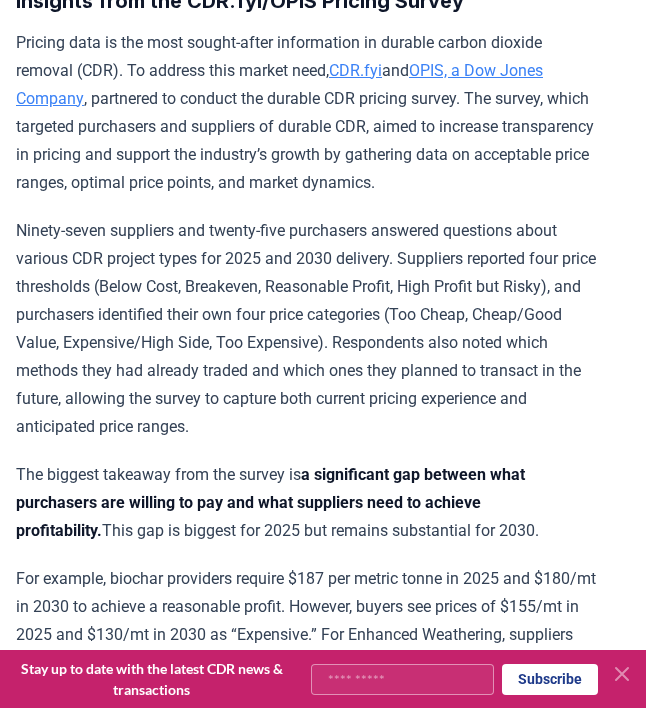 click on "Insights from the CDR.fyi/OPIS Pricing Survey Pricing data is the most sought-after information in durable carbon dioxide removal (CDR). To address this market need,  CDR.fyi  and  OPIS, a Dow Jones Company , partnered to conduct the durable CDR pricing survey. The survey, which targeted purchasers and suppliers of durable CDR, aimed to increase transparency in pricing and support the industry’s growth by gathering data on acceptable price ranges, optimal price points, and market dynamics. The biggest takeaway from the survey is  a significant gap between what purchasers are willing to pay and what suppliers need to achieve profitability.  This gap is biggest for 2025 but remains substantial for 2030. Despite these gaps, many suppliers’ Breakeven prices are below what buyers label as Expensive/High side. This indicates that there is a possibility of finding prices that work for both buyers and suppliers. already purchased or sold credits lower On the buyer side, veterans generally anticipated  higher The" at bounding box center (308, 1721) 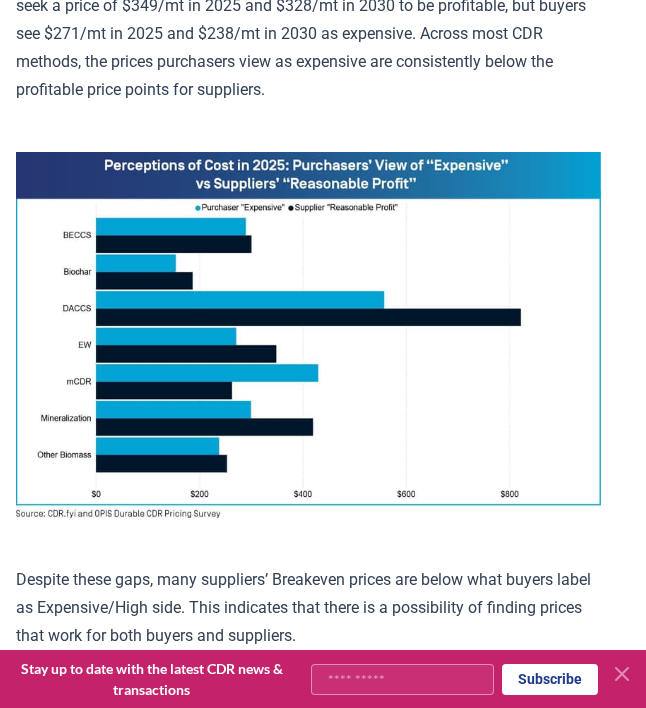 scroll, scrollTop: 1353, scrollLeft: 0, axis: vertical 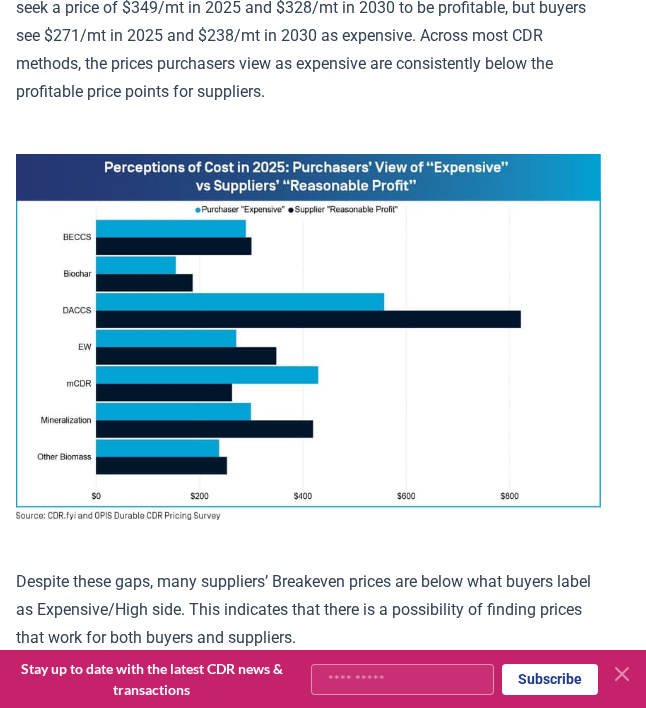 click on "Despite these gaps, many suppliers’ Breakeven prices are below what buyers label as Expensive/High side. This indicates that there is a possibility of finding prices that work for both buyers and suppliers." at bounding box center [308, 610] 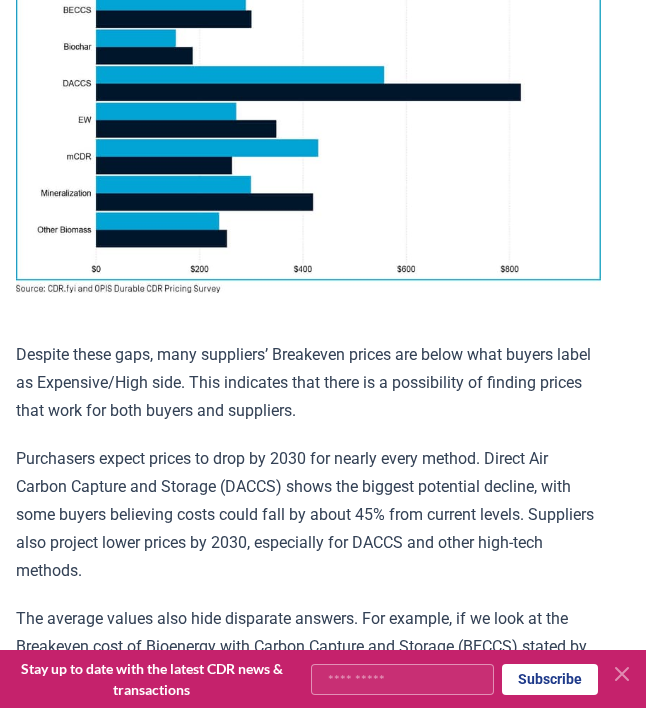 scroll, scrollTop: 1579, scrollLeft: 0, axis: vertical 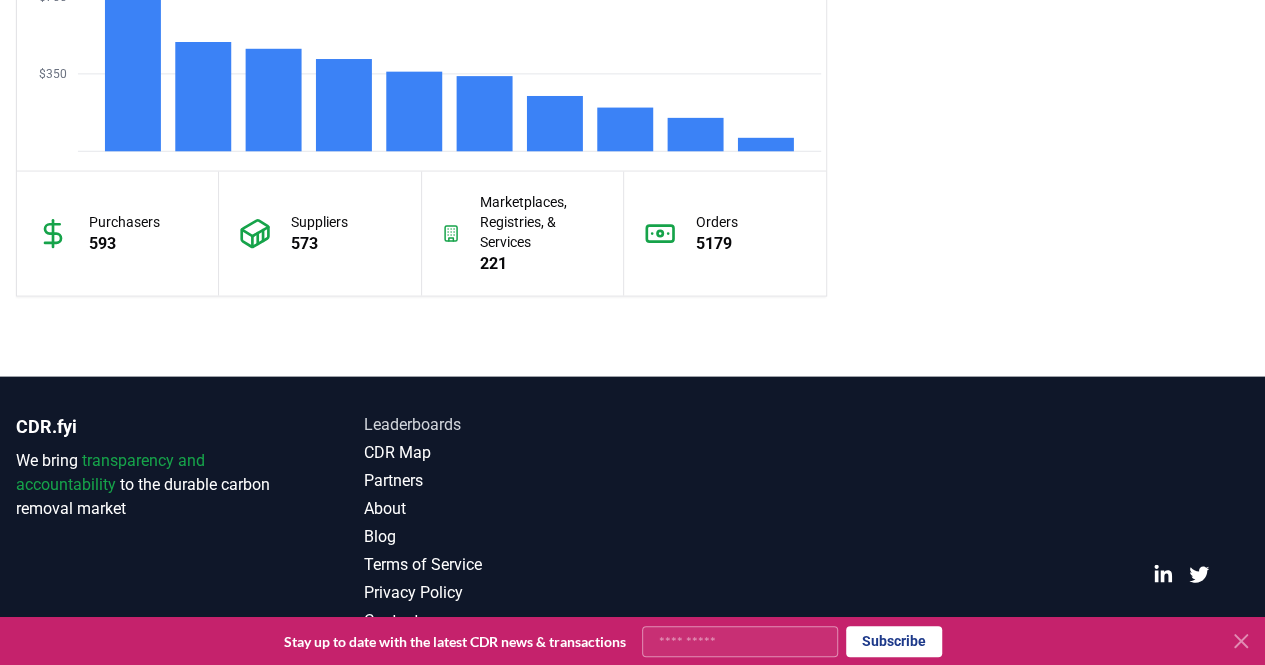 click on "Leaderboards" at bounding box center [498, 425] 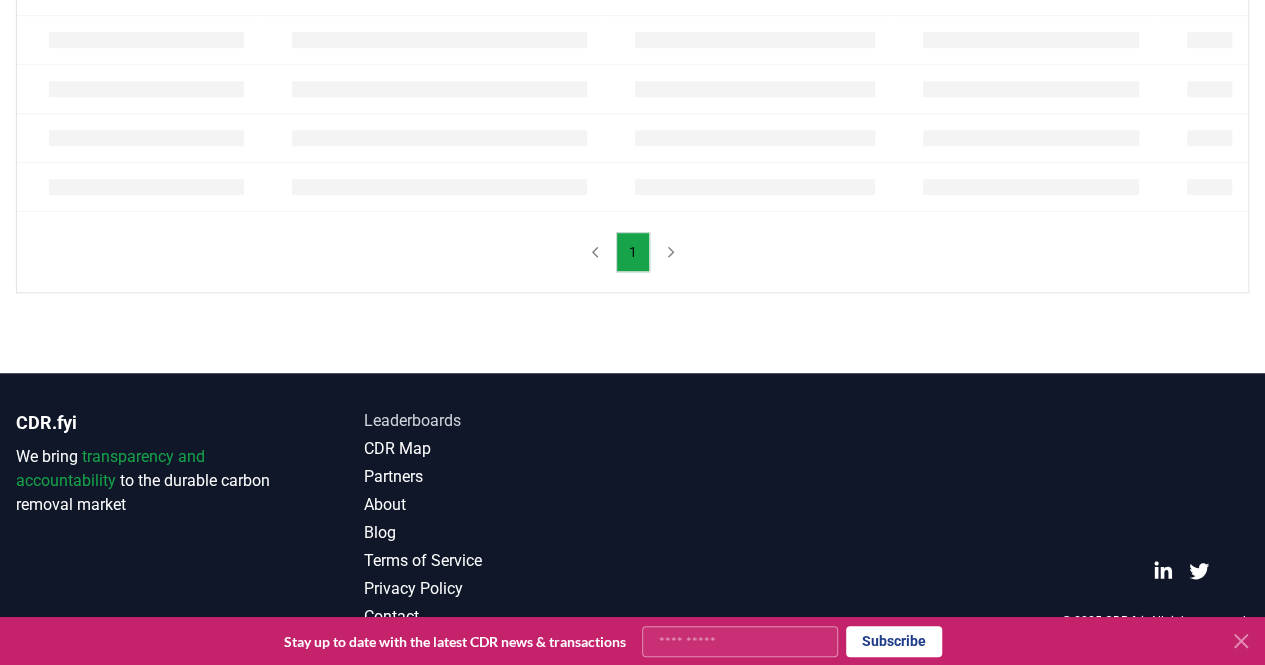 scroll, scrollTop: 0, scrollLeft: 0, axis: both 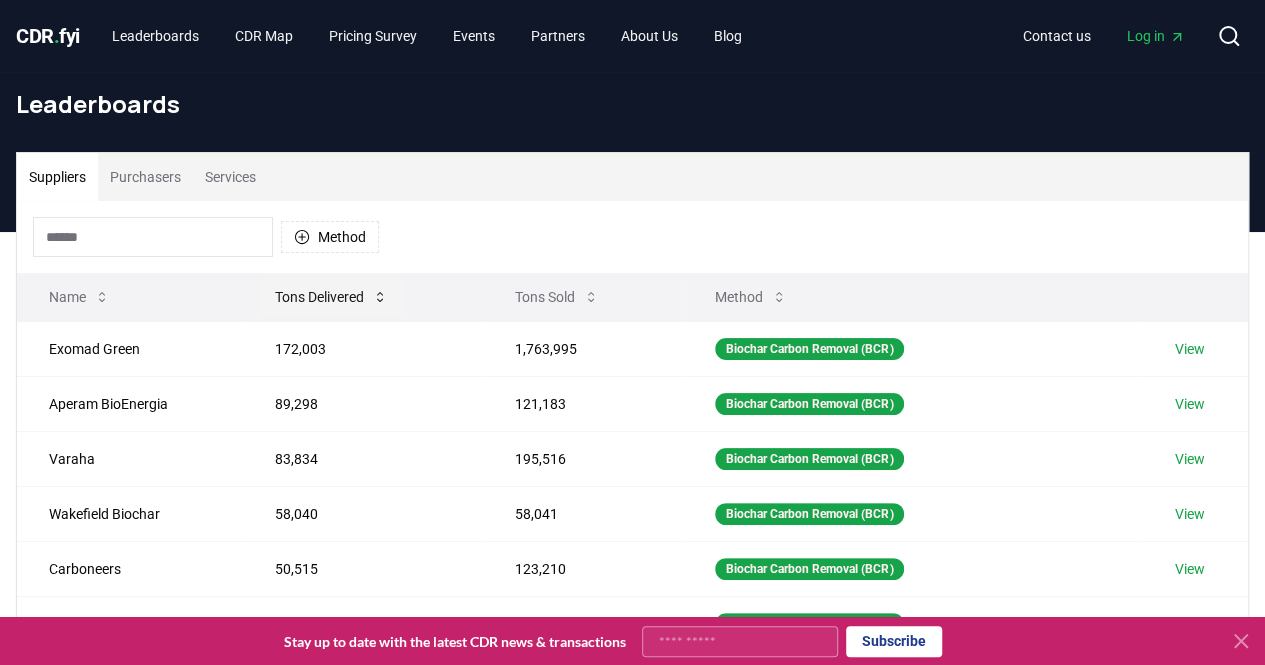 click 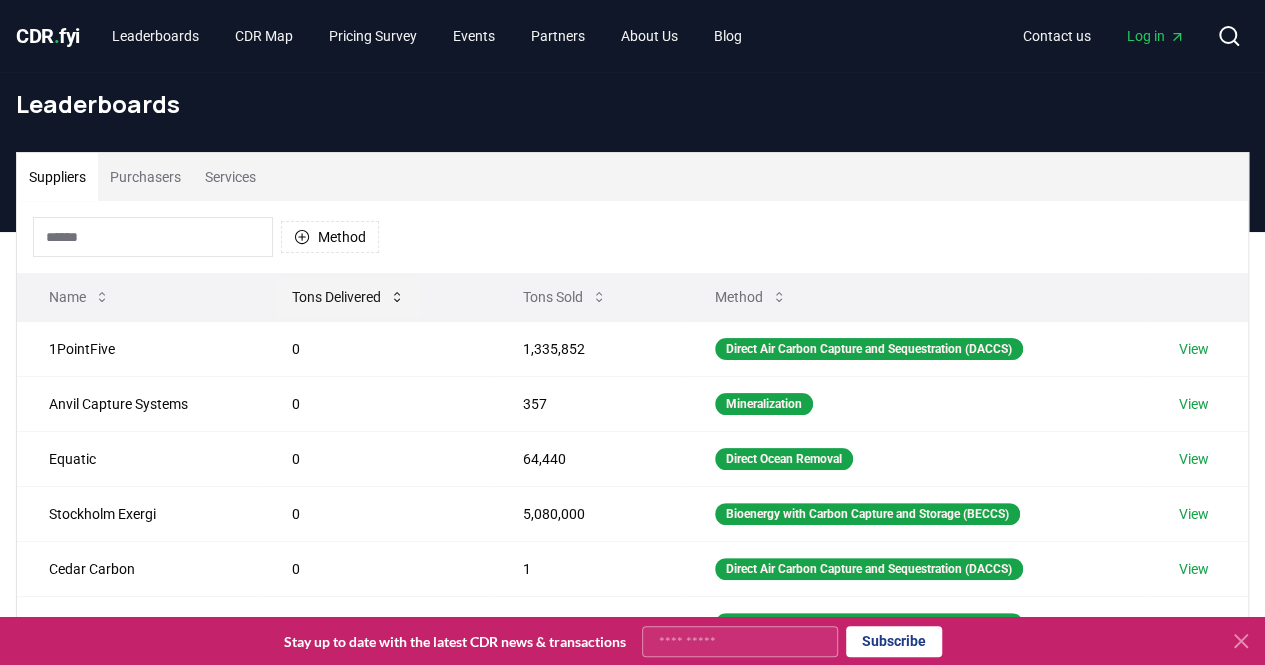 click on "Tons Delivered" at bounding box center [348, 297] 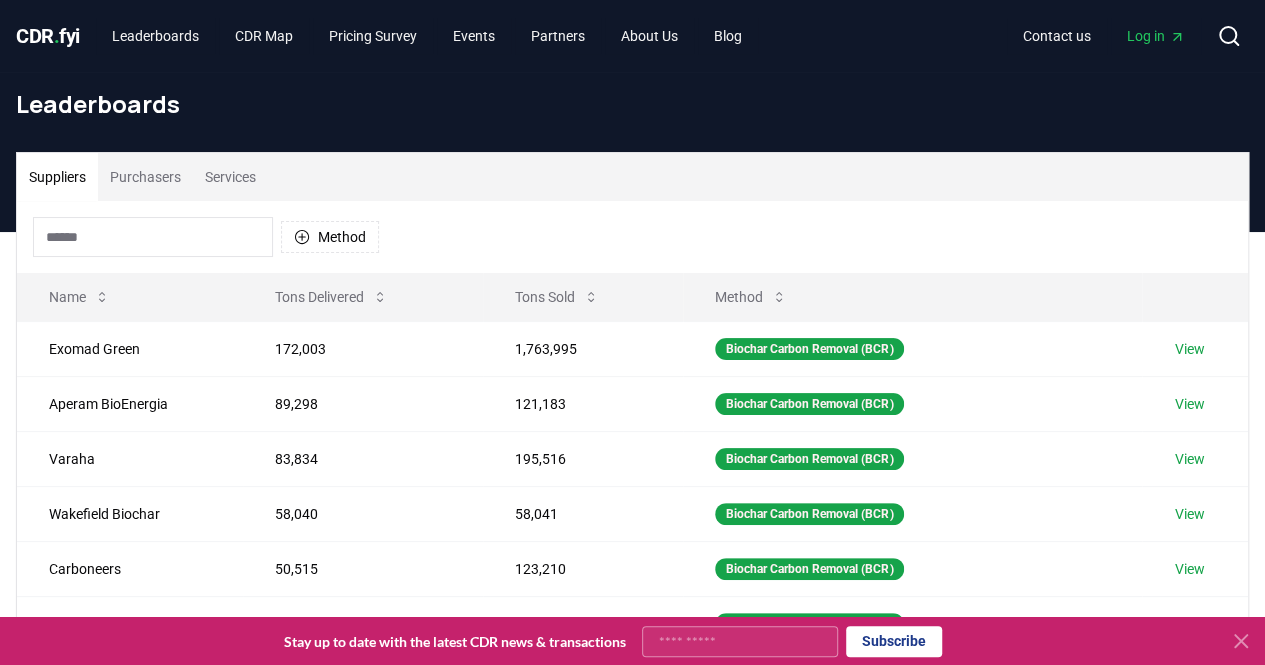 click on "Purchasers" at bounding box center [145, 177] 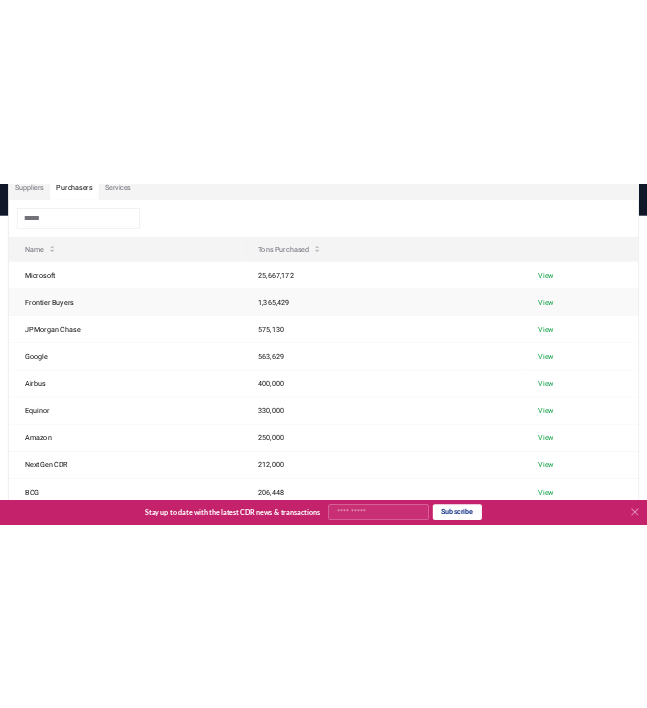 scroll, scrollTop: 170, scrollLeft: 0, axis: vertical 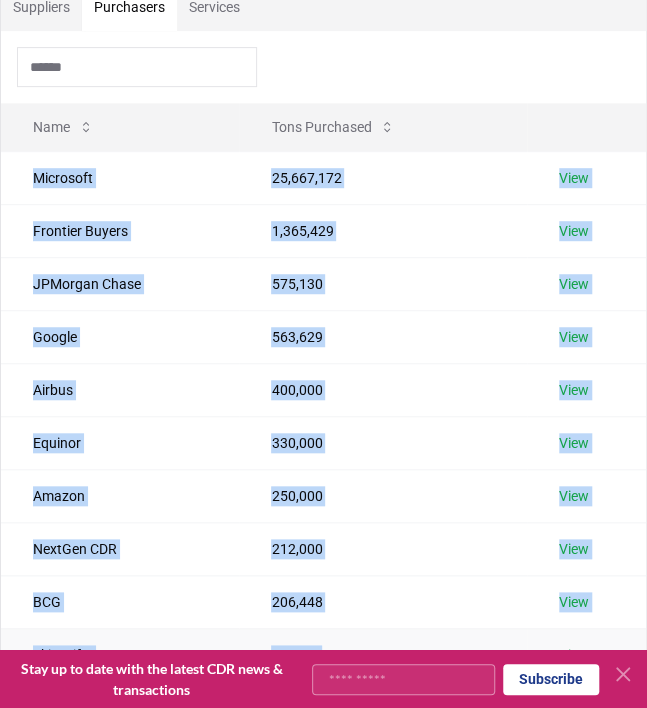 drag, startPoint x: 30, startPoint y: 165, endPoint x: 434, endPoint y: 632, distance: 617.49896 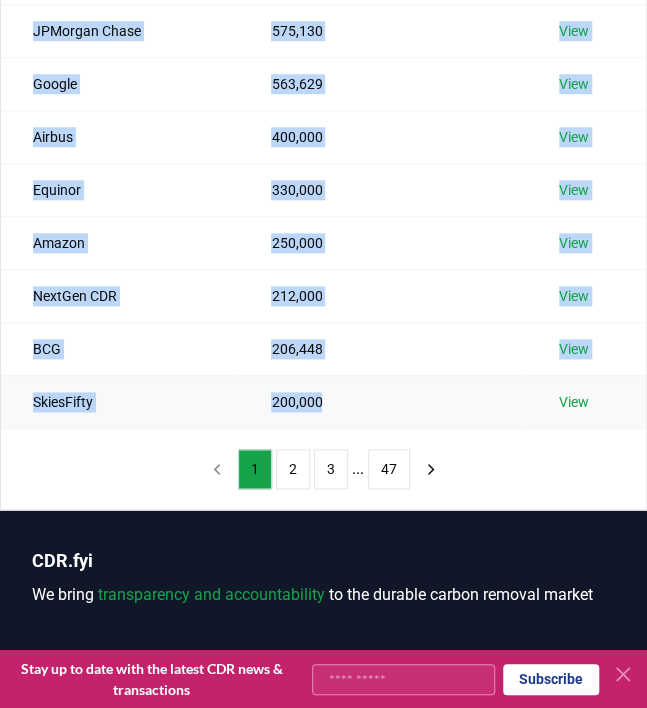 scroll, scrollTop: 422, scrollLeft: 0, axis: vertical 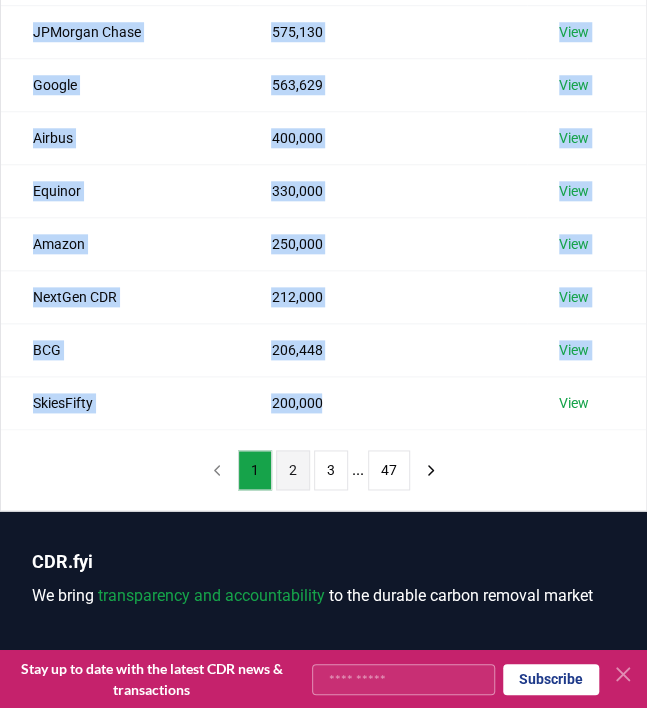click on "2" at bounding box center [293, 470] 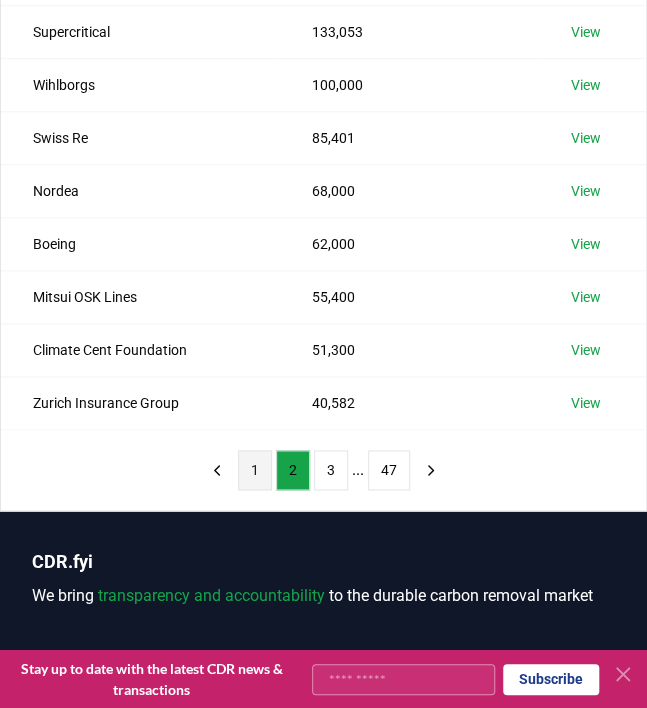 click on "1" at bounding box center [255, 470] 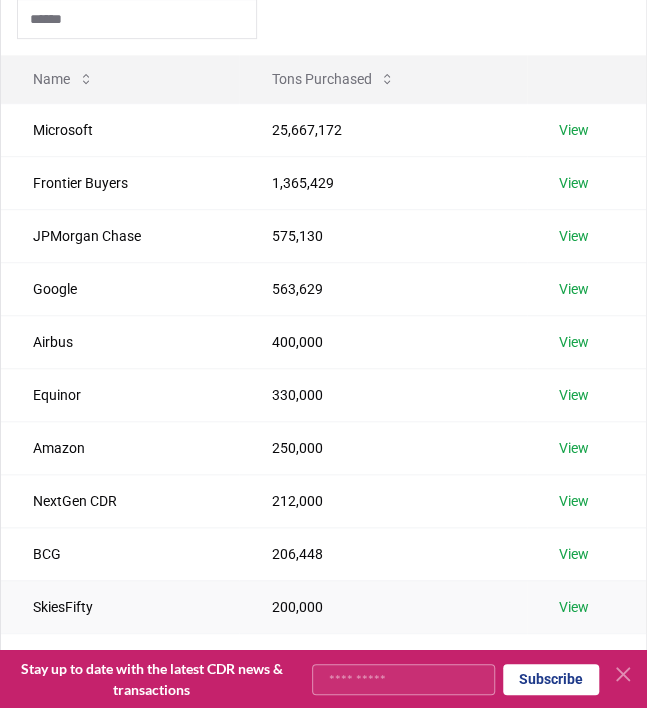scroll, scrollTop: 215, scrollLeft: 0, axis: vertical 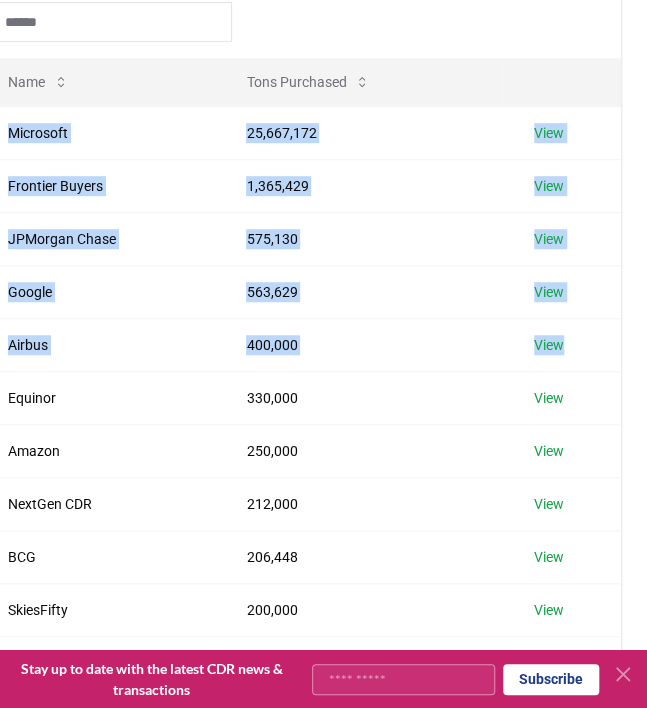 drag, startPoint x: 28, startPoint y: 134, endPoint x: 634, endPoint y: 564, distance: 743.05853 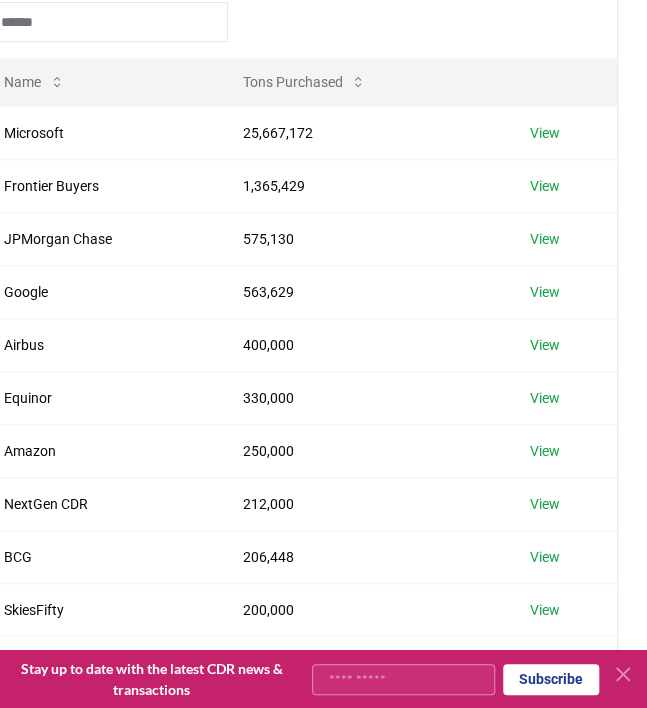 click on "CDR . fyi Leaderboards CDR Map Pricing Survey Events Partners About Us Blog Contact us Log in Search Leaderboards Suppliers Purchasers Services Name Tons Purchased Microsoft 25,667,172 View Frontier Buyers 1,365,429 View JPMorgan Chase 575,130 View Google 563,629 View Airbus 400,000 View Equinor 330,000 View Amazon 250,000 View NextGen CDR 212,000 View BCG 206,448 View SkiesFifty 200,000 View 1 2 3 ... 47 CDR.fyi We bring   transparency and accountability   to the durable carbon removal market Leaderboards CDR Map Partners About Blog Terms of Service Privacy Policy Contact © 2025 CDR.fyi. All rights reserved. Marine Biomass Carbon Capture and Sequestration (MBCCS)" at bounding box center [294, 517] 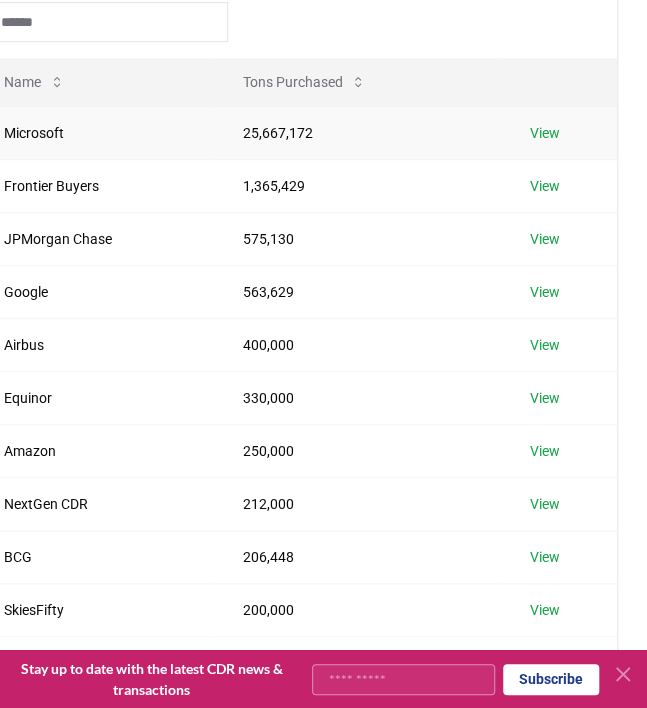scroll, scrollTop: 215, scrollLeft: 1, axis: both 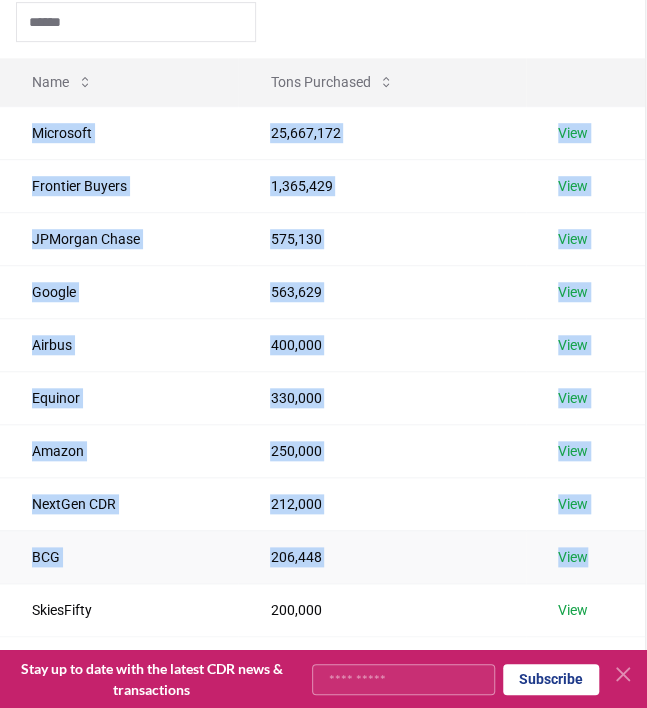 drag, startPoint x: 34, startPoint y: 133, endPoint x: 588, endPoint y: 561, distance: 700.0714 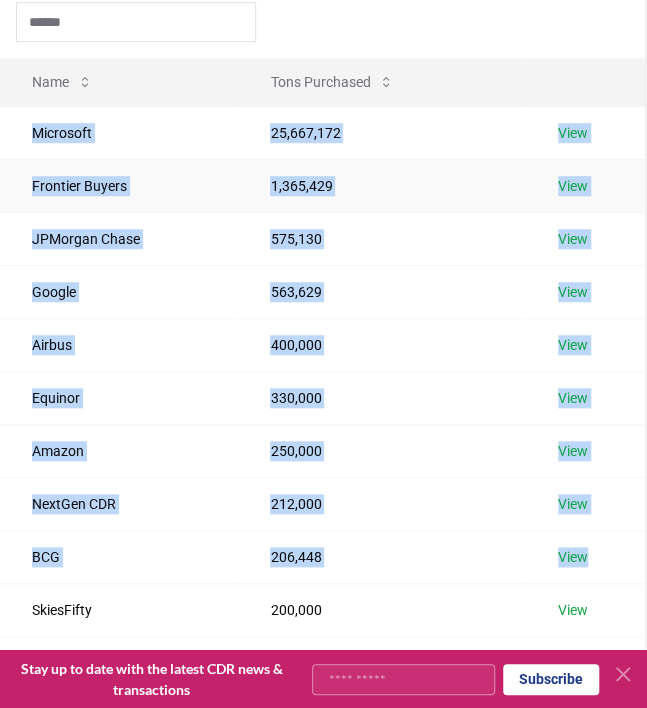 click on "Frontier Buyers" at bounding box center (119, 185) 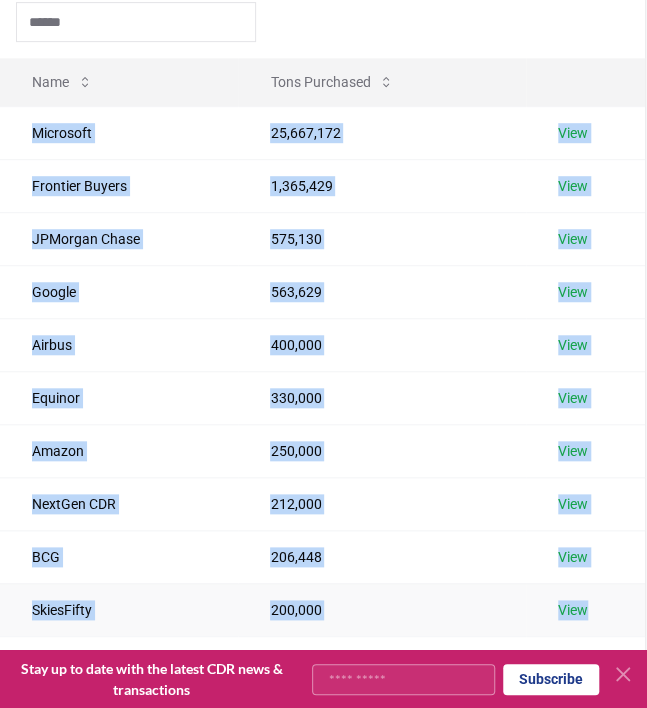 drag, startPoint x: 31, startPoint y: 127, endPoint x: 588, endPoint y: 607, distance: 735.2884 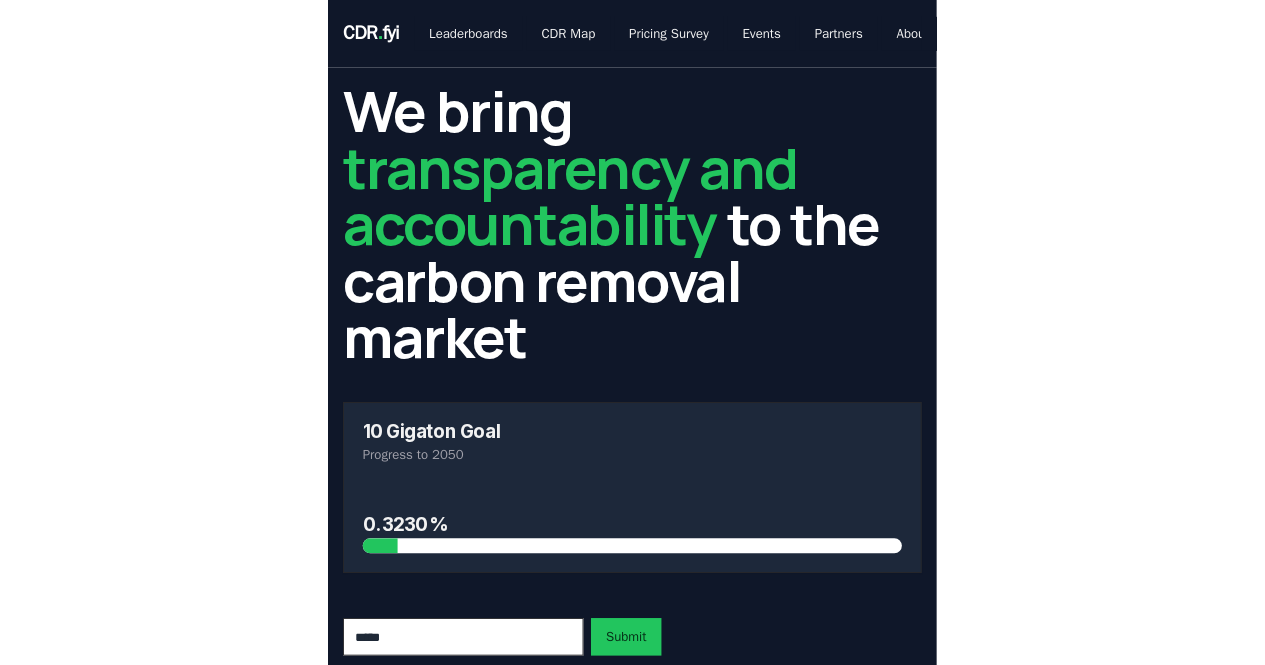 scroll, scrollTop: 0, scrollLeft: 0, axis: both 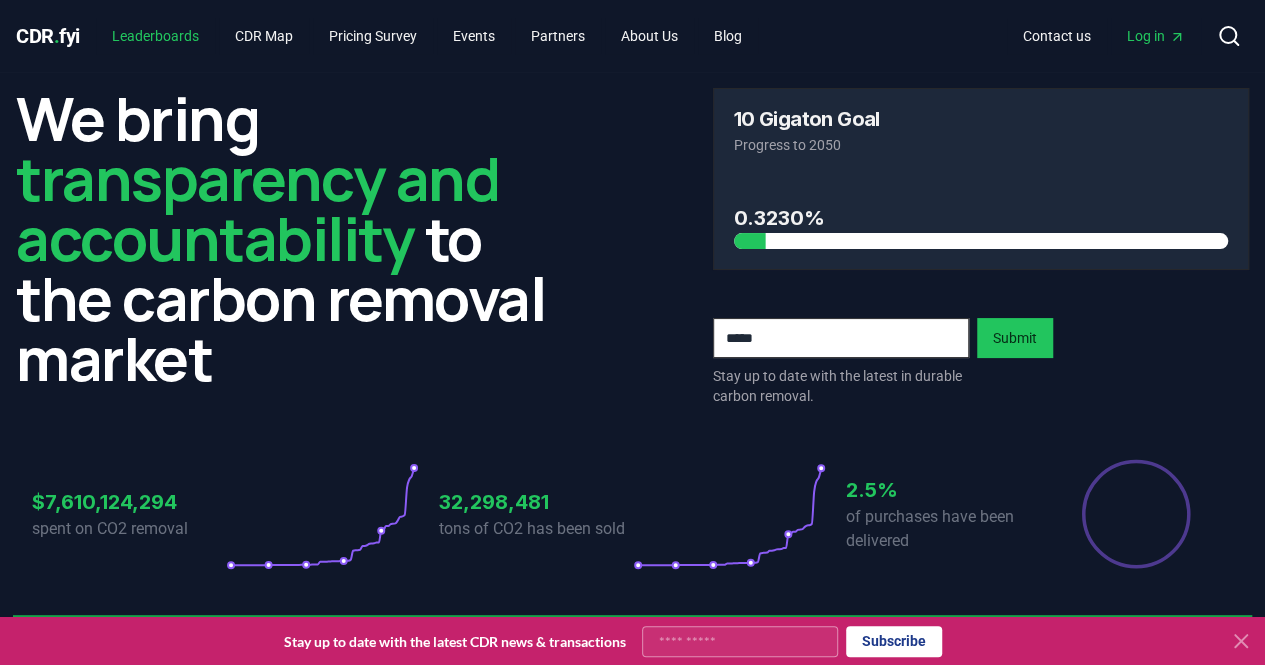 click on "Leaderboards" at bounding box center (155, 36) 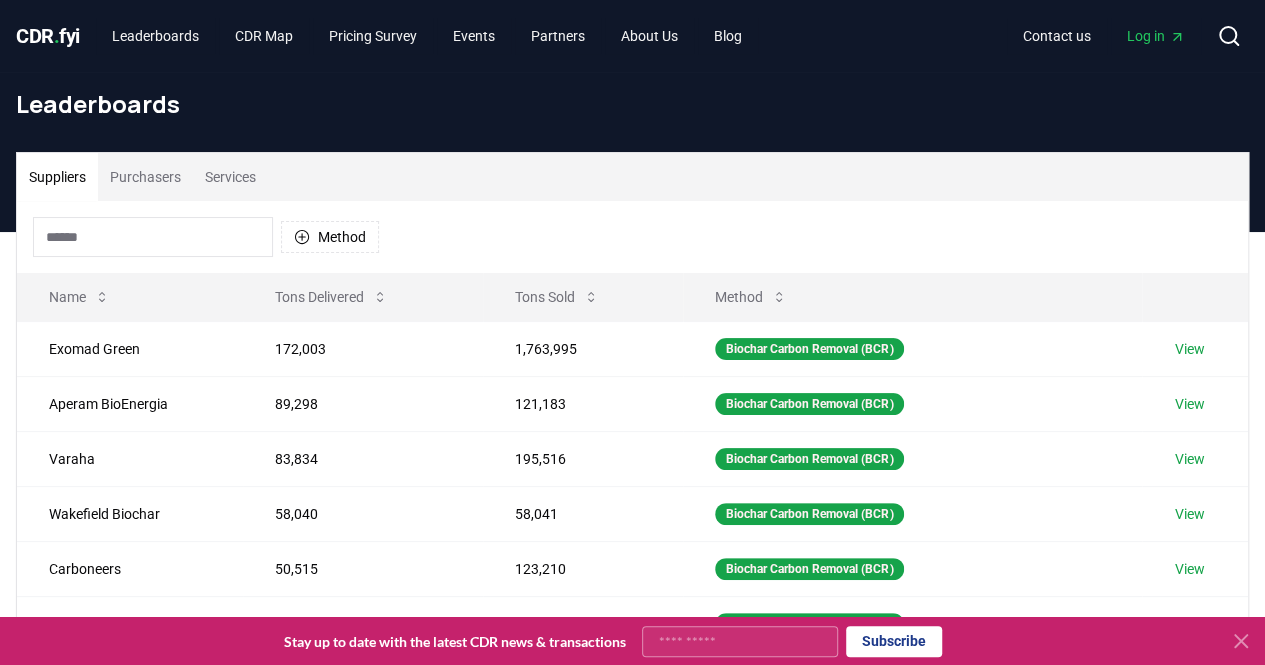 click on "Purchasers" at bounding box center [145, 177] 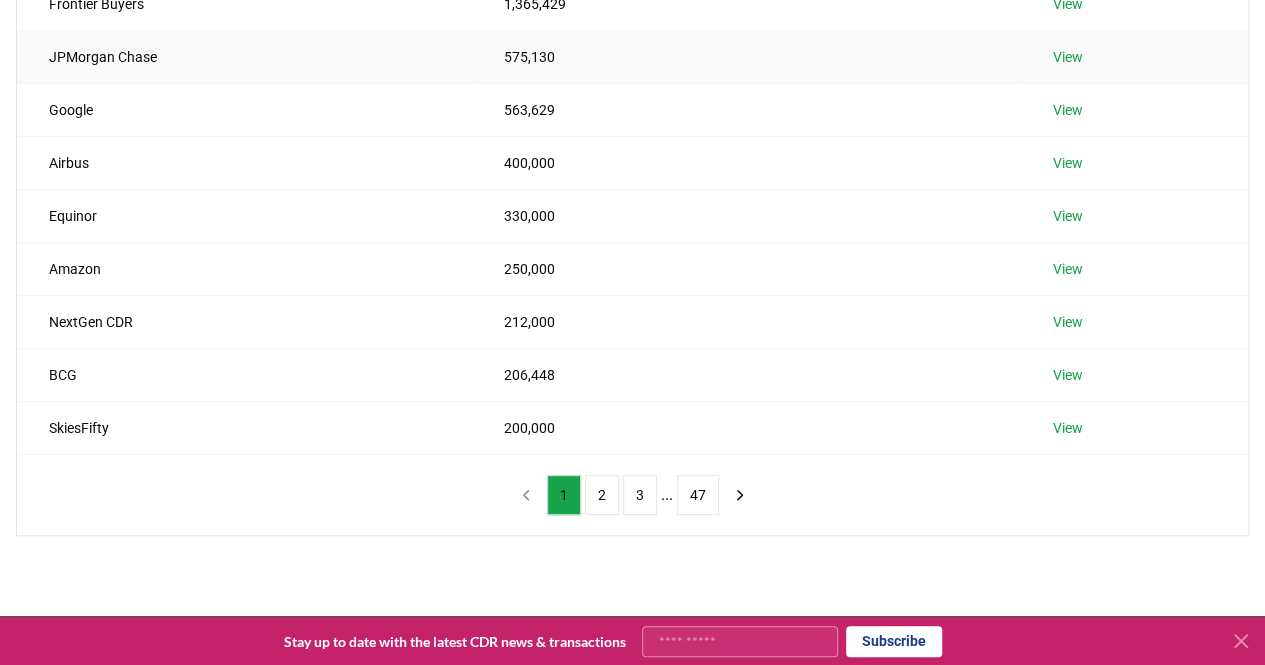 scroll, scrollTop: 403, scrollLeft: 0, axis: vertical 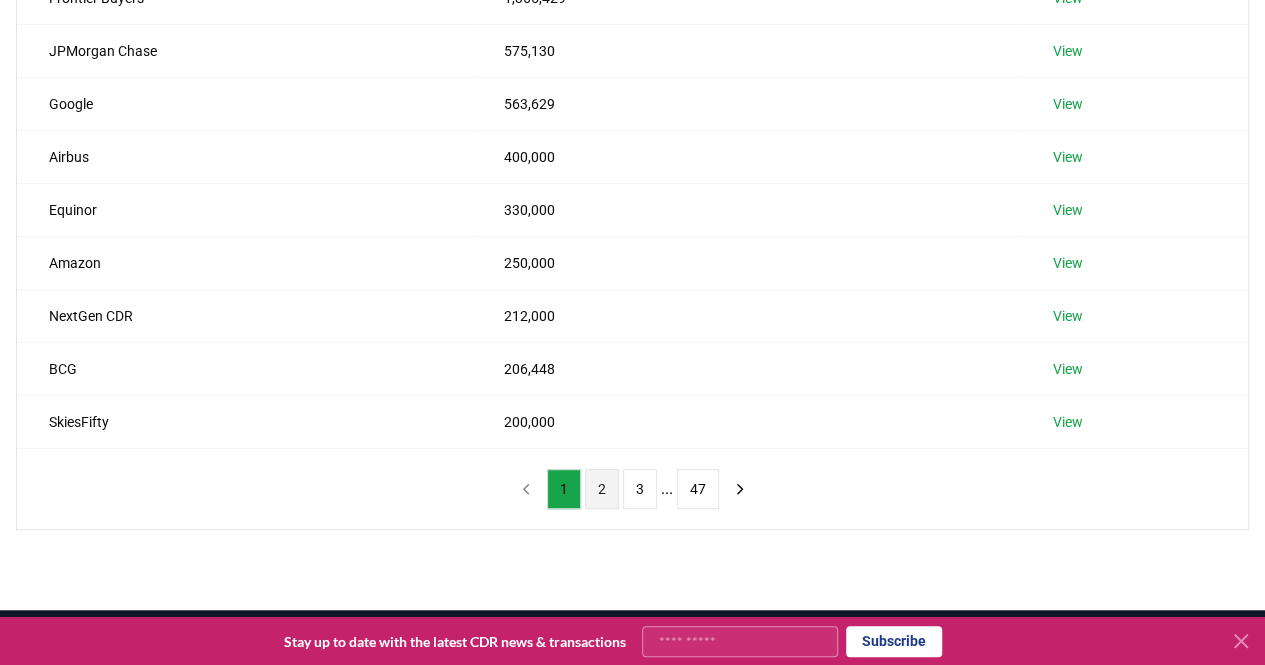 click on "2" at bounding box center [602, 489] 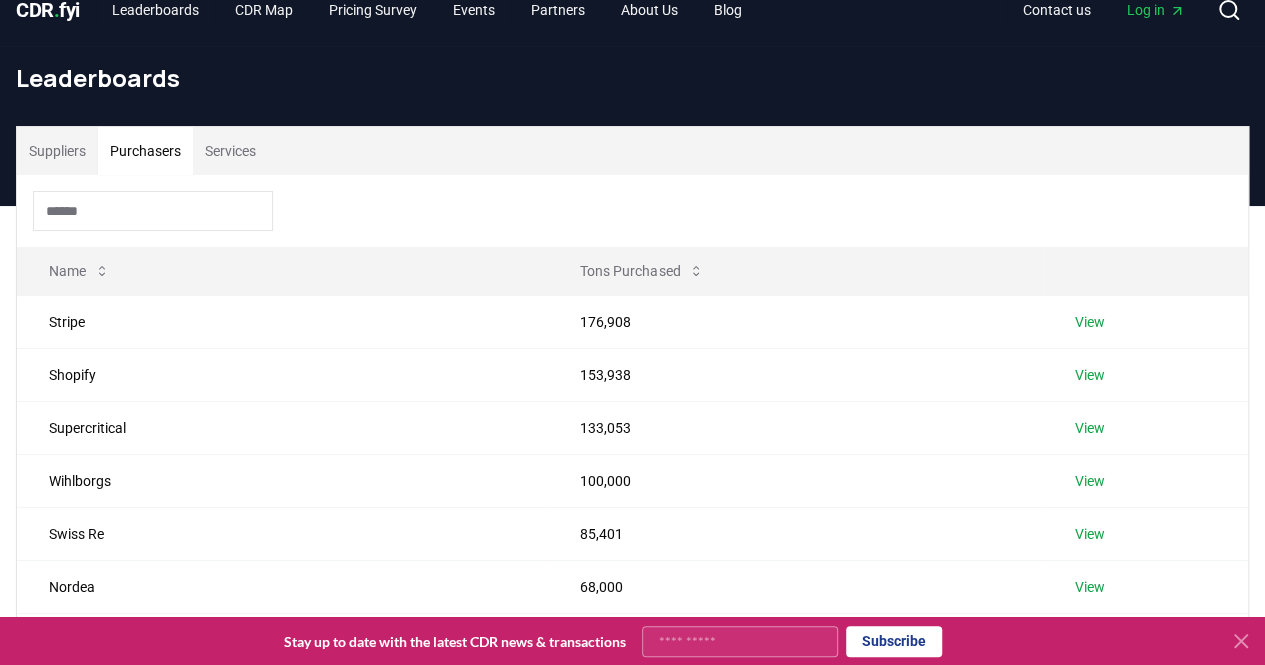 scroll, scrollTop: 0, scrollLeft: 0, axis: both 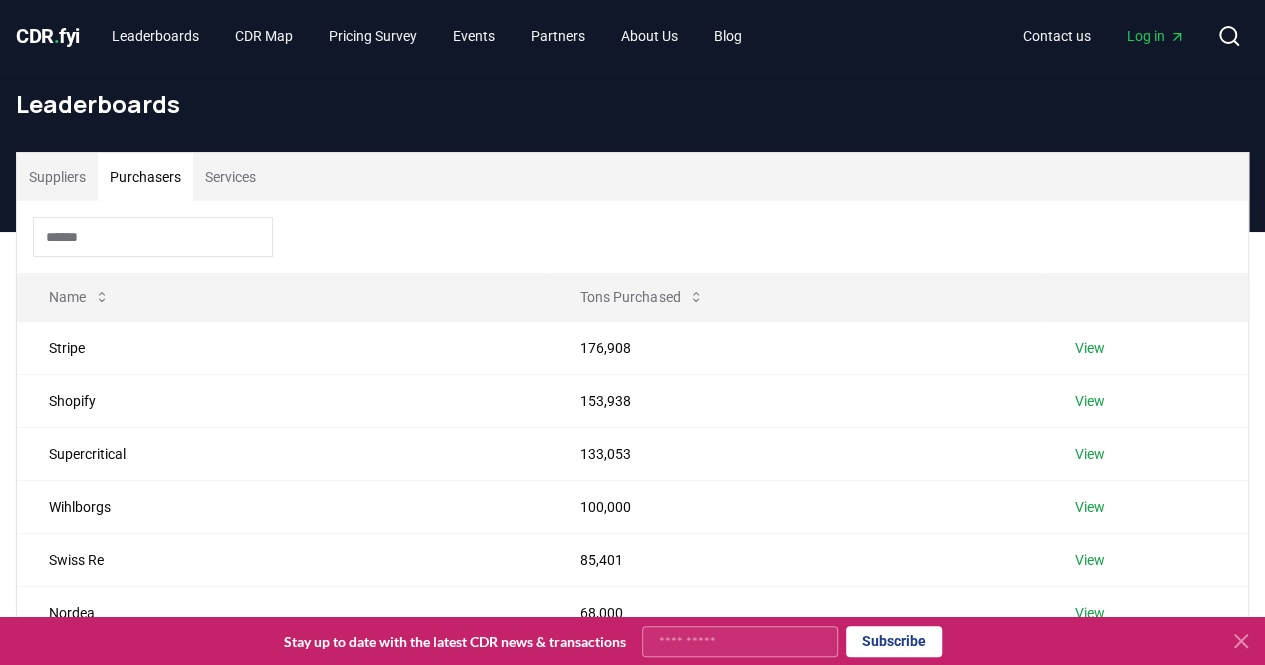 click on "CDR . fyi" at bounding box center [48, 36] 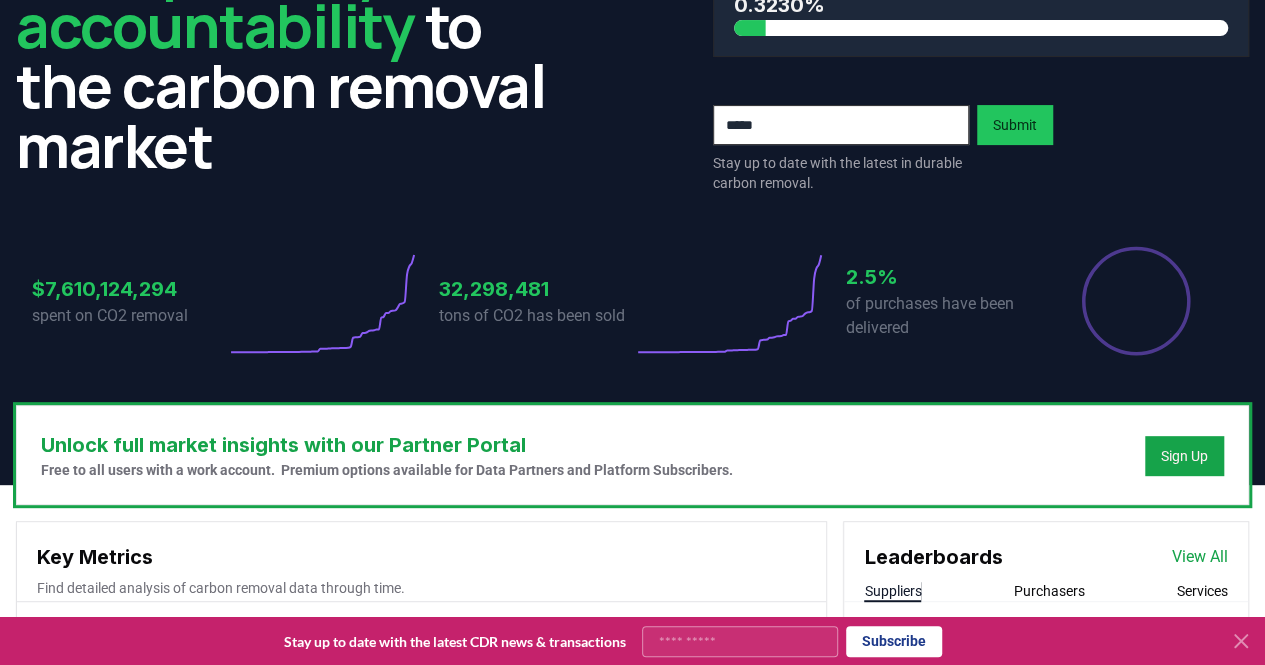 scroll, scrollTop: 214, scrollLeft: 0, axis: vertical 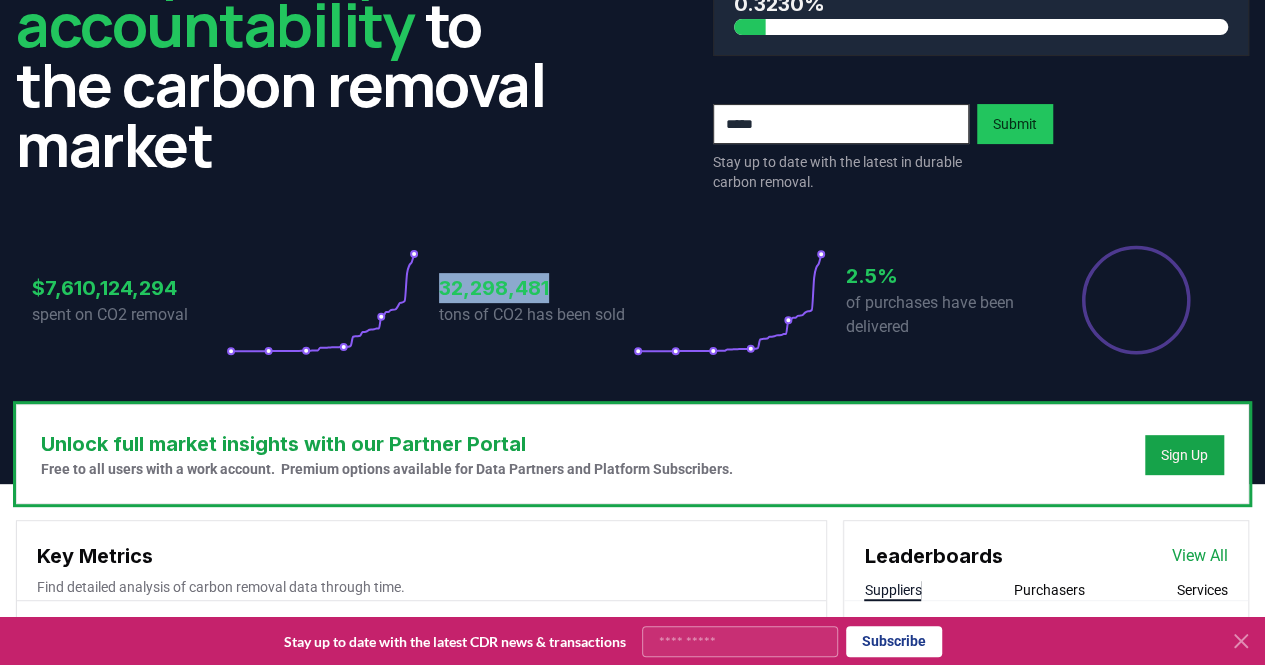 drag, startPoint x: 443, startPoint y: 284, endPoint x: 551, endPoint y: 287, distance: 108.04166 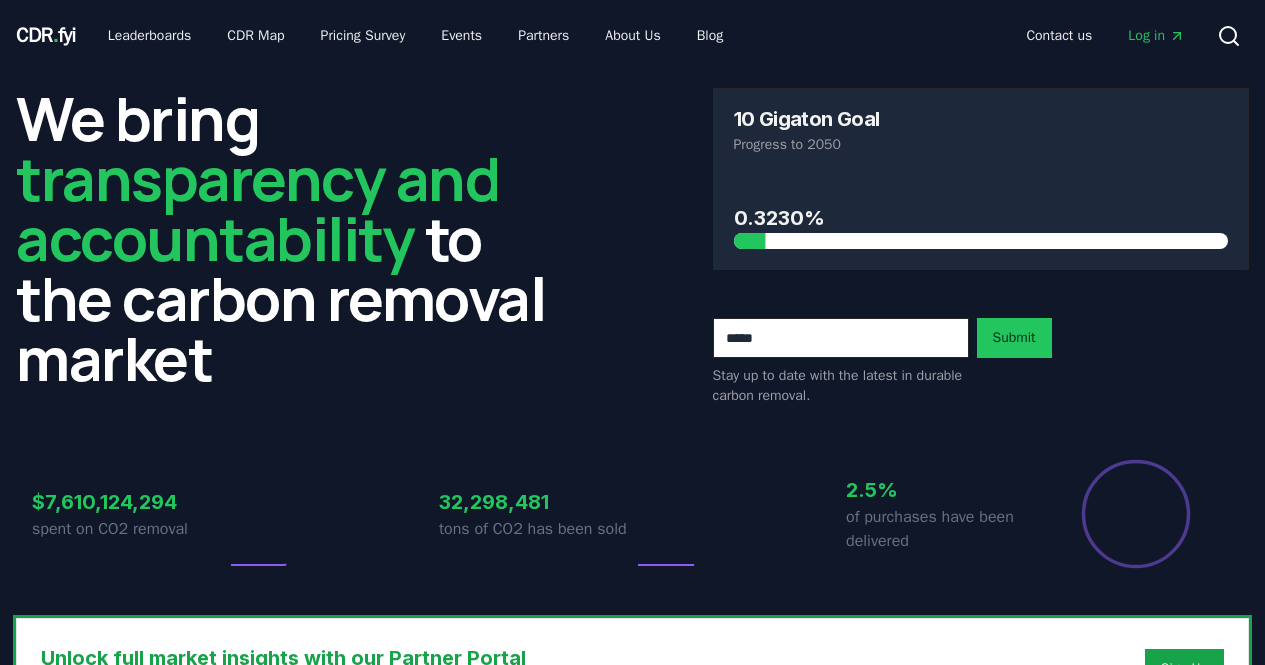 scroll, scrollTop: 0, scrollLeft: 0, axis: both 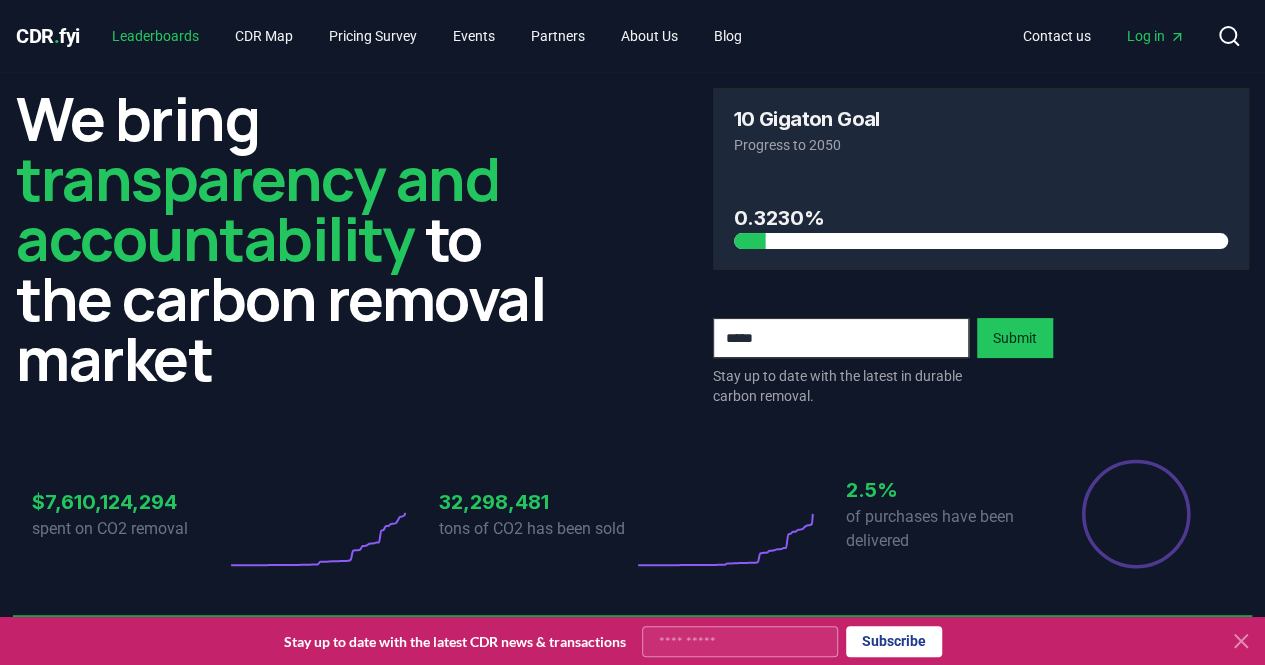 click on "Leaderboards" at bounding box center (155, 36) 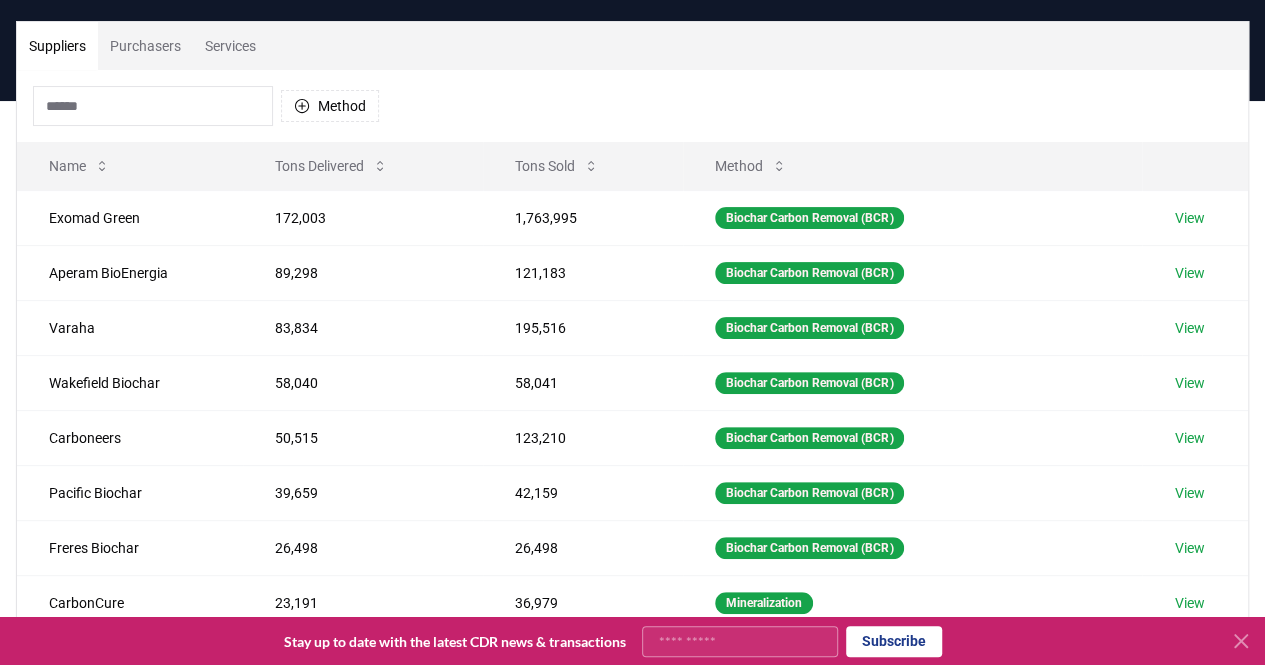 scroll, scrollTop: 130, scrollLeft: 0, axis: vertical 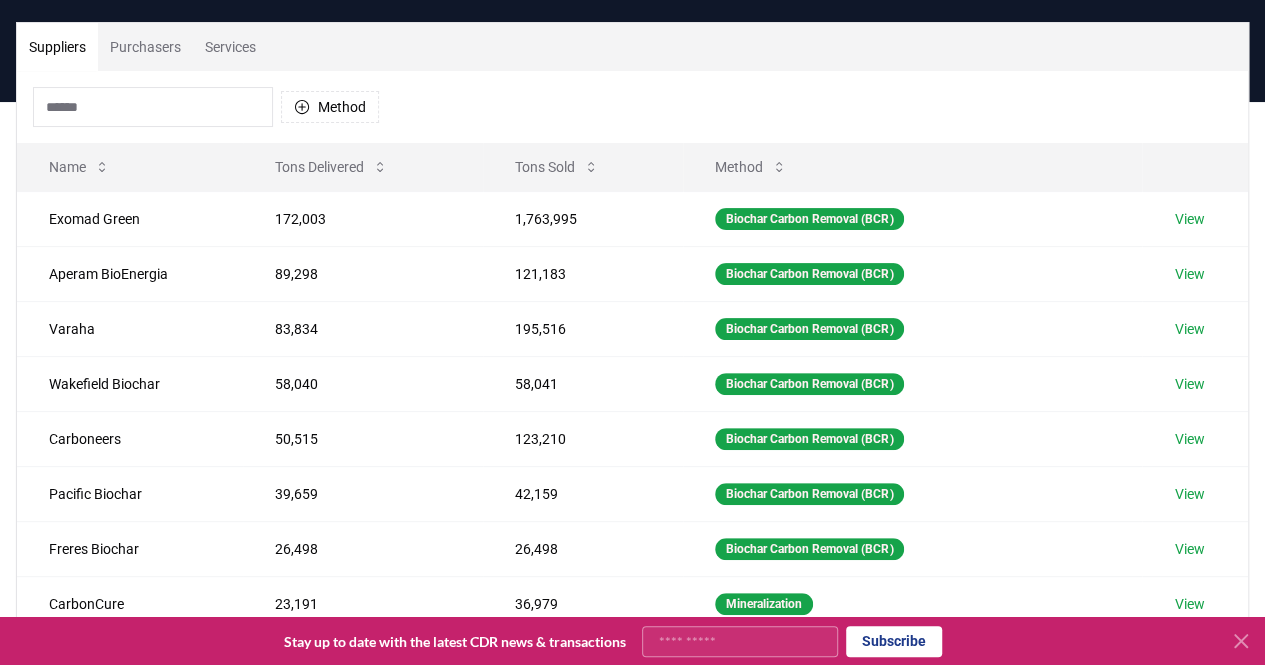 click on "Purchasers" at bounding box center [145, 47] 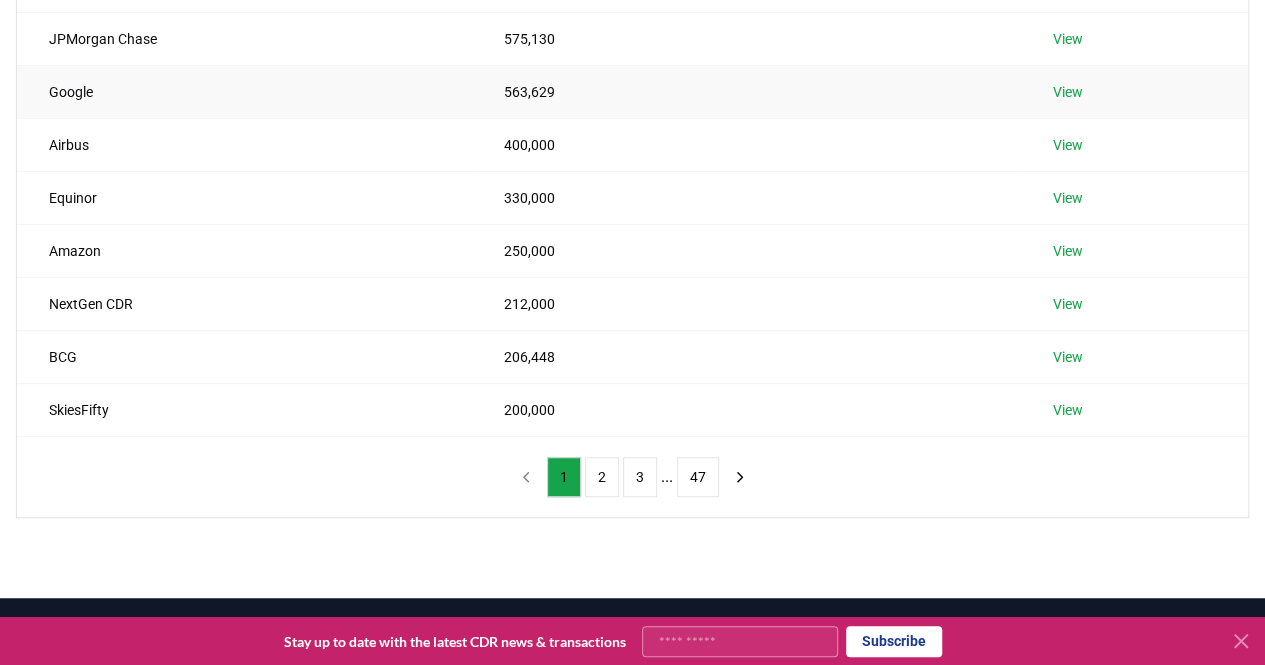 scroll, scrollTop: 414, scrollLeft: 0, axis: vertical 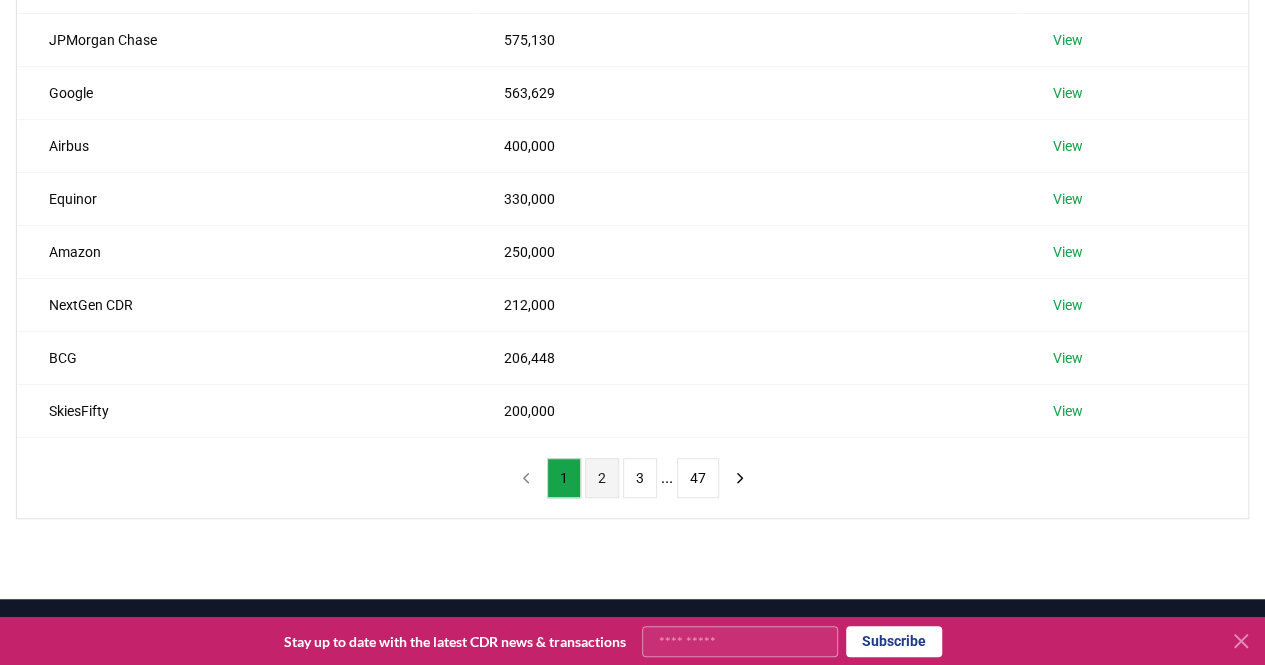 click on "2" at bounding box center [602, 478] 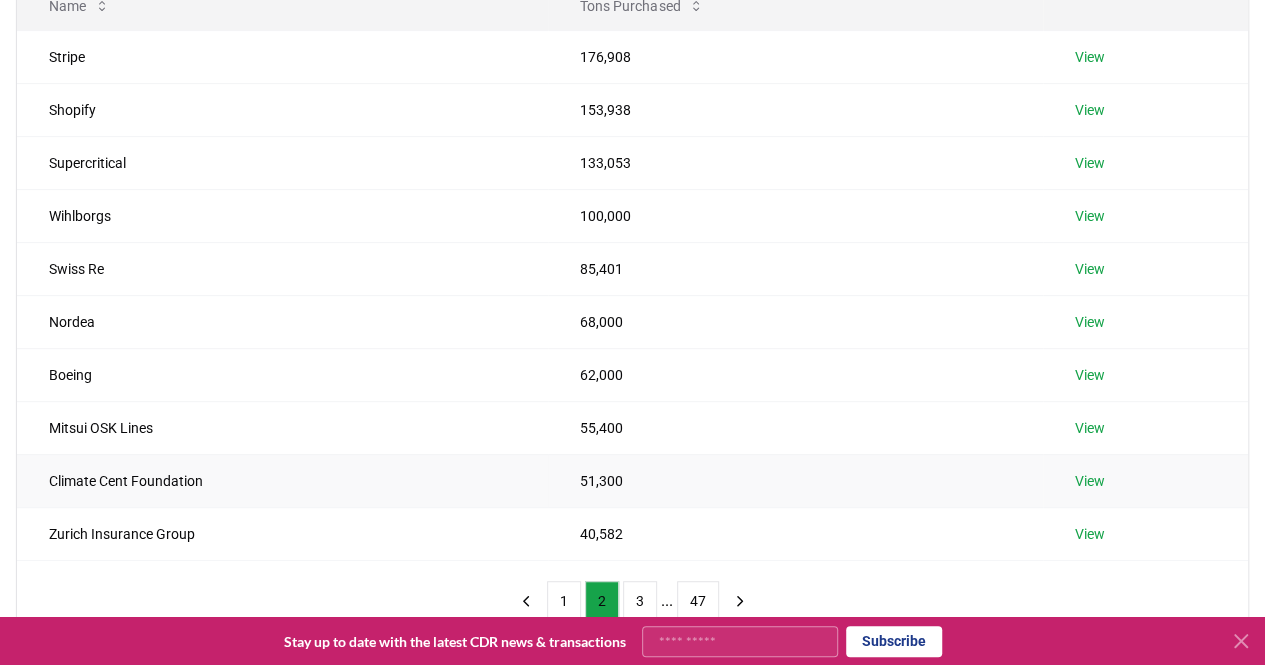 scroll, scrollTop: 309, scrollLeft: 0, axis: vertical 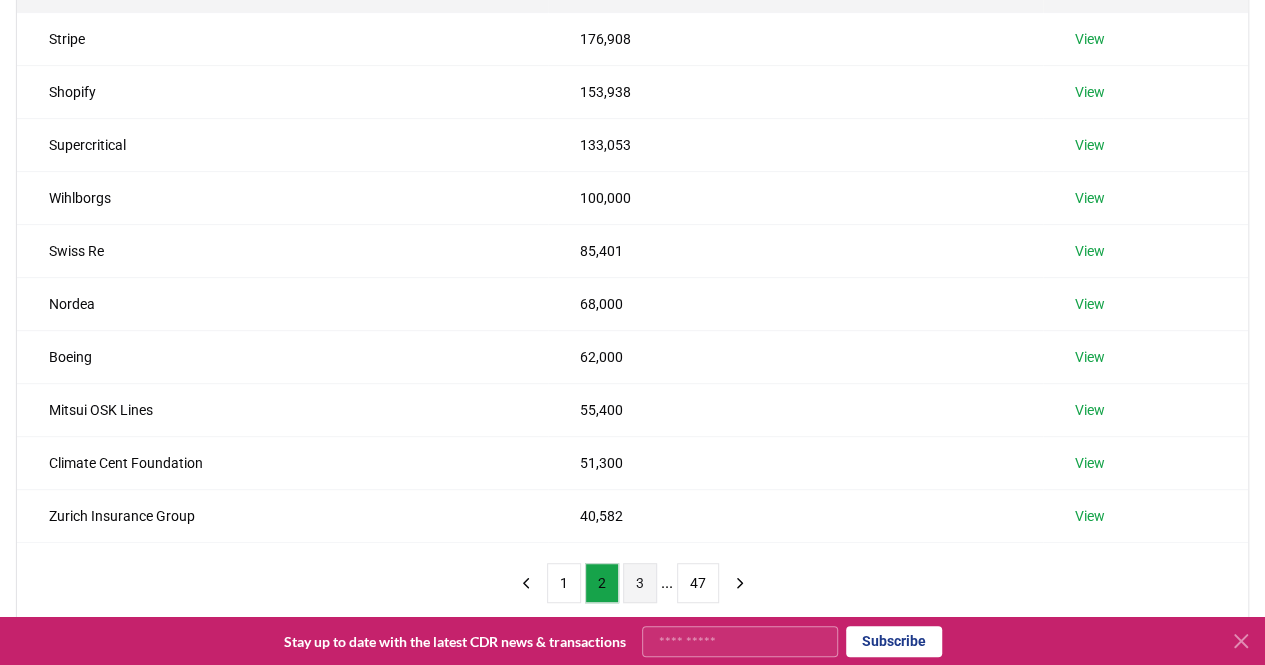 click on "3" at bounding box center [640, 583] 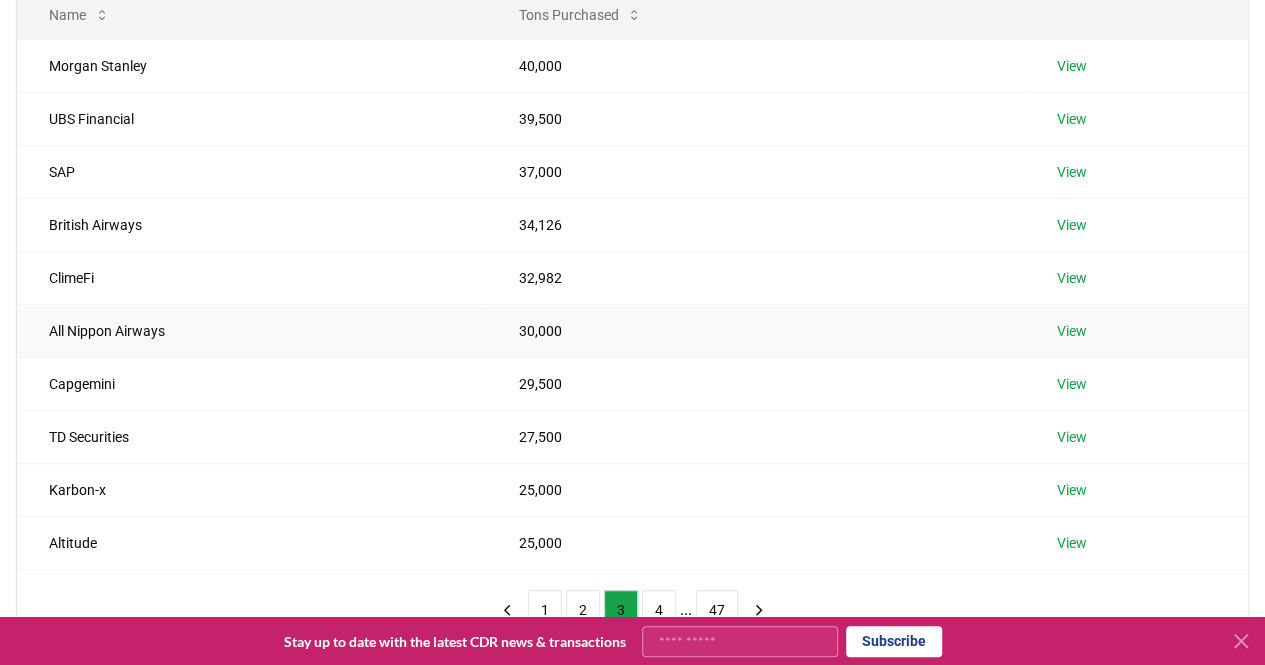 scroll, scrollTop: 275, scrollLeft: 0, axis: vertical 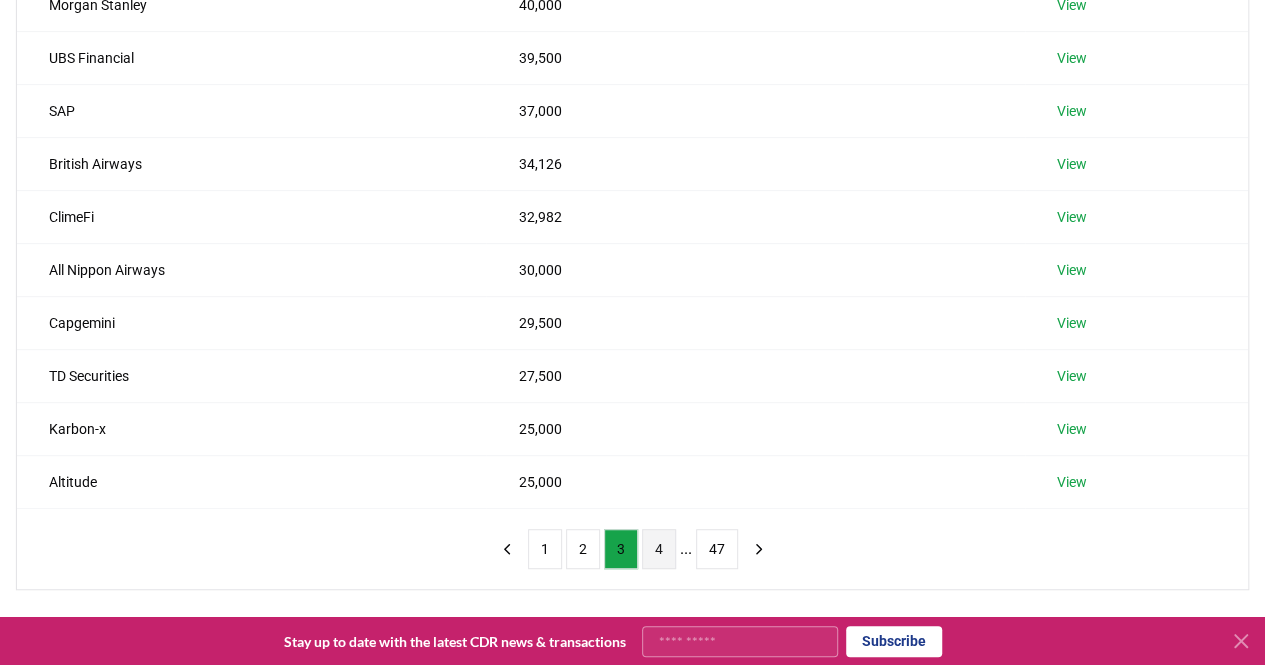 click on "4" at bounding box center (659, 549) 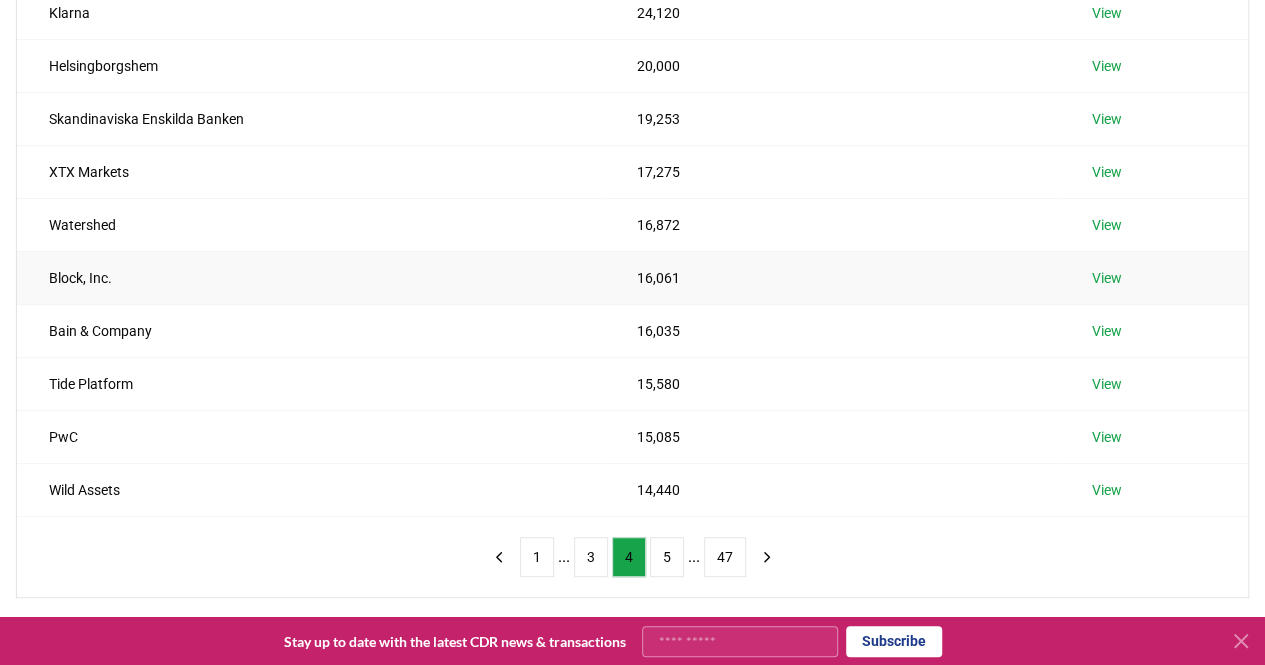 scroll, scrollTop: 336, scrollLeft: 0, axis: vertical 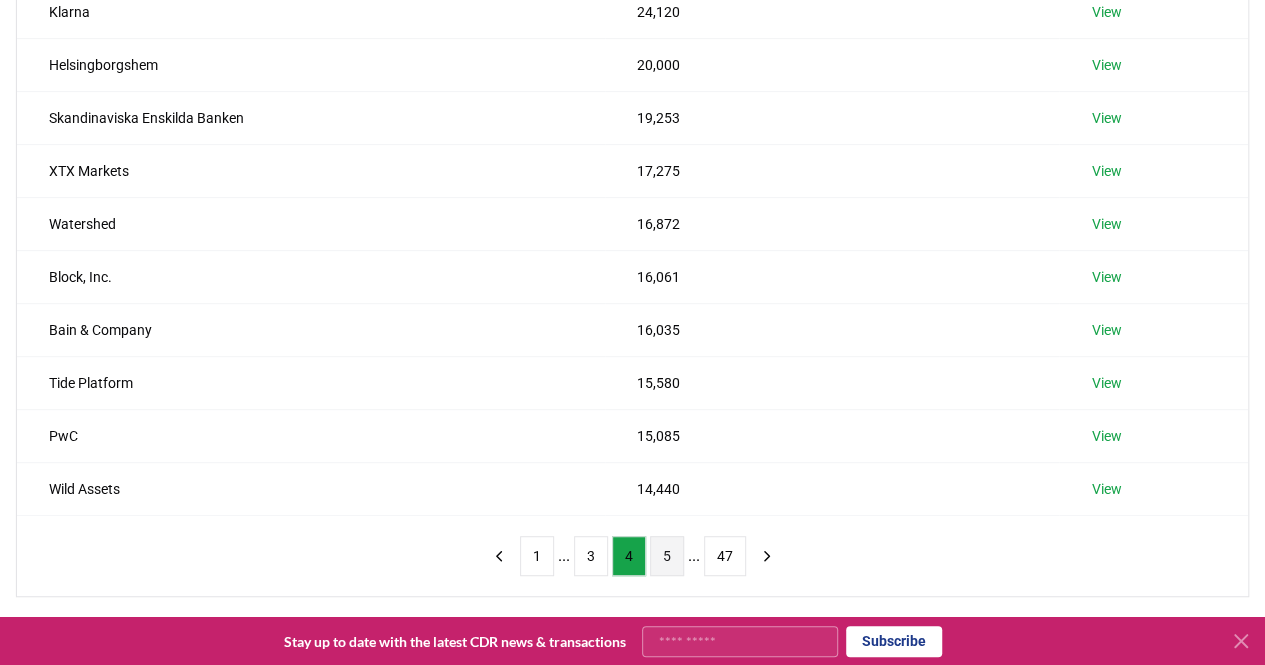 click on "5" at bounding box center [667, 556] 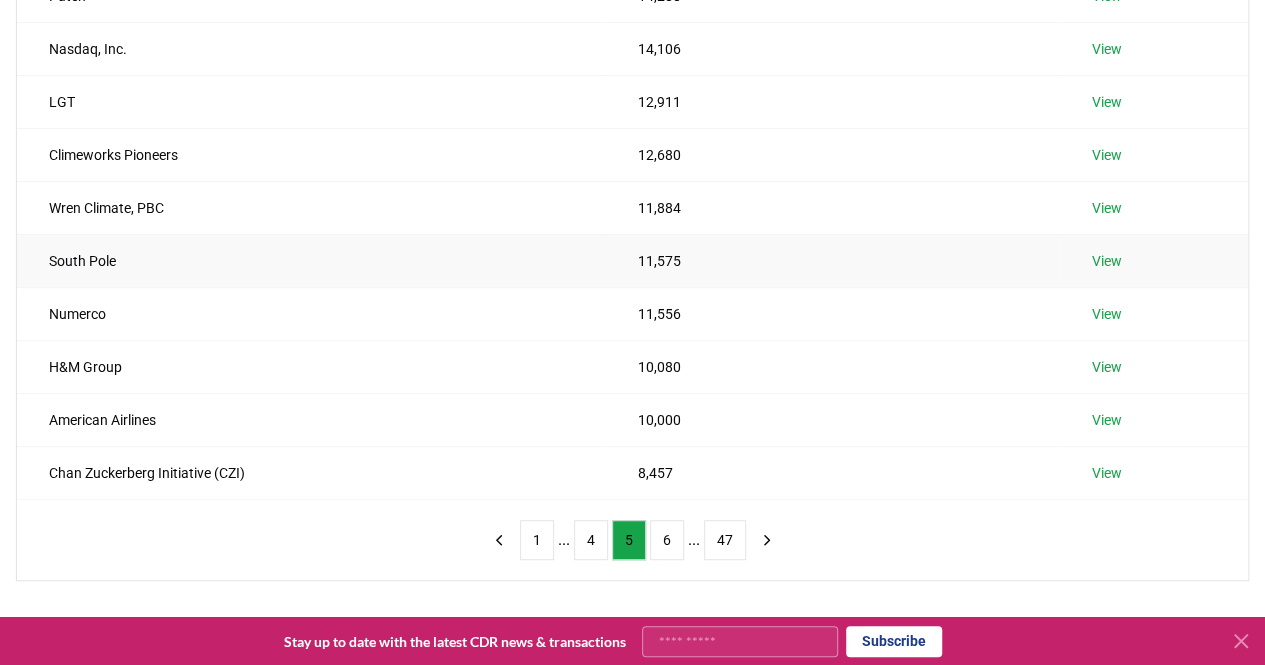 scroll, scrollTop: 351, scrollLeft: 0, axis: vertical 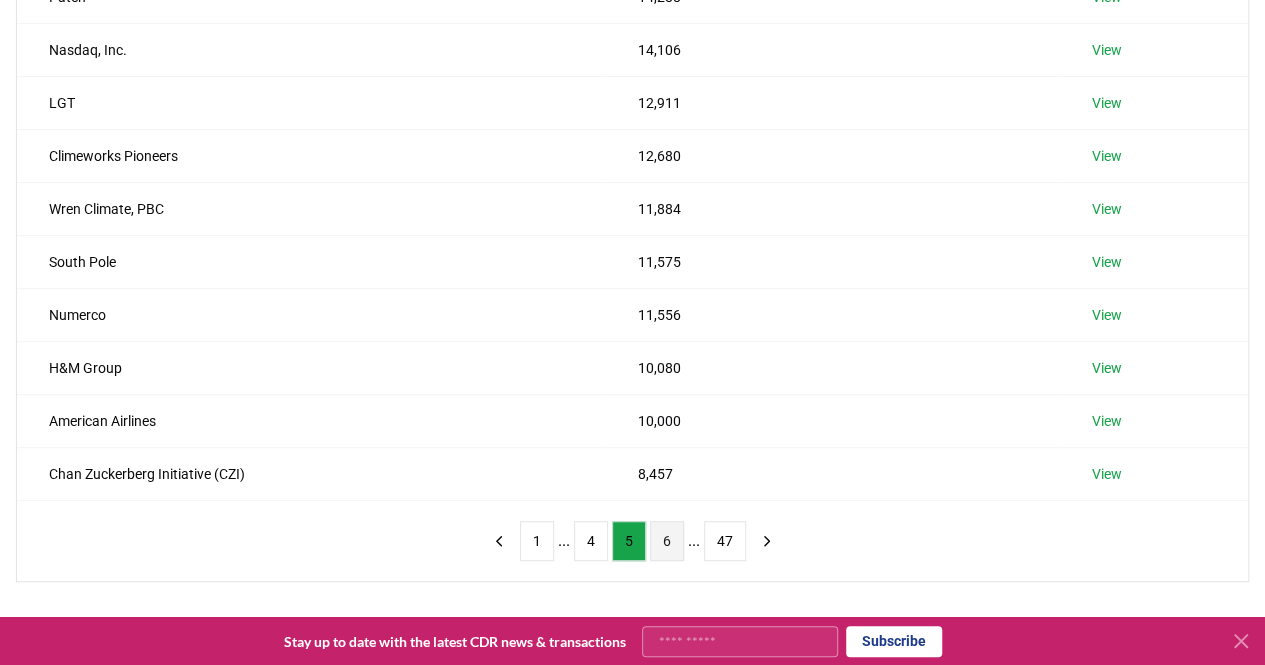 click on "6" at bounding box center (667, 541) 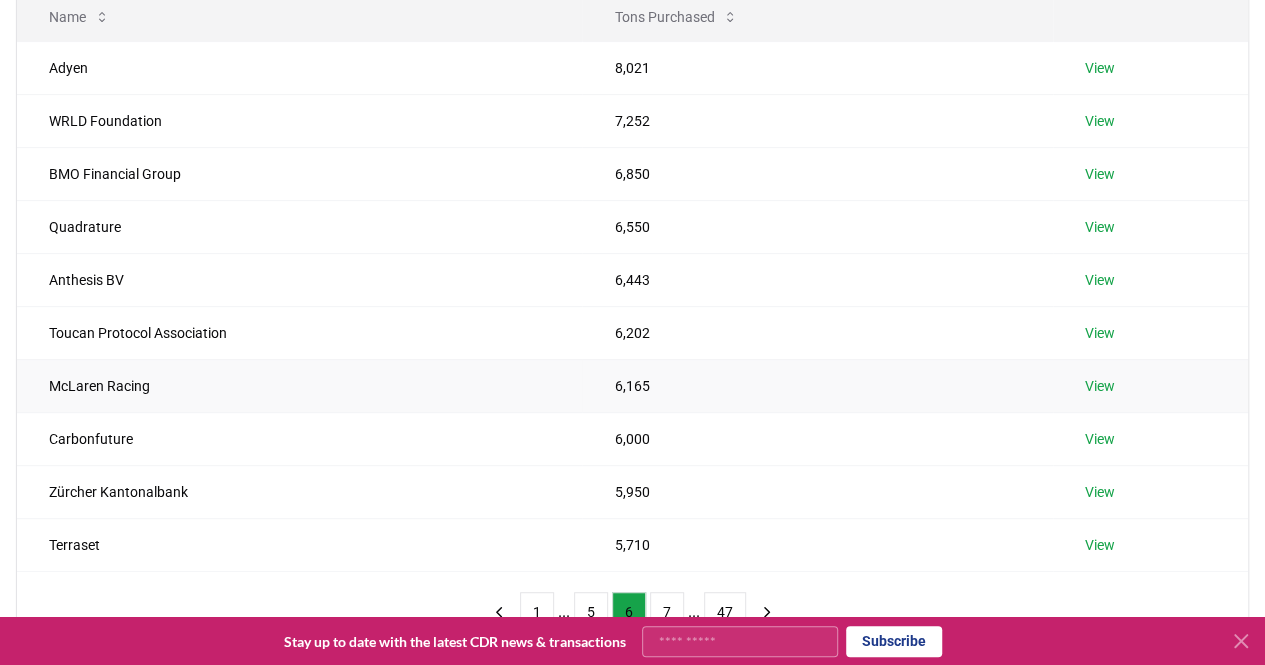scroll, scrollTop: 281, scrollLeft: 0, axis: vertical 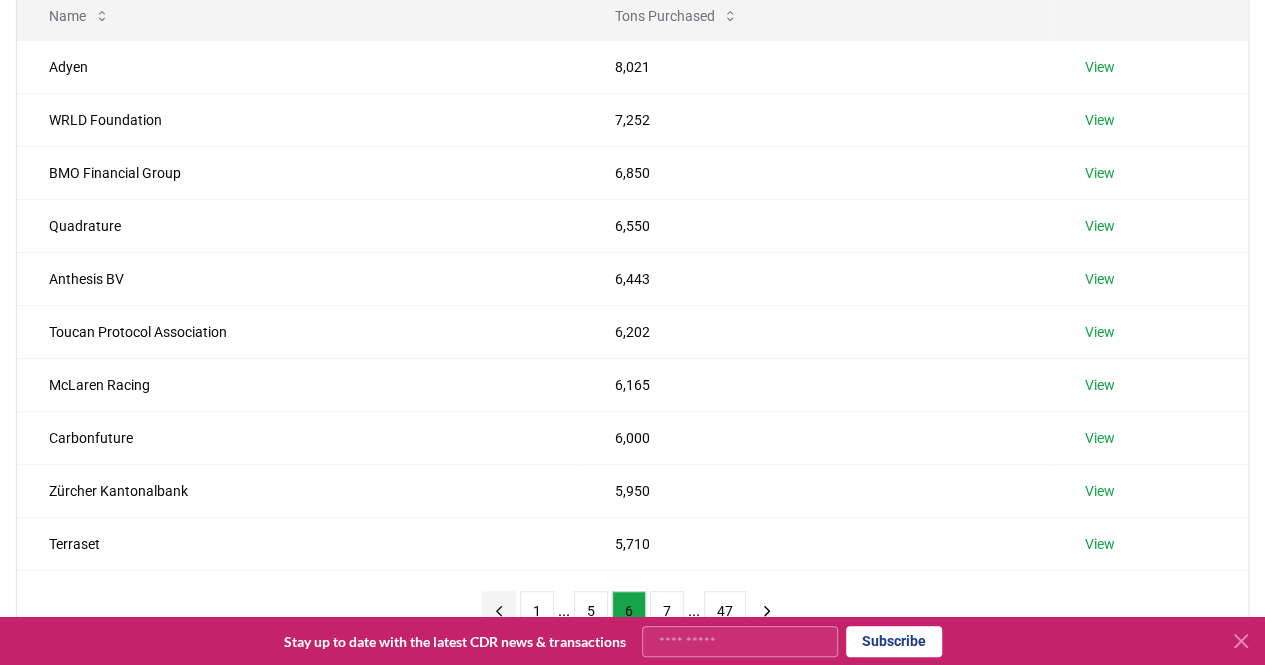 click 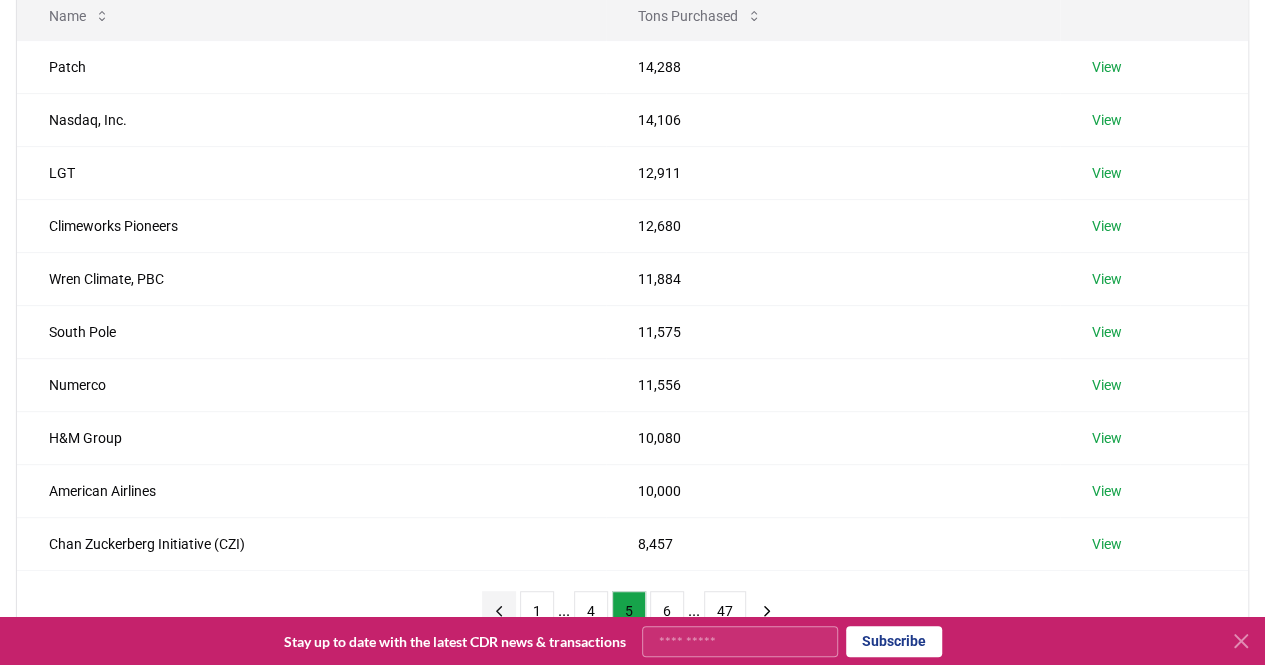 click 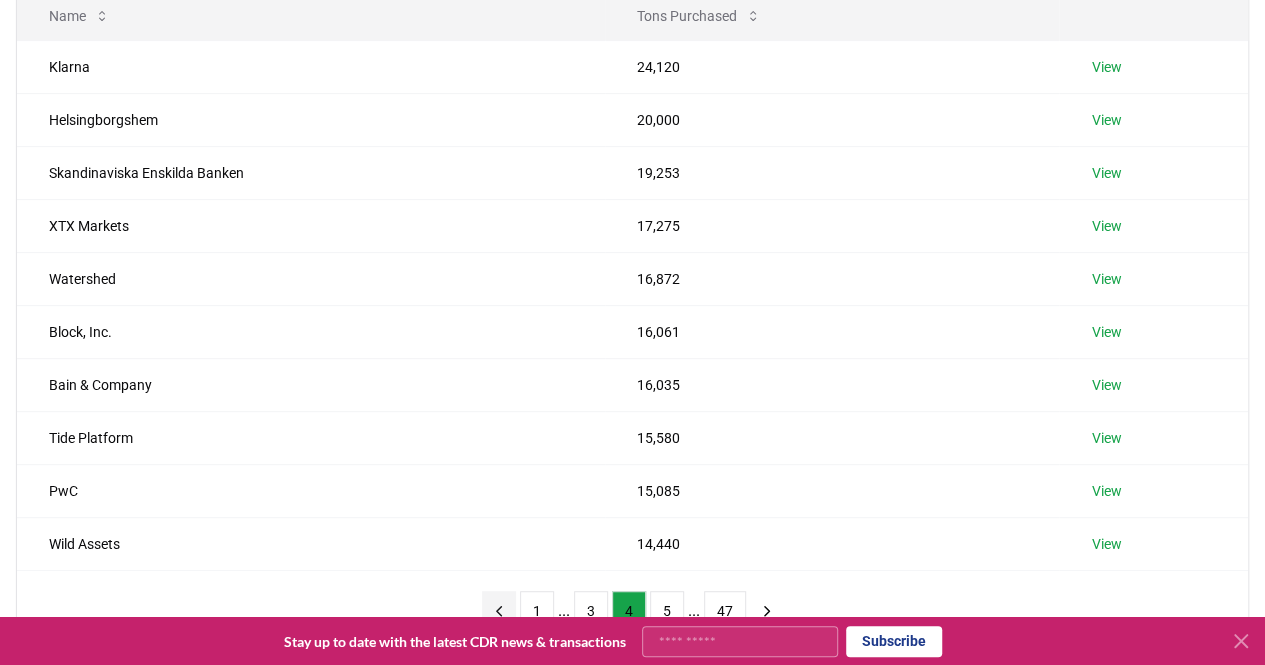 click 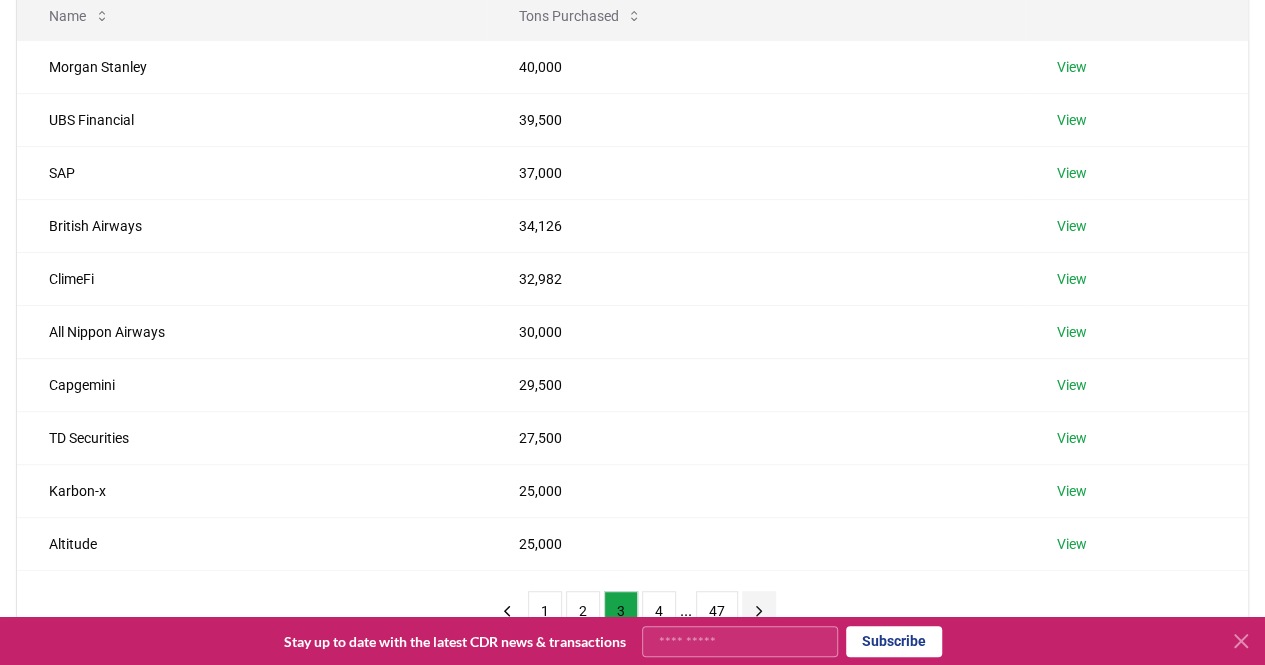 click 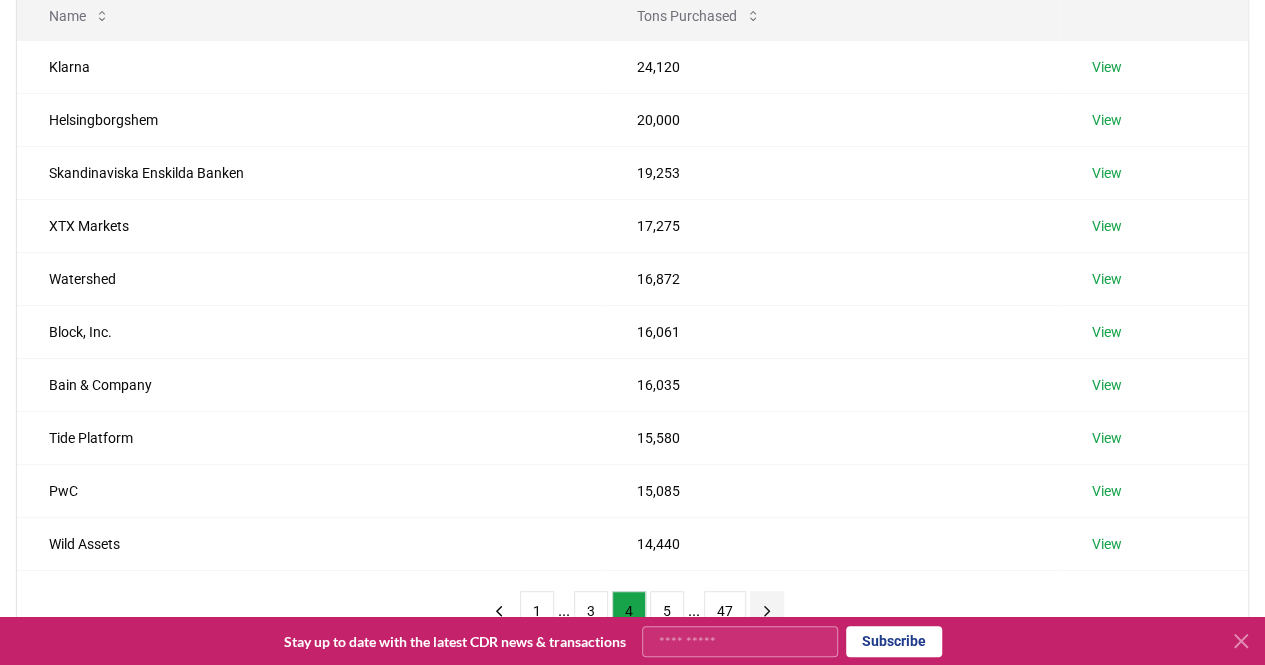 click 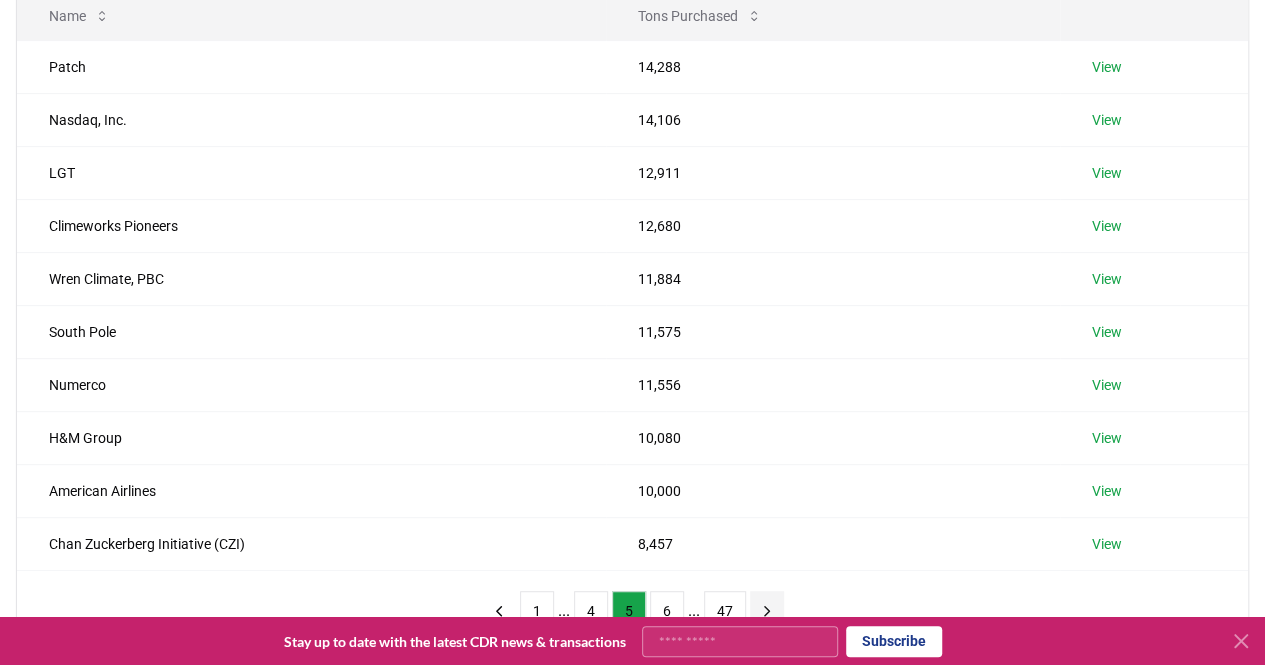 click 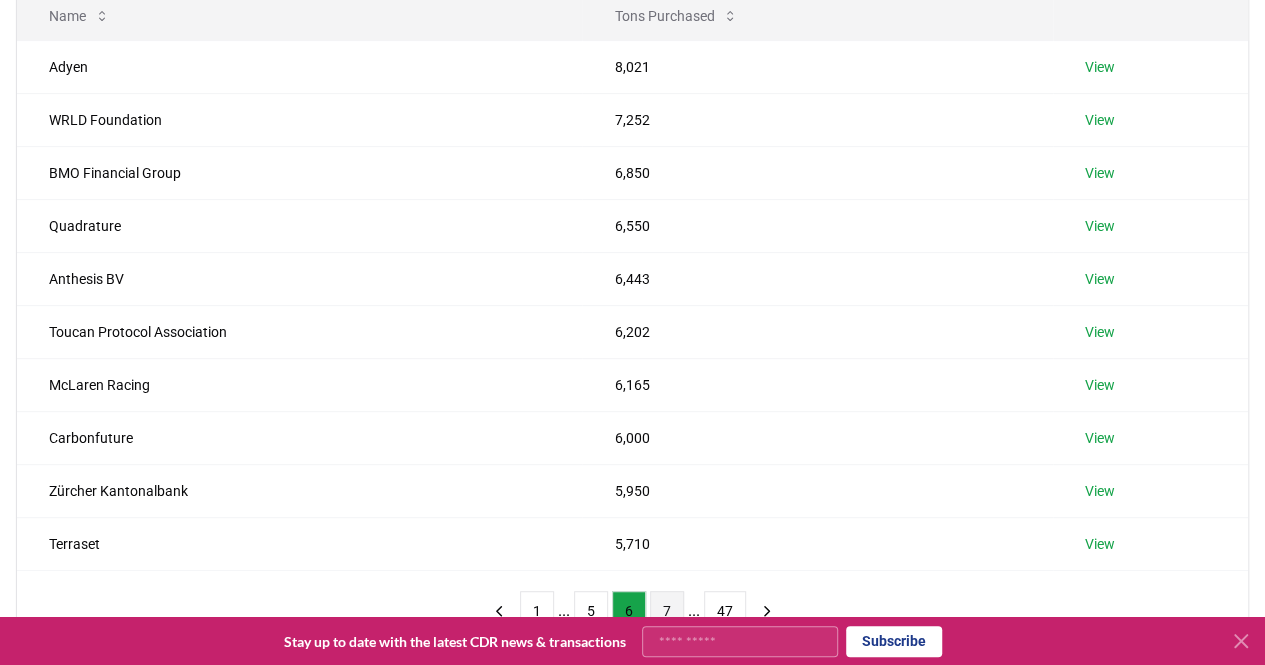 click on "7" at bounding box center (667, 611) 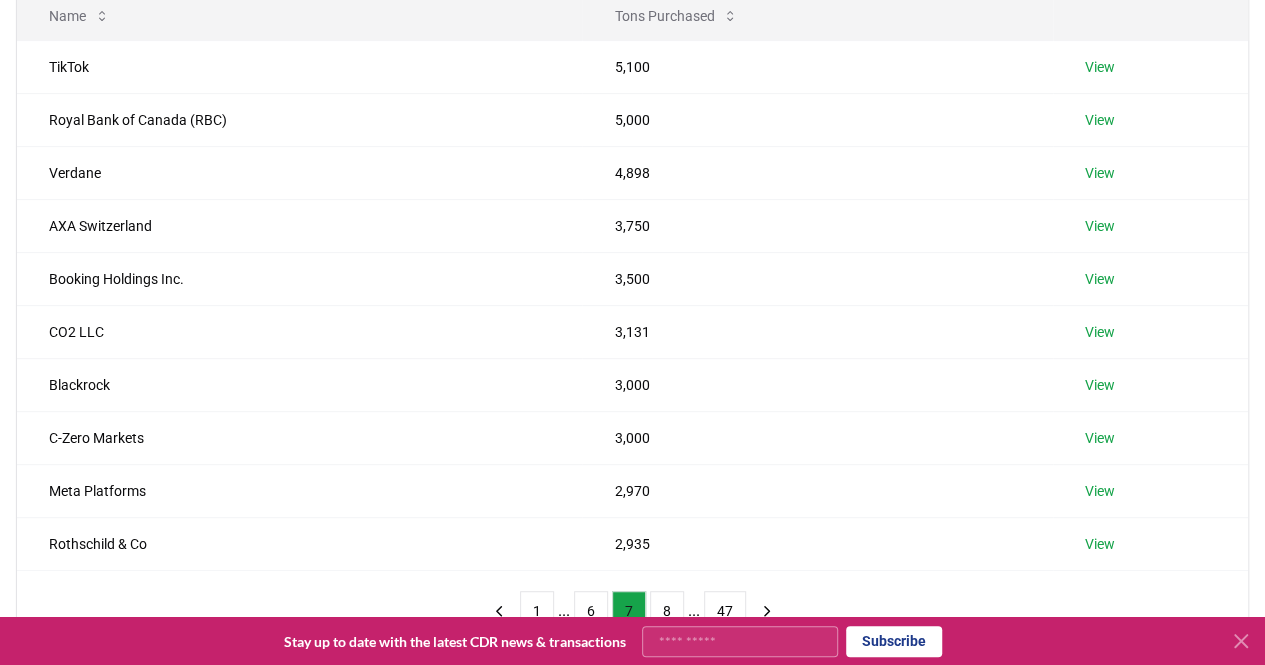 click on "8" at bounding box center [667, 611] 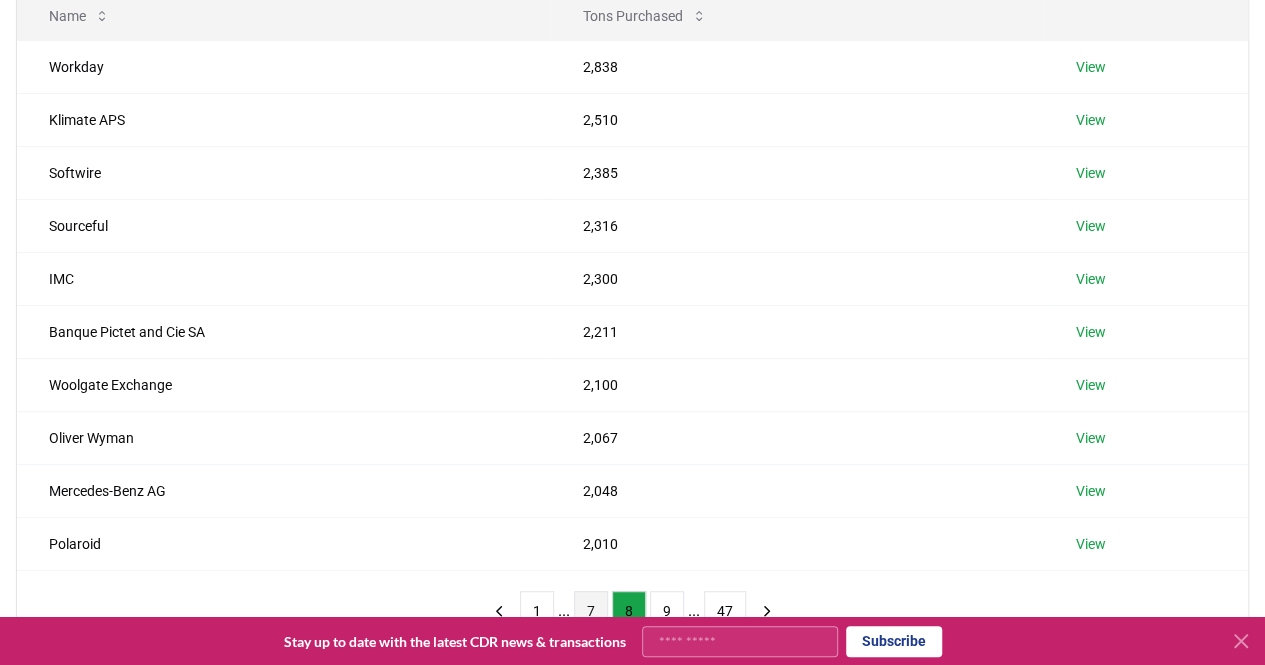 click on "9" at bounding box center [667, 611] 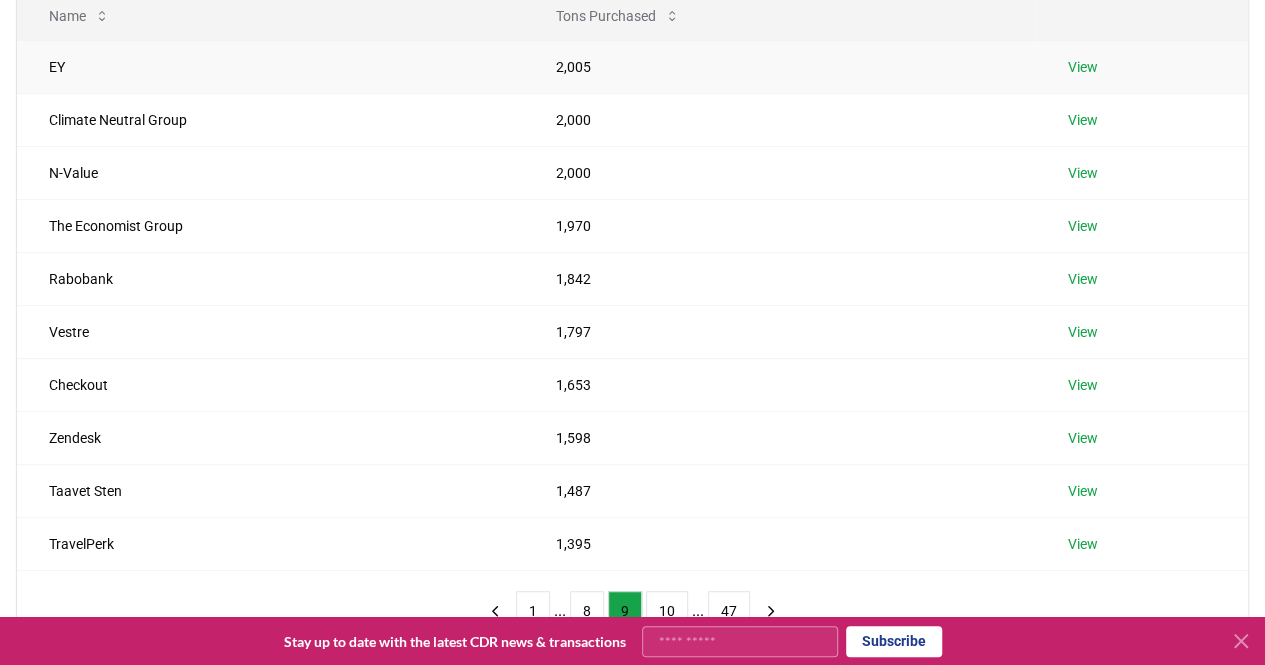 scroll, scrollTop: 0, scrollLeft: 0, axis: both 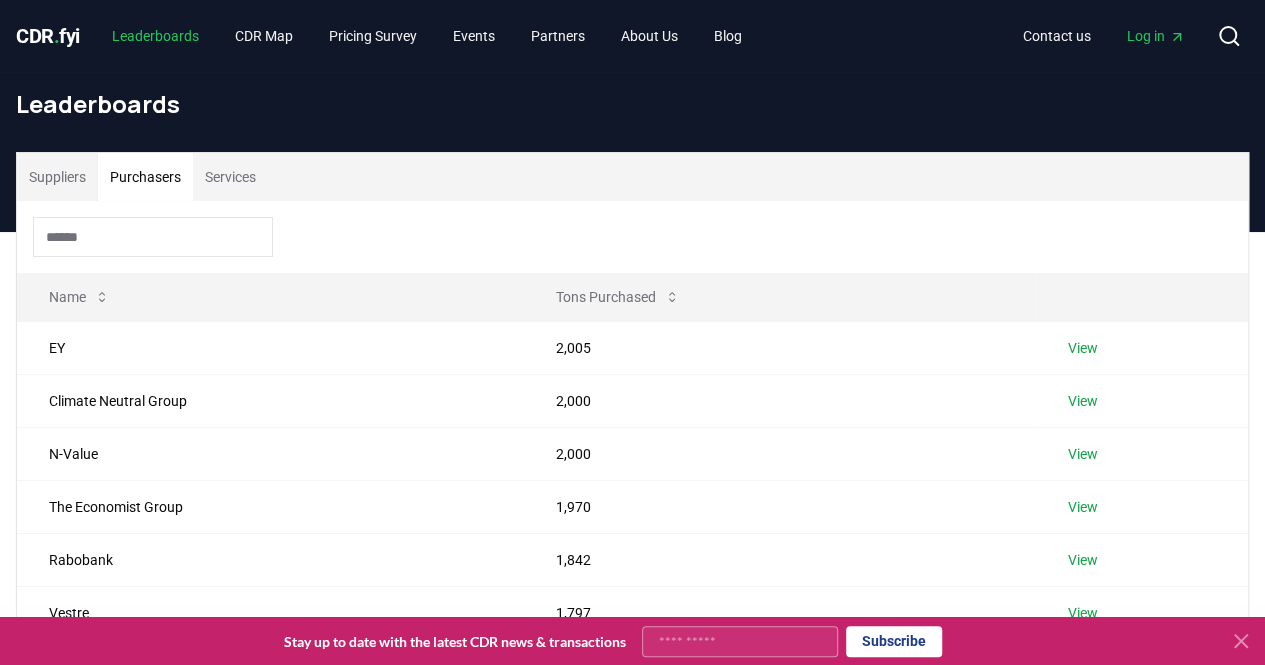 click on "Leaderboards" at bounding box center (155, 36) 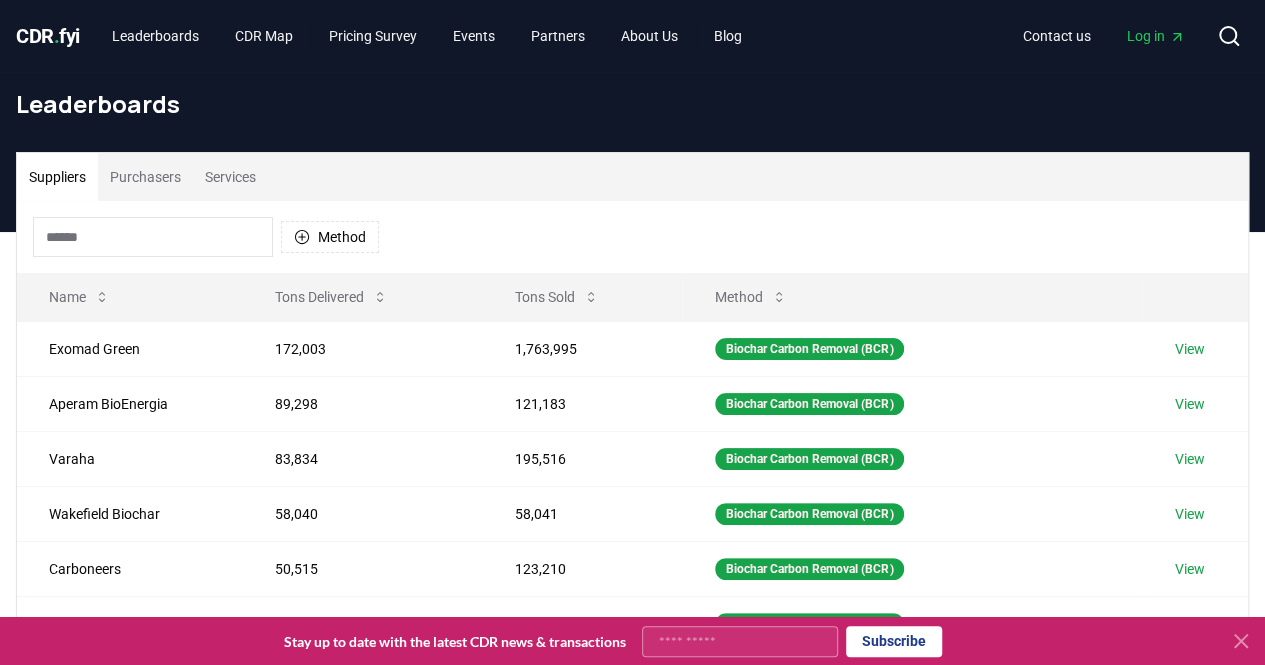 click on "Suppliers" at bounding box center (57, 177) 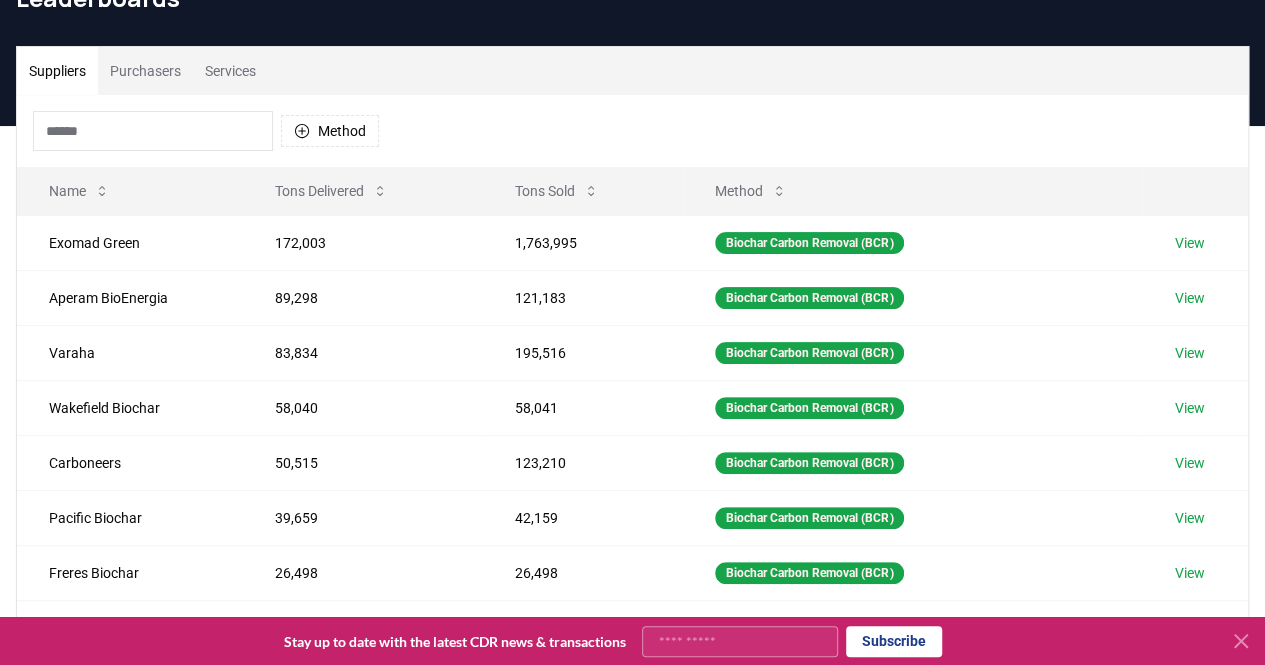 scroll, scrollTop: 108, scrollLeft: 0, axis: vertical 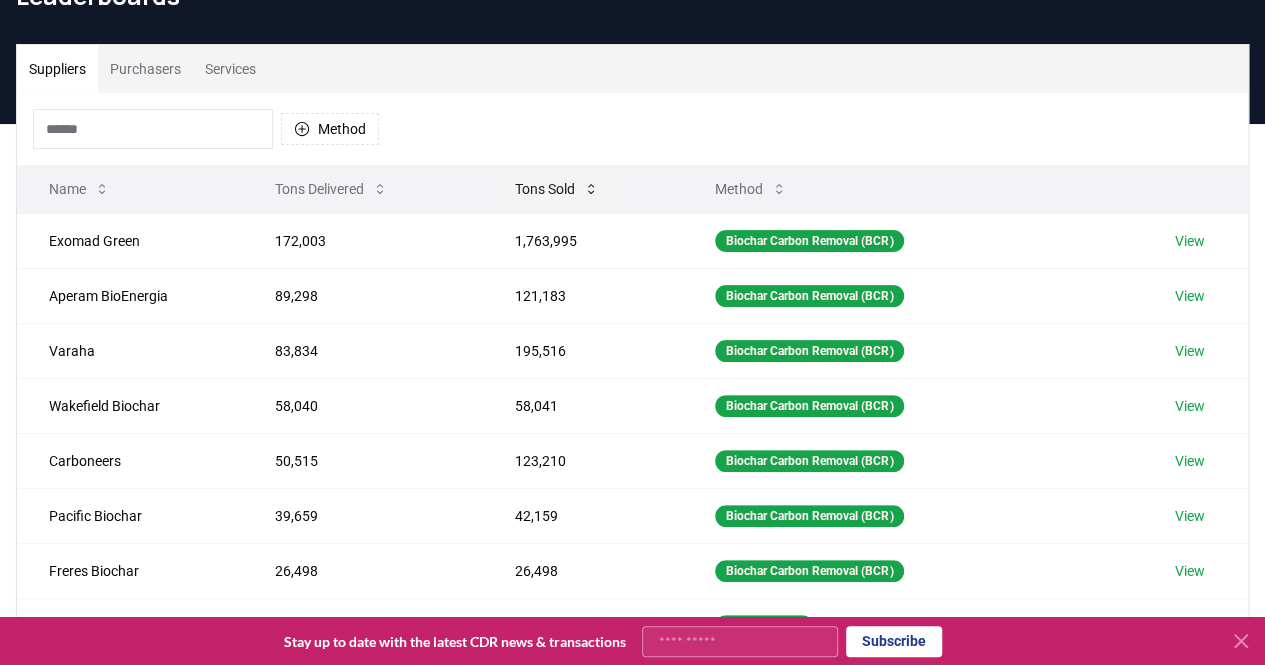 click on "Tons Sold" at bounding box center (557, 189) 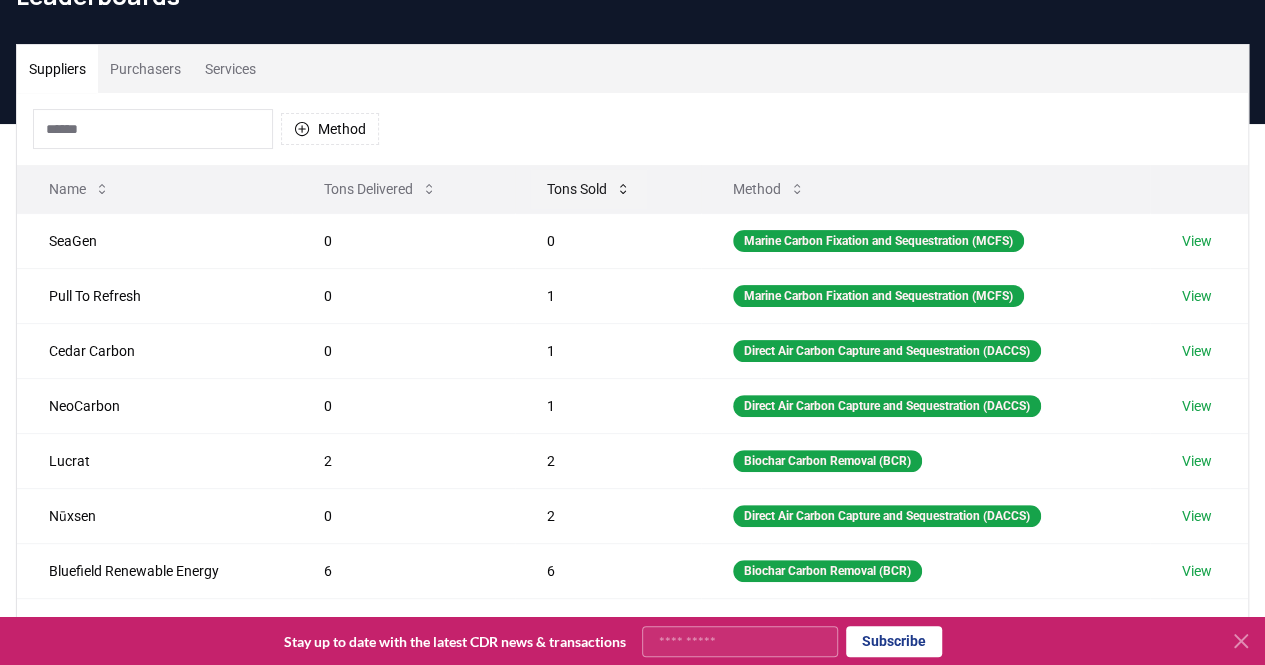 click on "Tons Sold" at bounding box center [589, 189] 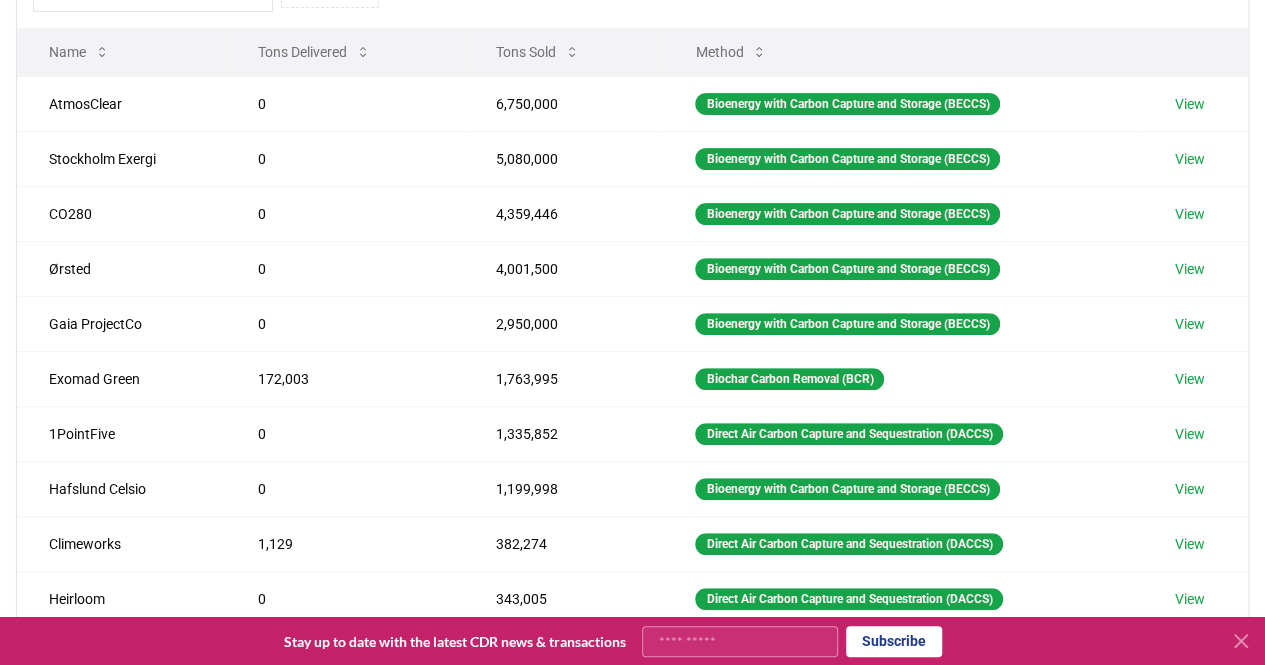 scroll, scrollTop: 246, scrollLeft: 0, axis: vertical 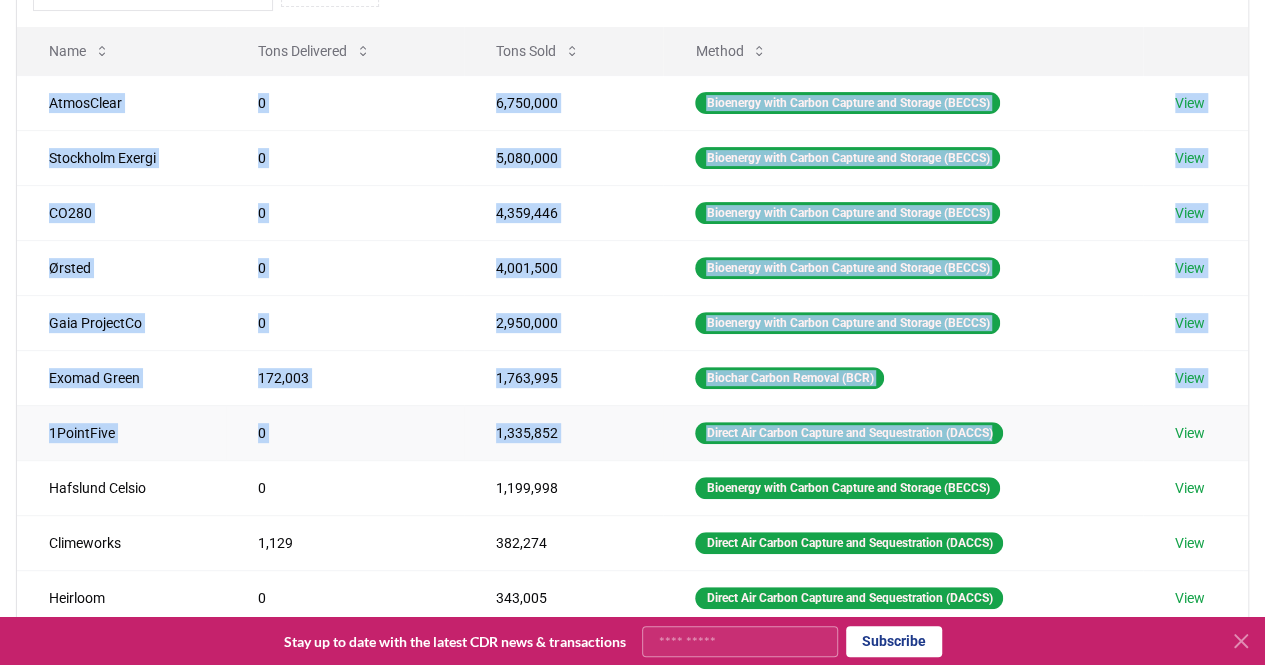 drag, startPoint x: 50, startPoint y: 101, endPoint x: 832, endPoint y: 448, distance: 855.5308 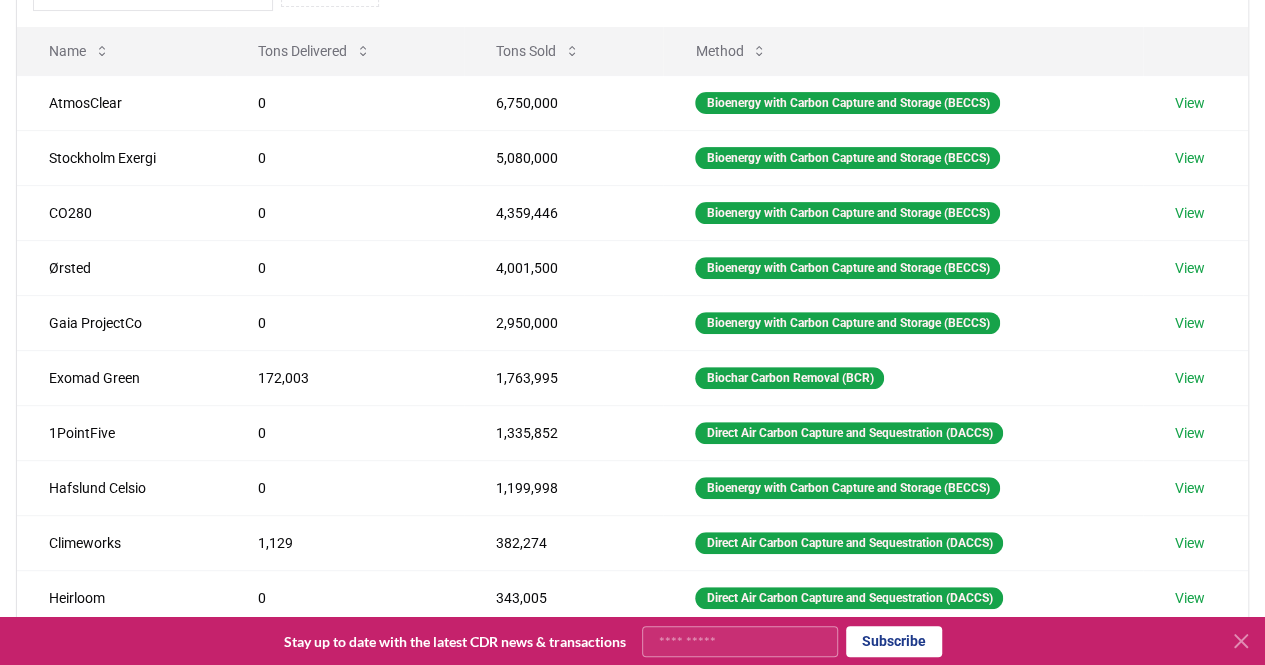 click on "Method" at bounding box center (632, -9) 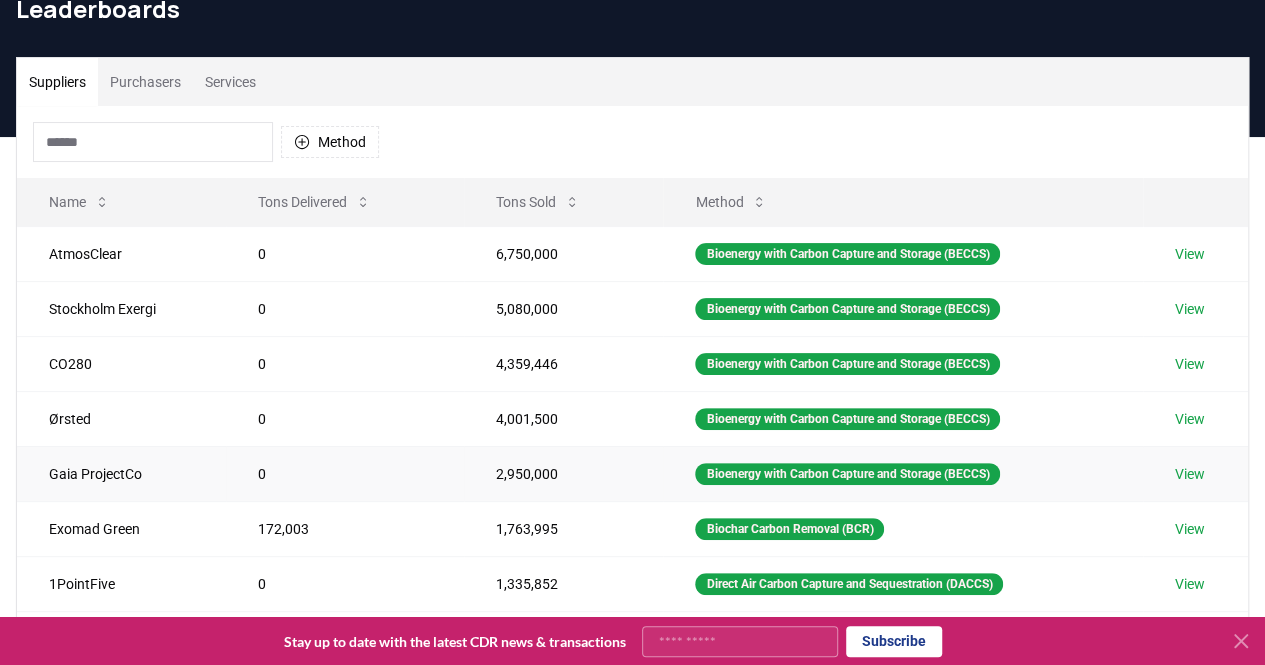 scroll, scrollTop: 203, scrollLeft: 0, axis: vertical 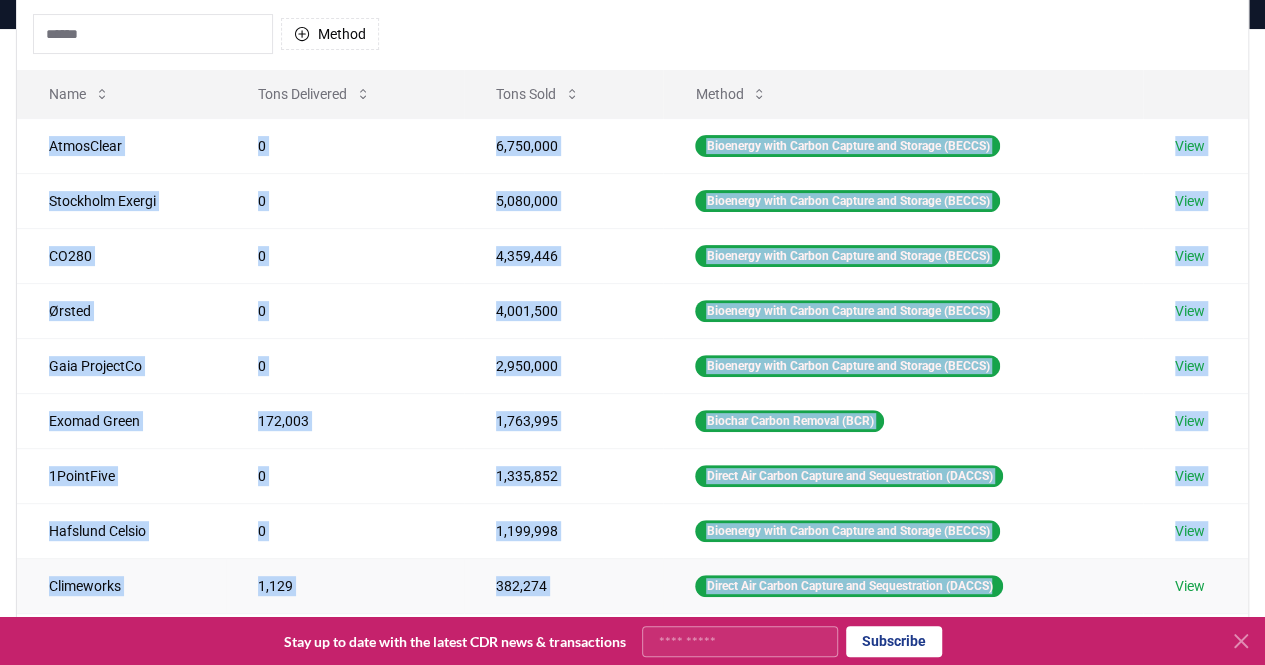 drag, startPoint x: 46, startPoint y: 135, endPoint x: 1094, endPoint y: 601, distance: 1146.935 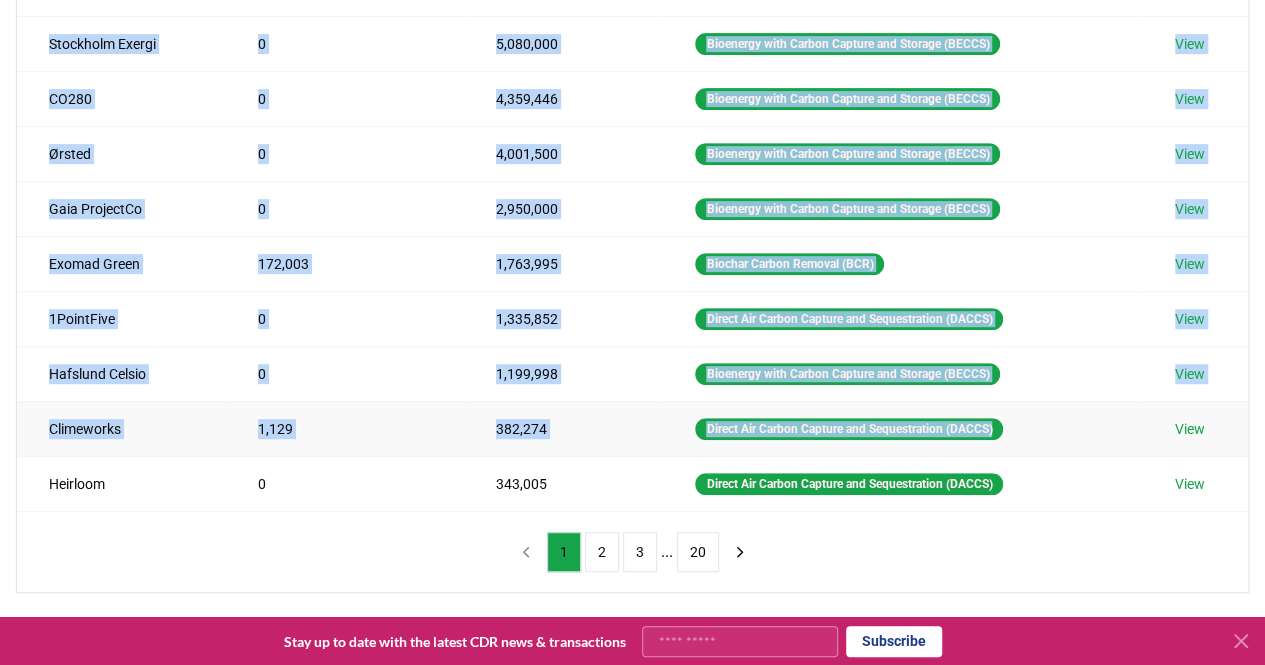 scroll, scrollTop: 411, scrollLeft: 0, axis: vertical 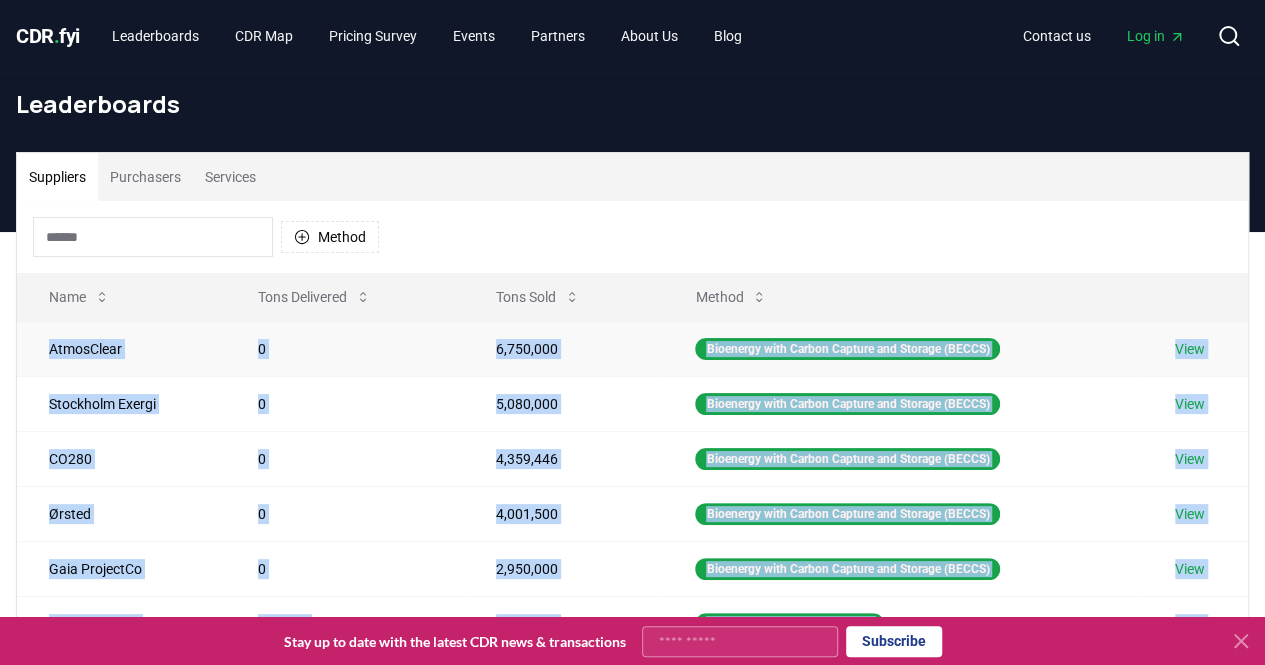 drag, startPoint x: 1234, startPoint y: 419, endPoint x: 42, endPoint y: 344, distance: 1194.3572 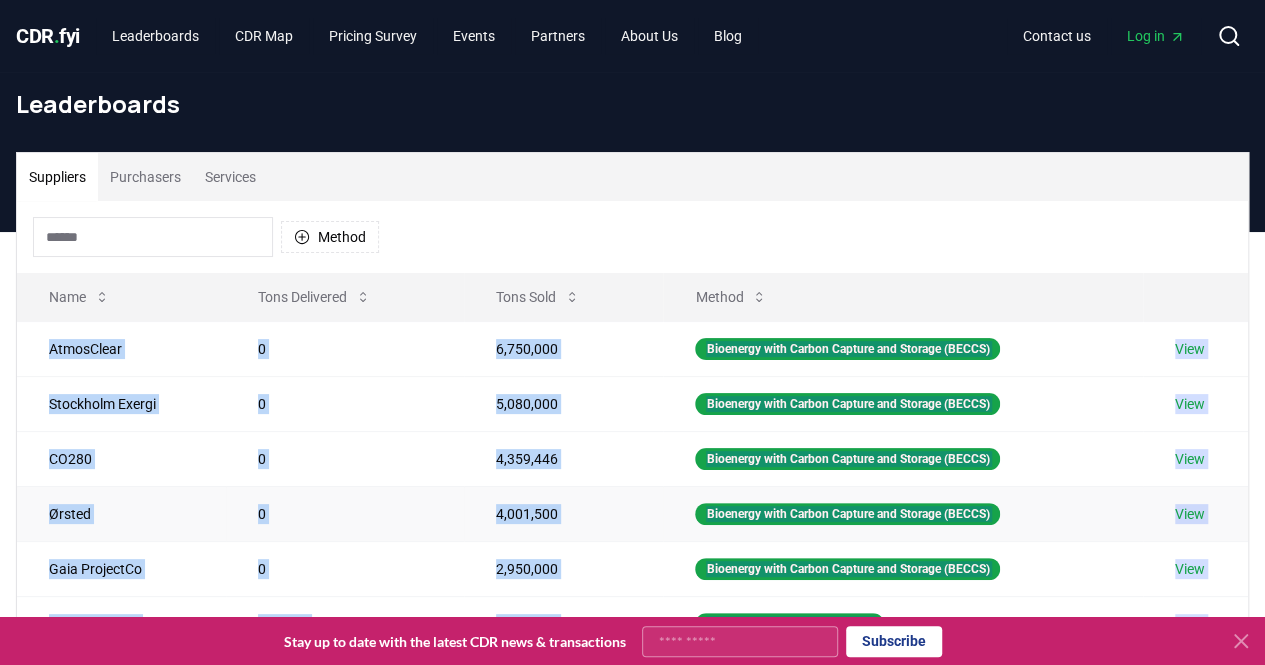scroll, scrollTop: 445, scrollLeft: 0, axis: vertical 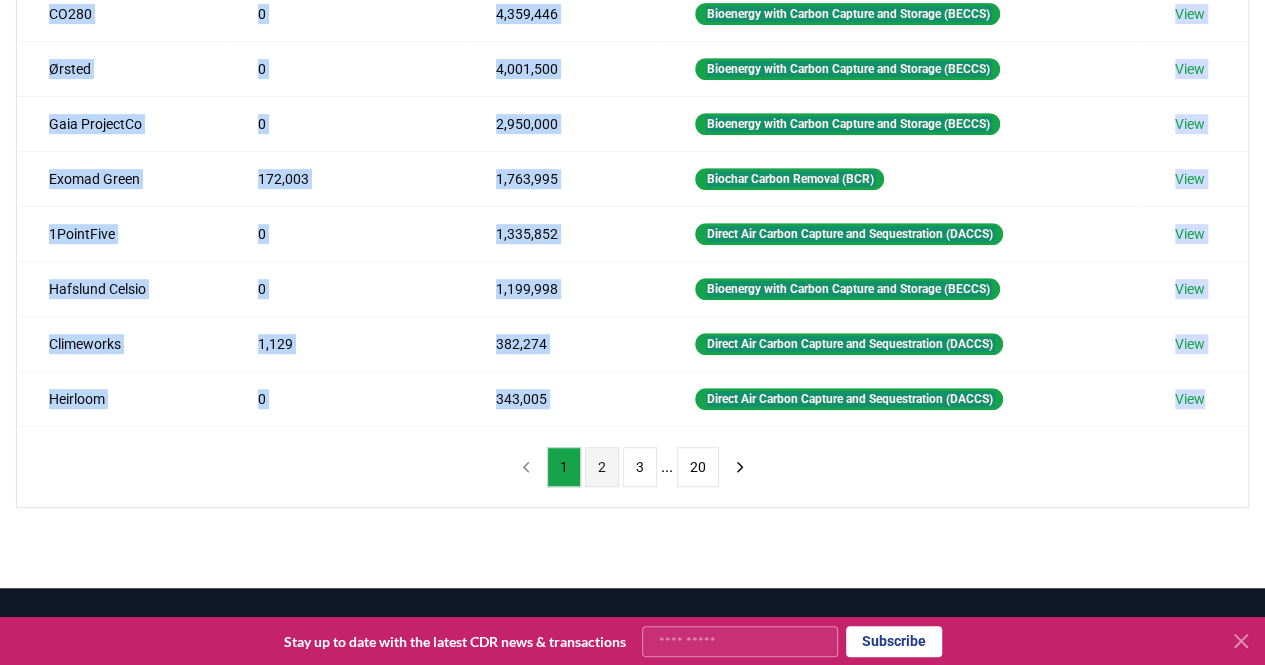 click on "2" at bounding box center (602, 467) 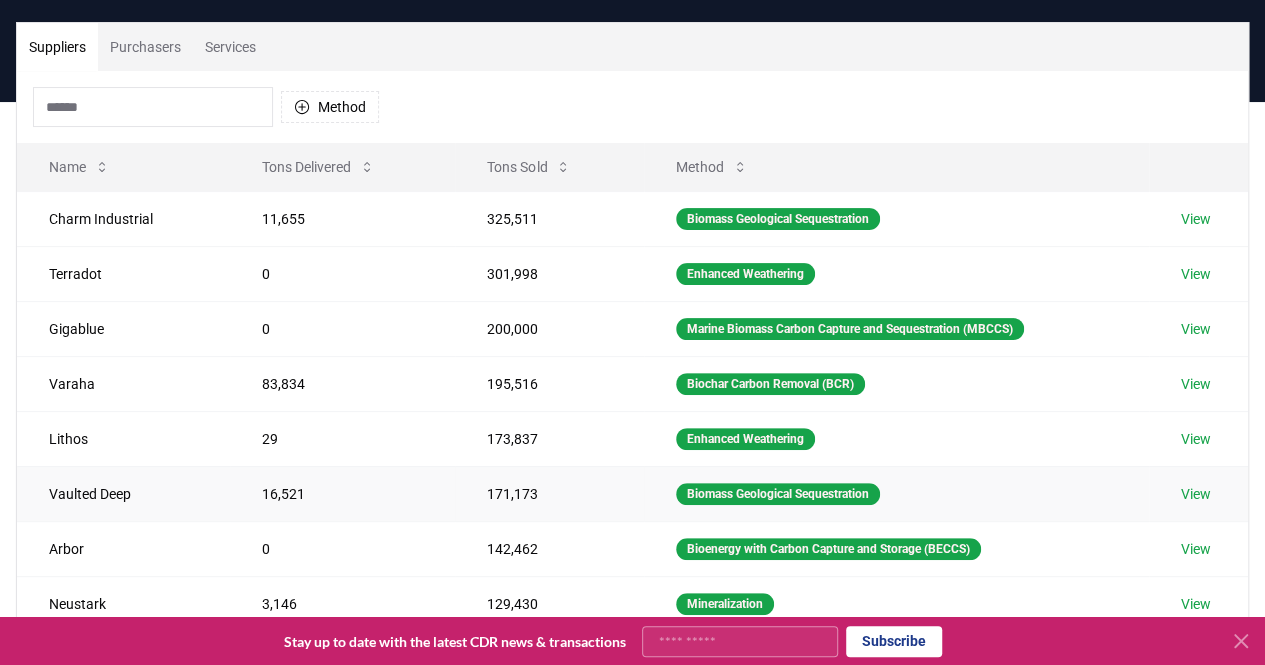scroll, scrollTop: 129, scrollLeft: 0, axis: vertical 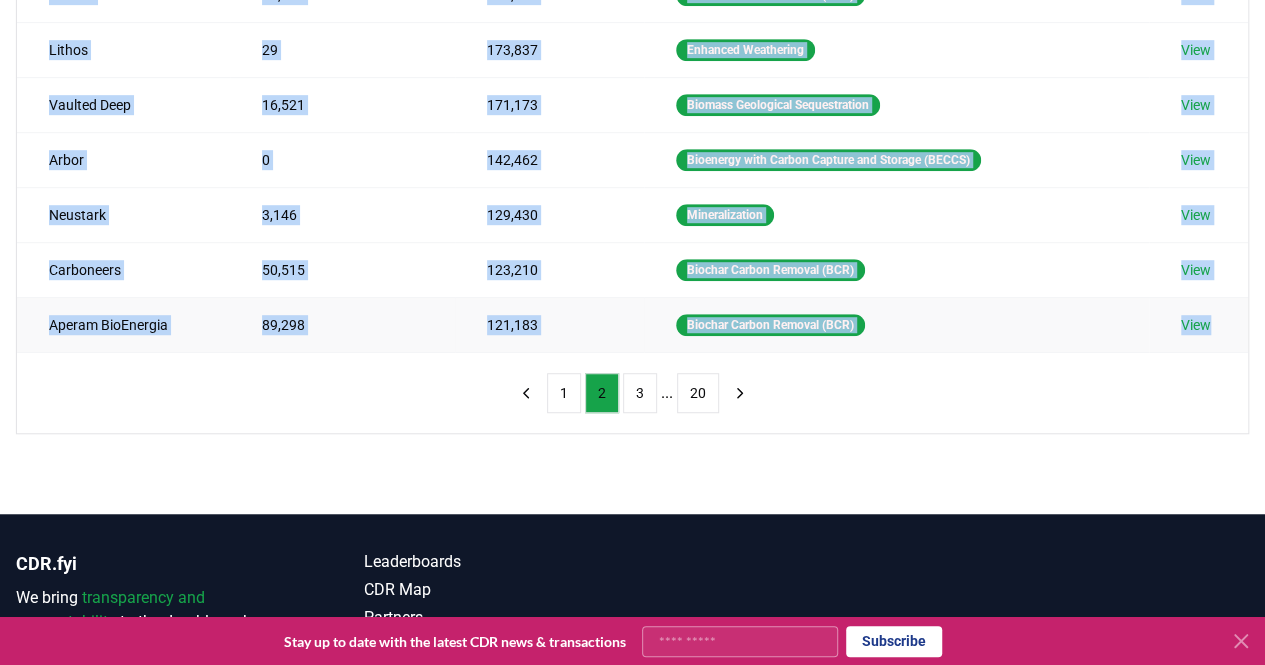 drag, startPoint x: 35, startPoint y: 211, endPoint x: 1224, endPoint y: 319, distance: 1193.8949 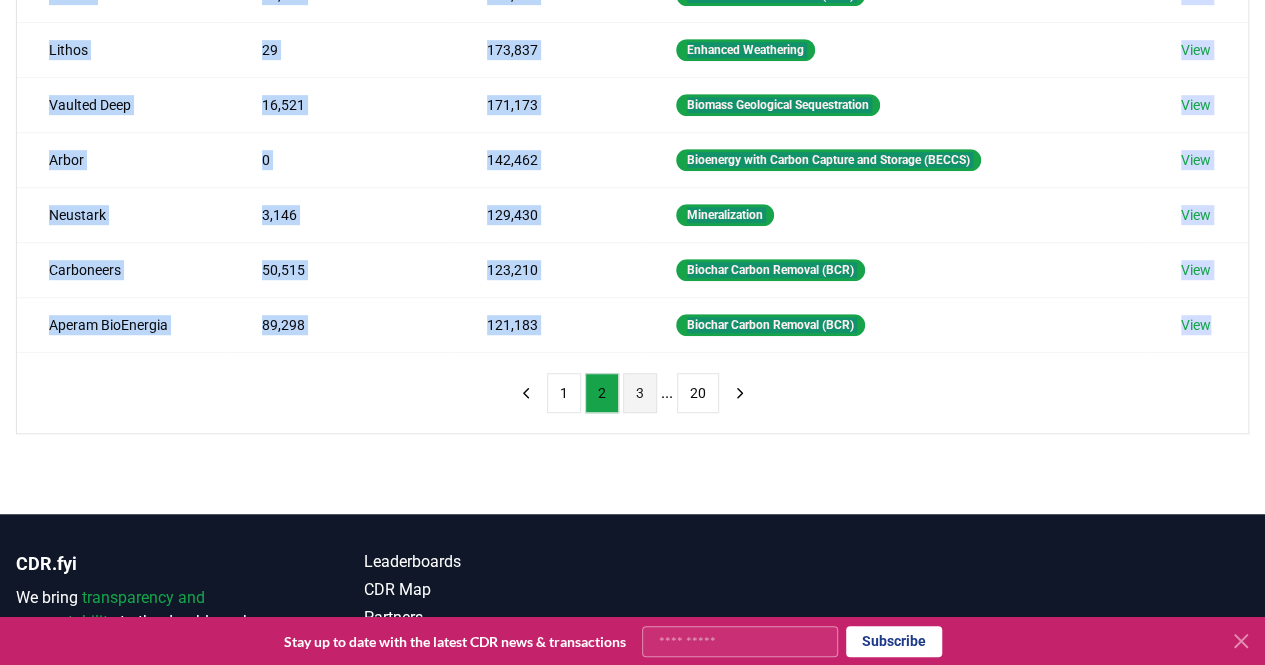 click on "3" at bounding box center [640, 393] 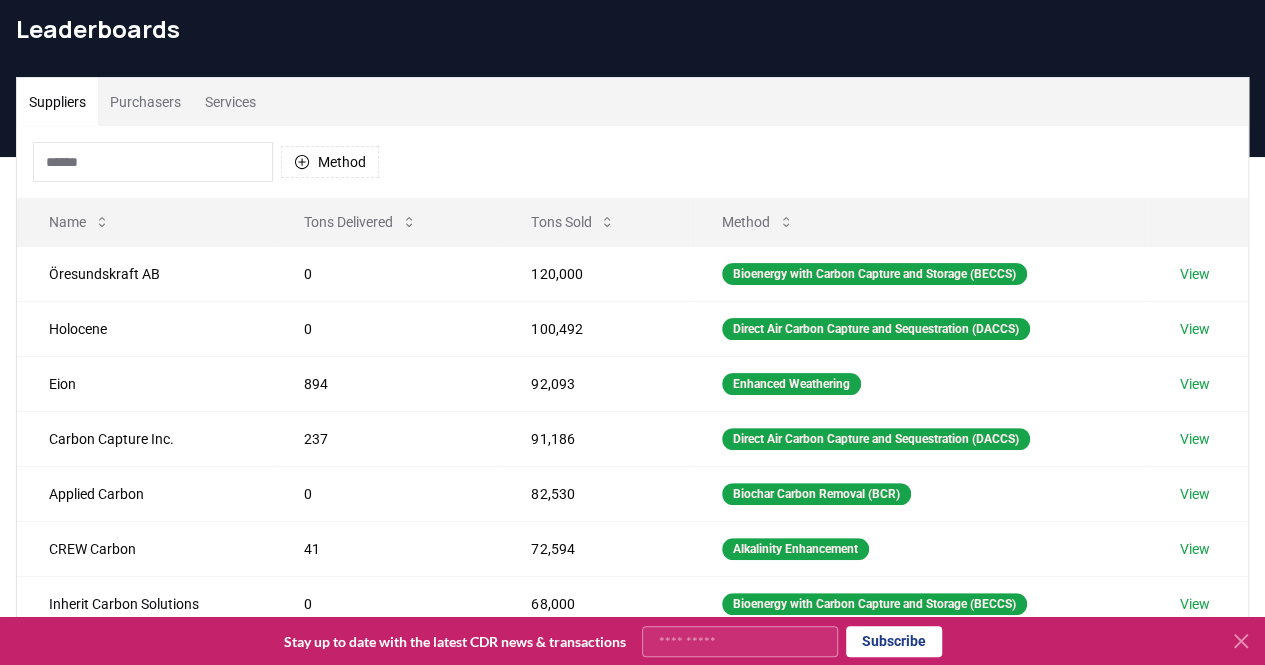 scroll, scrollTop: 74, scrollLeft: 0, axis: vertical 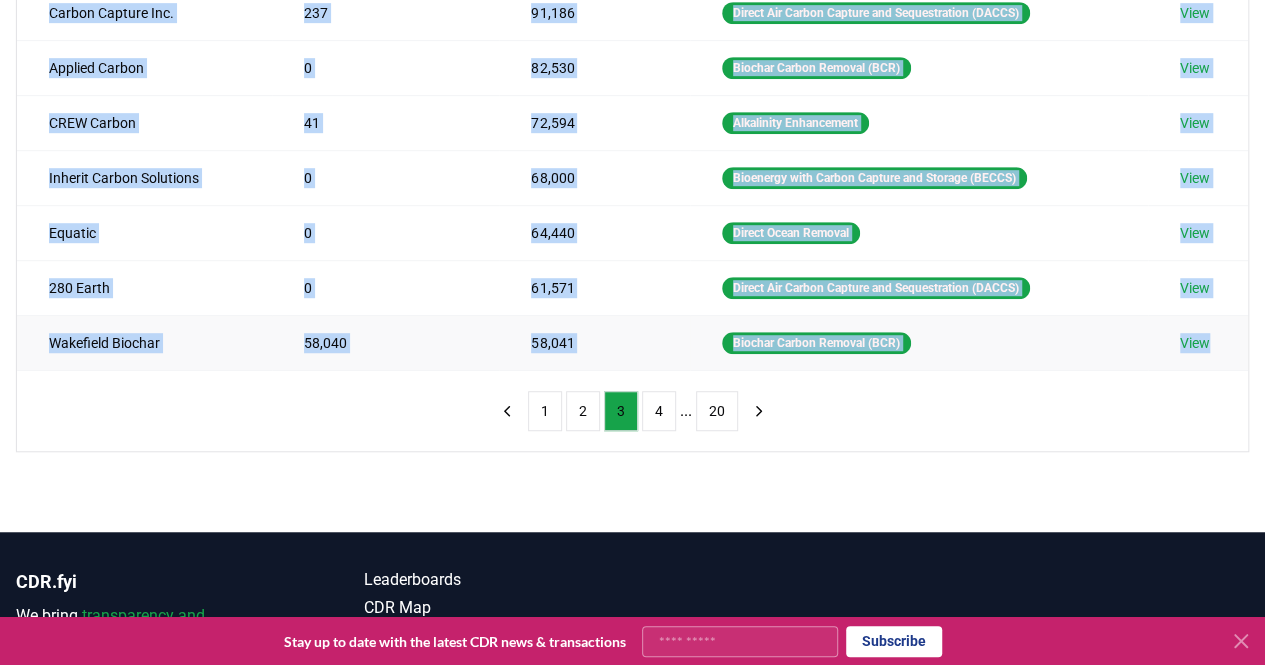 drag, startPoint x: 49, startPoint y: 263, endPoint x: 1232, endPoint y: 332, distance: 1185.0105 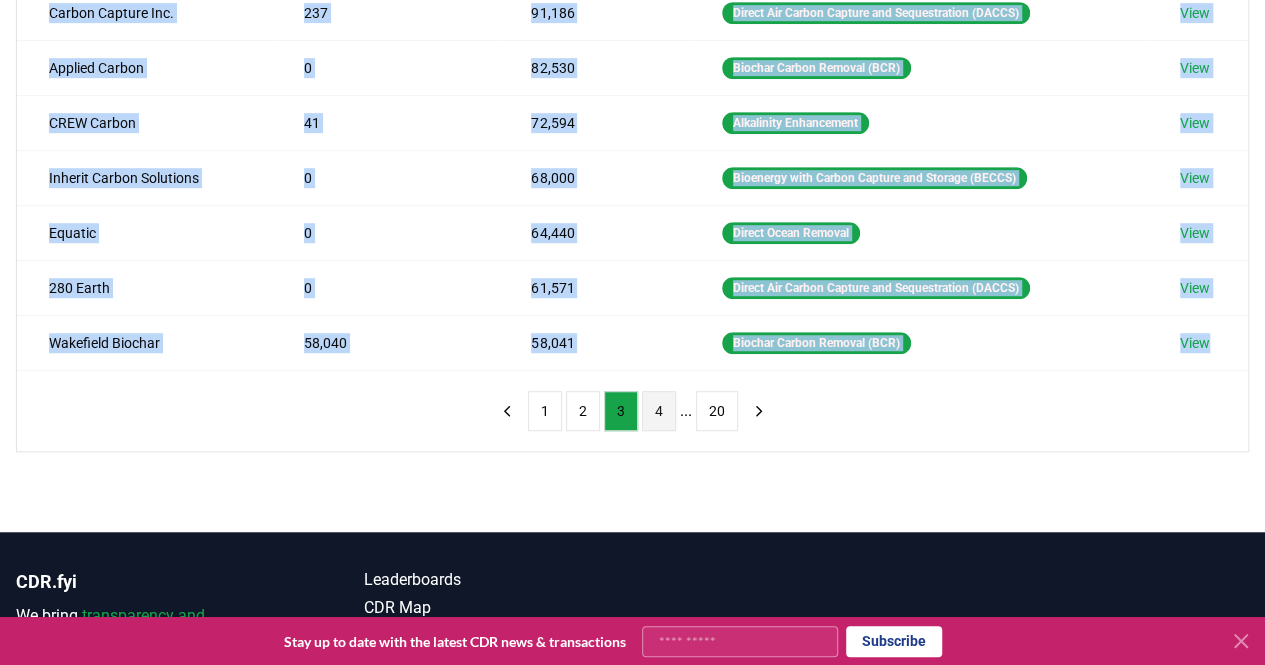 click on "4" at bounding box center (659, 411) 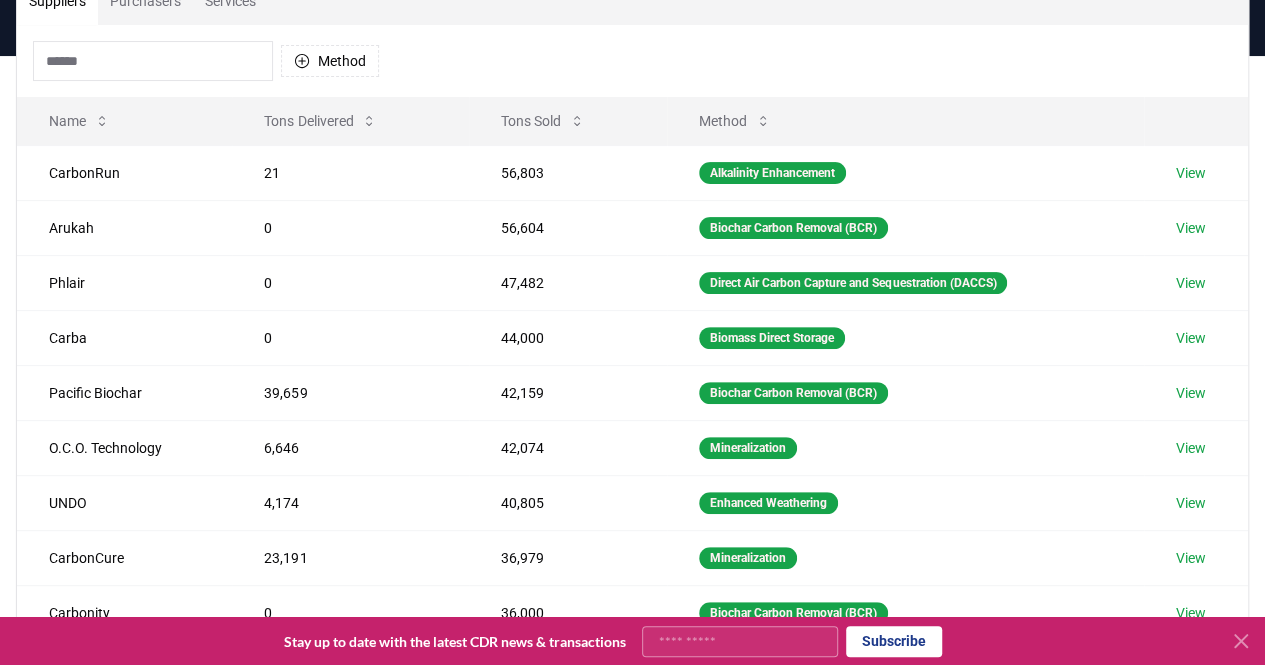 scroll, scrollTop: 175, scrollLeft: 0, axis: vertical 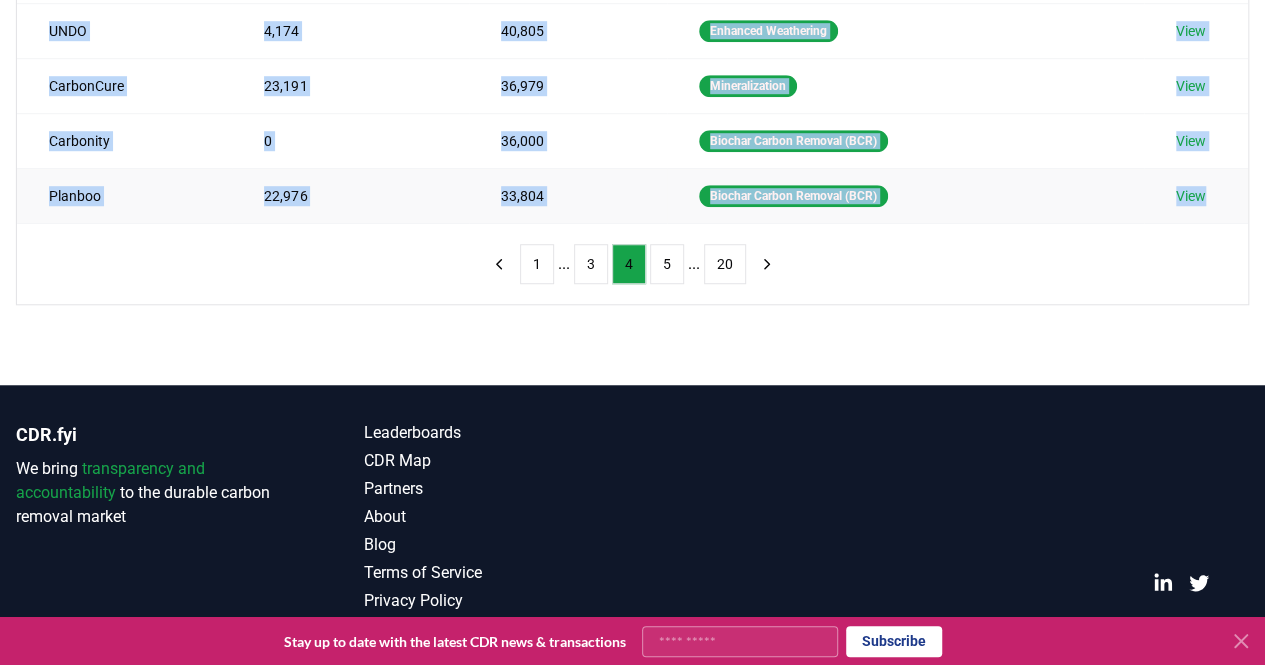 drag, startPoint x: 41, startPoint y: 165, endPoint x: 1233, endPoint y: 184, distance: 1192.1514 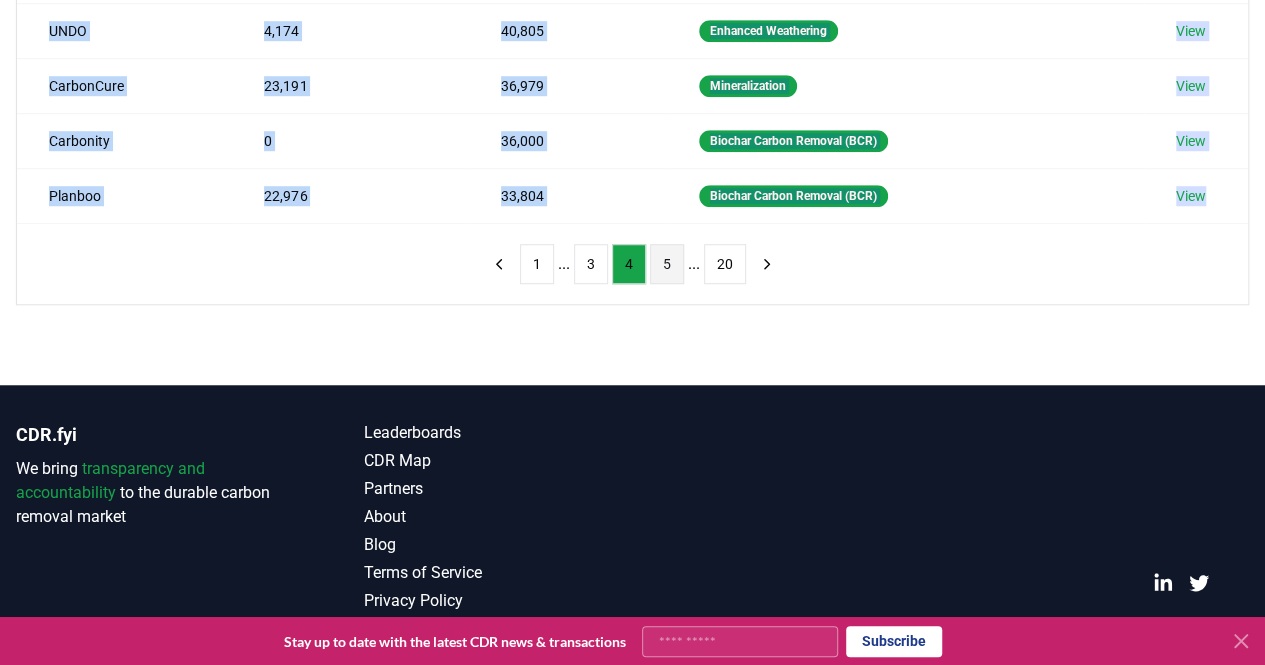 click on "5" at bounding box center [667, 264] 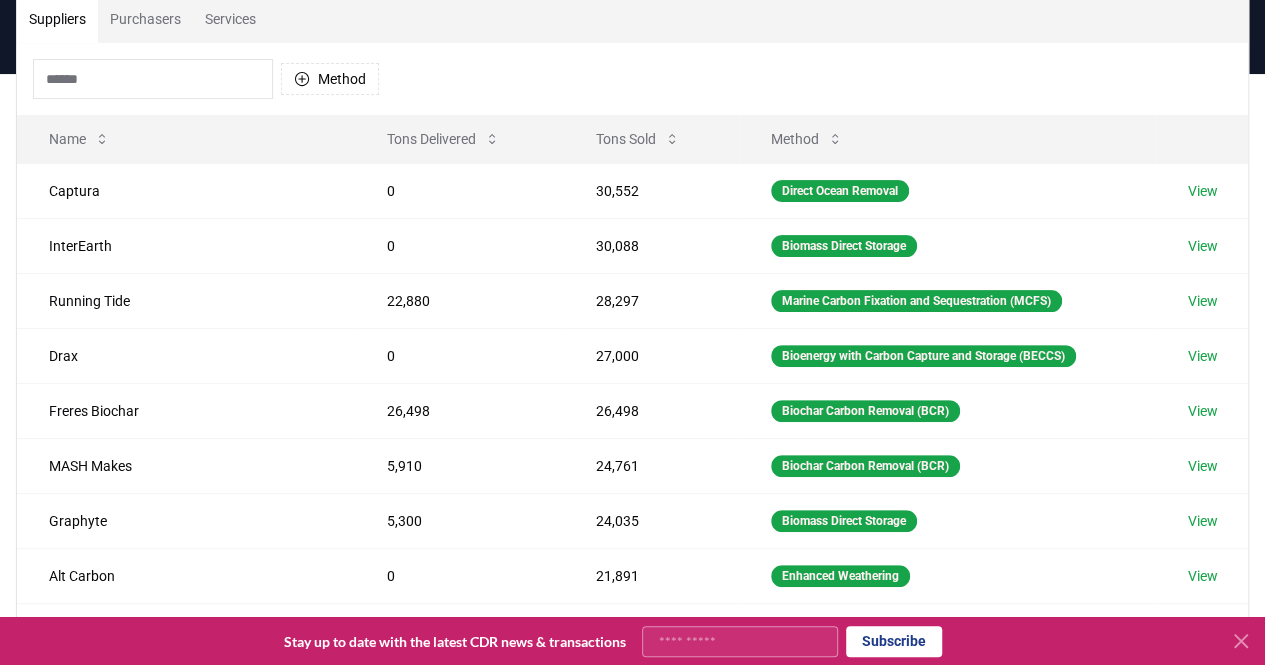 scroll, scrollTop: 132, scrollLeft: 0, axis: vertical 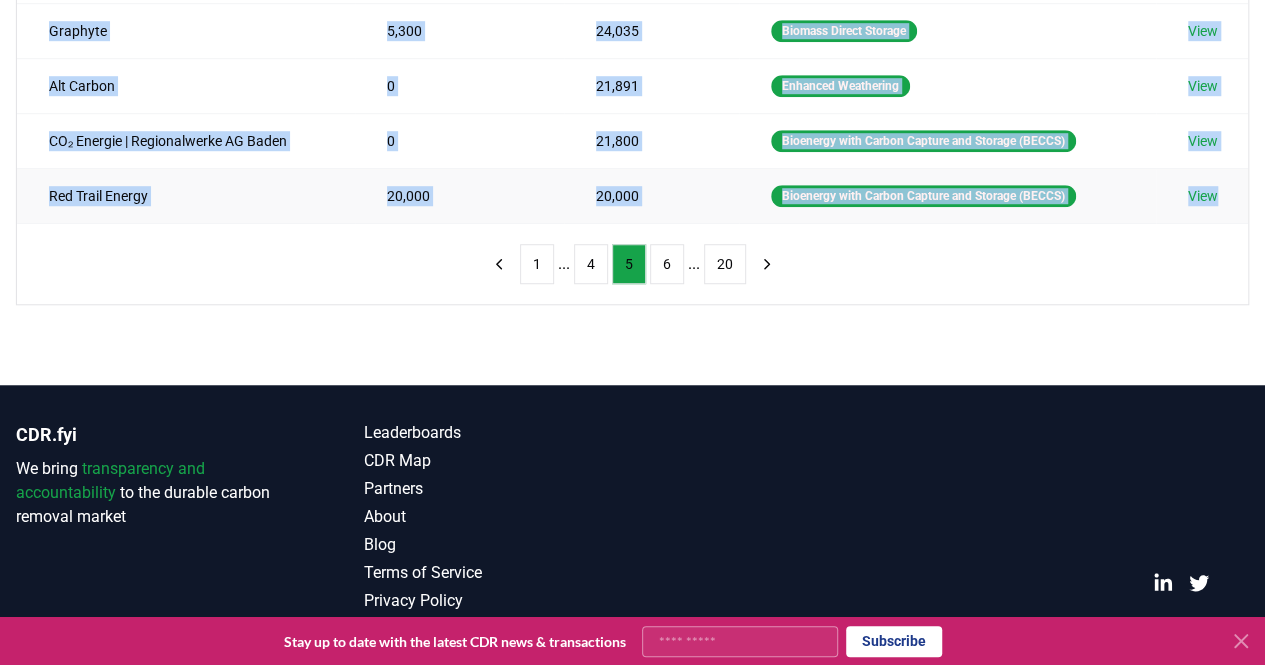 drag, startPoint x: 46, startPoint y: 206, endPoint x: 1228, endPoint y: 193, distance: 1182.0715 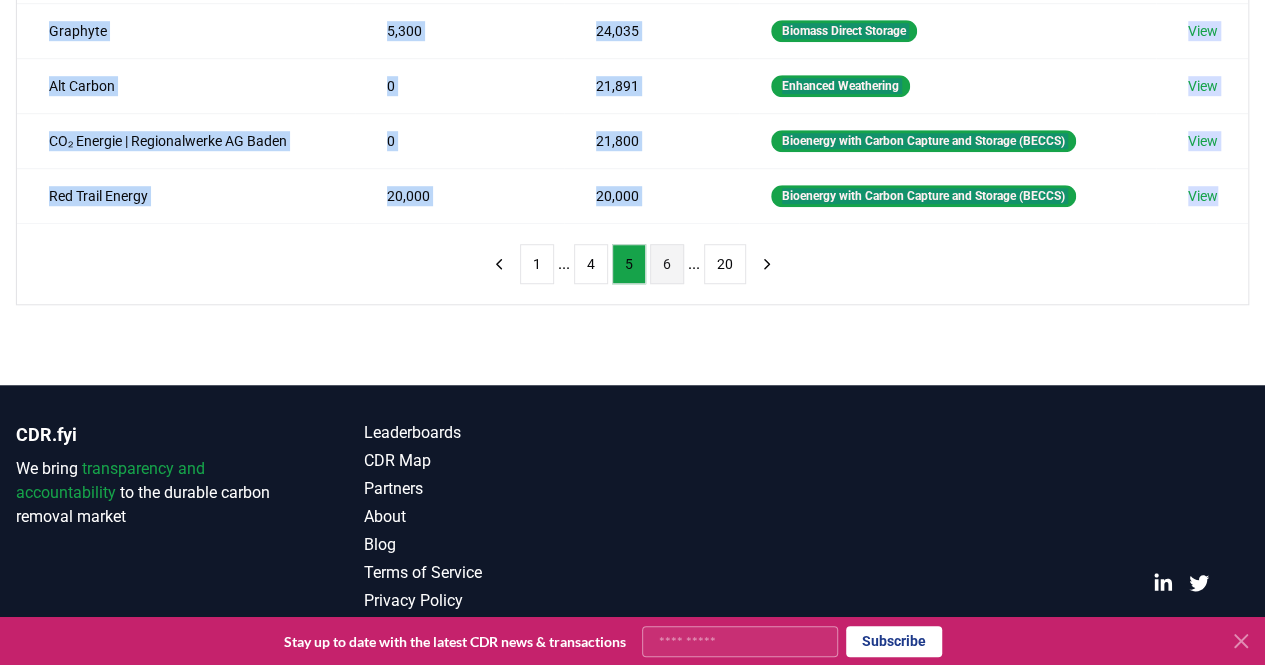 click on "6" at bounding box center (667, 264) 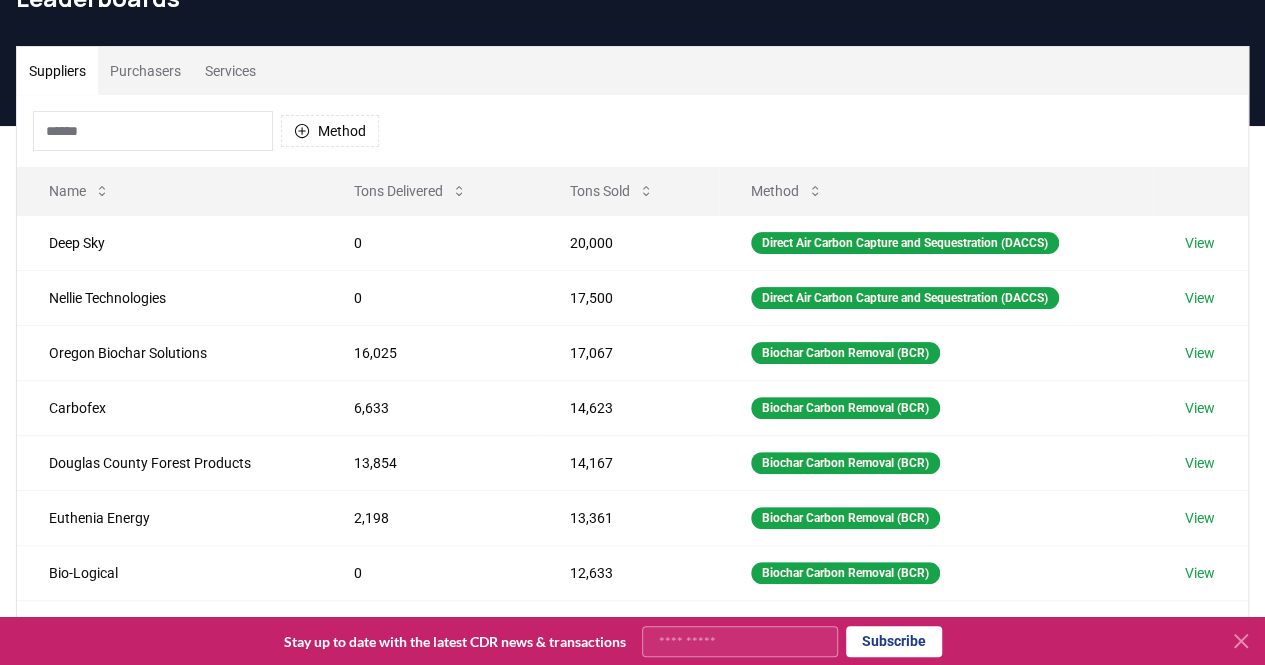 scroll, scrollTop: 40, scrollLeft: 0, axis: vertical 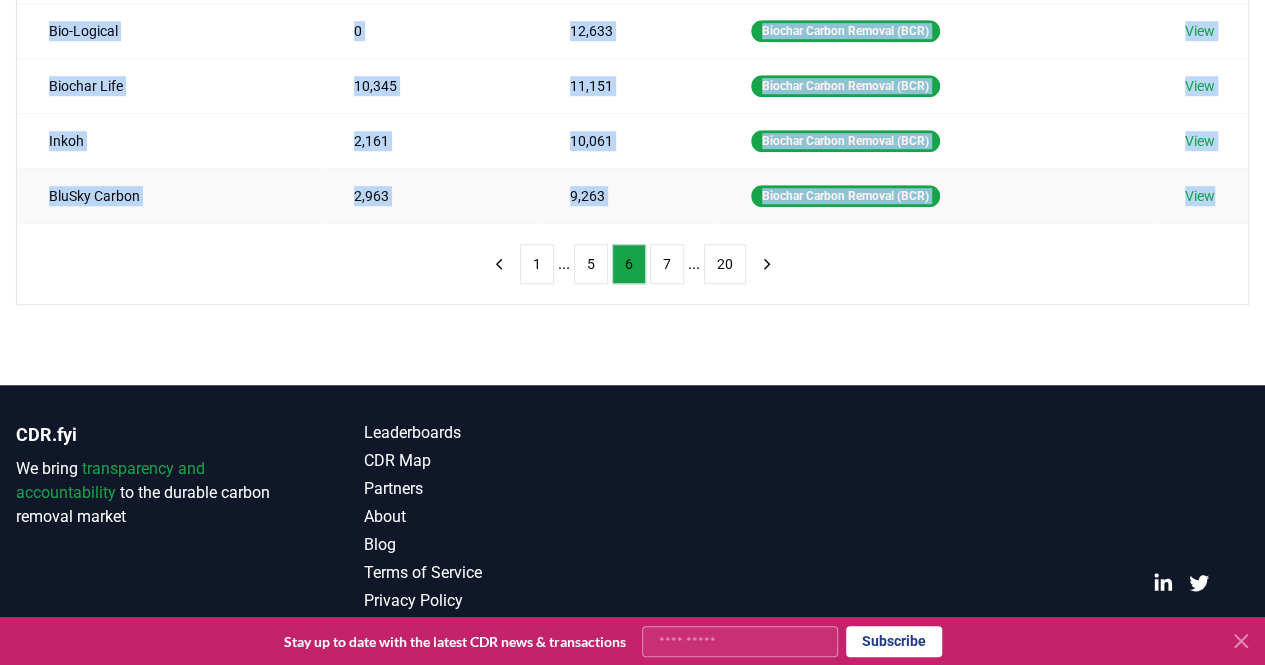 drag, startPoint x: 28, startPoint y: 297, endPoint x: 1233, endPoint y: 181, distance: 1210.5706 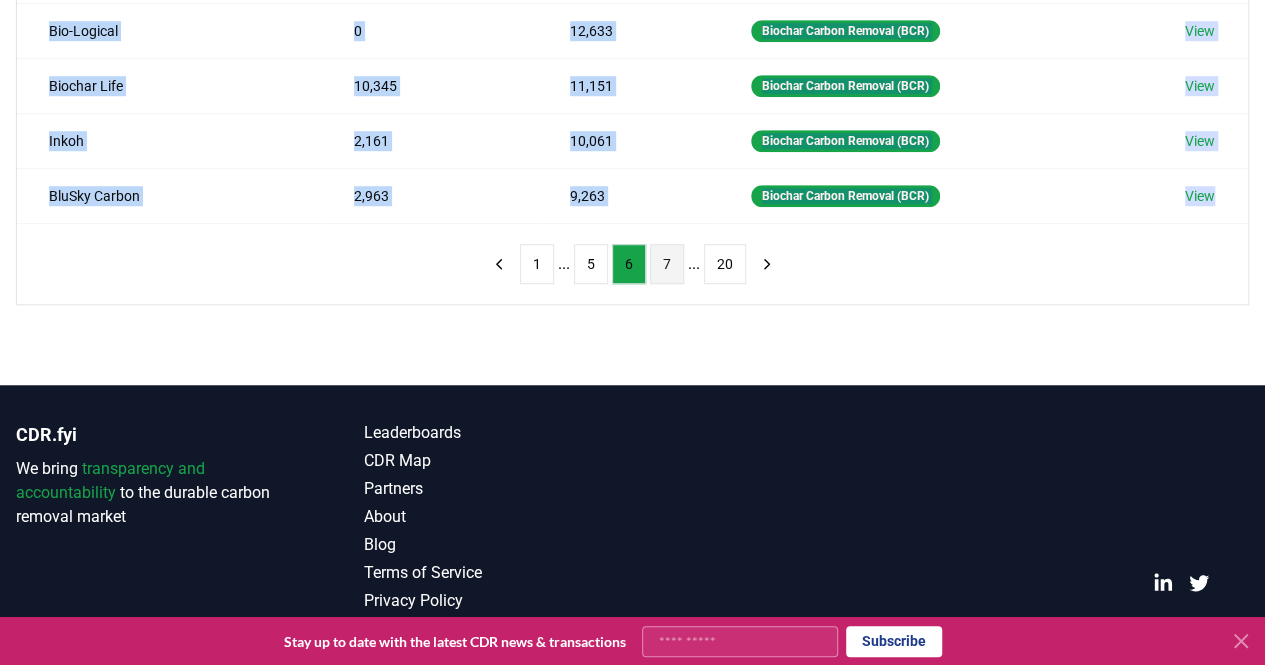 click on "7" at bounding box center (667, 264) 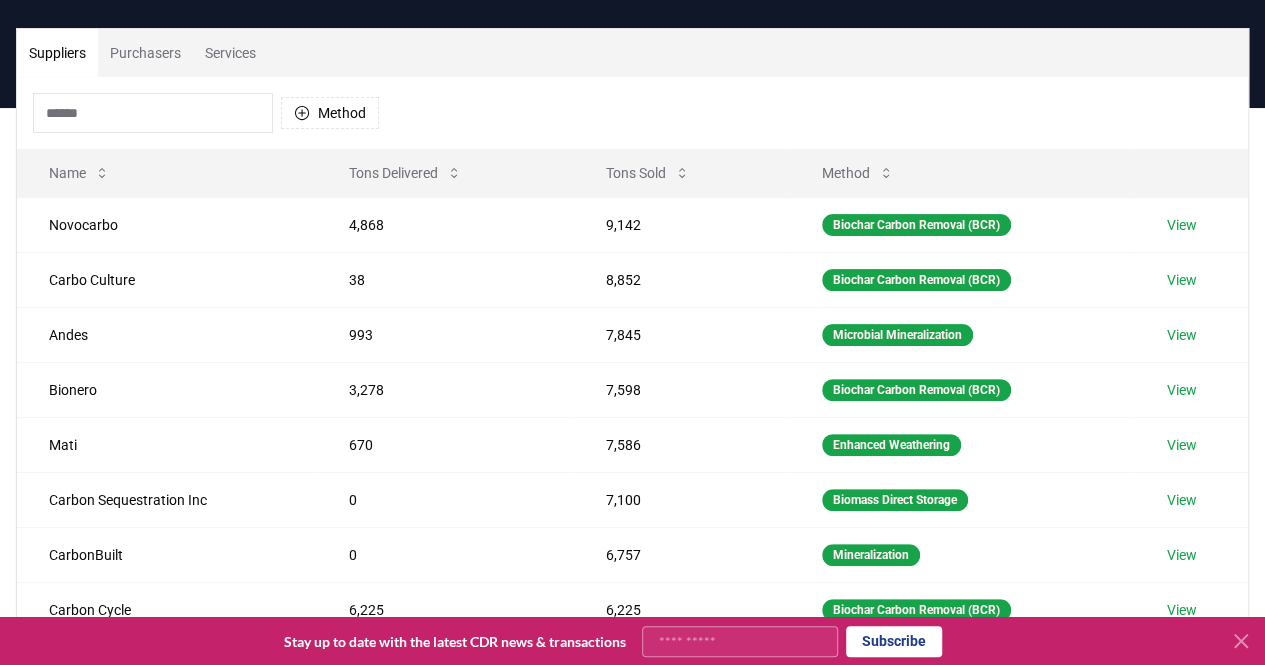 scroll, scrollTop: 119, scrollLeft: 0, axis: vertical 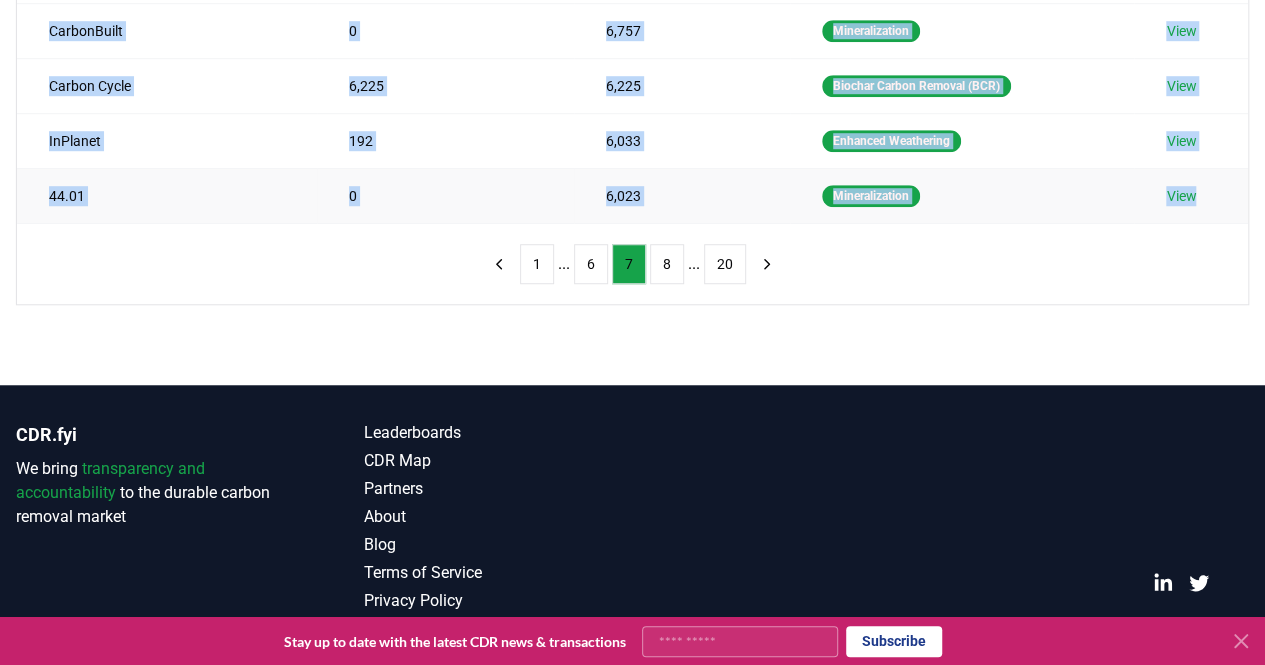 drag, startPoint x: 41, startPoint y: 223, endPoint x: 1220, endPoint y: 191, distance: 1179.4342 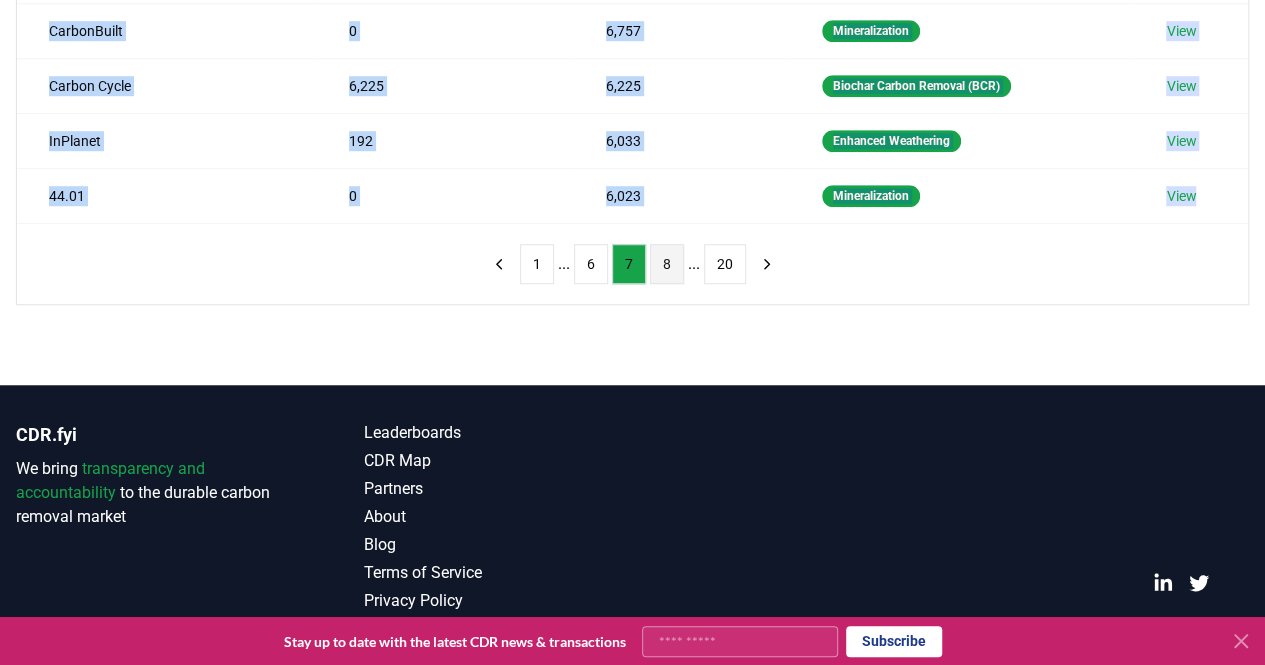 click on "8" at bounding box center (667, 264) 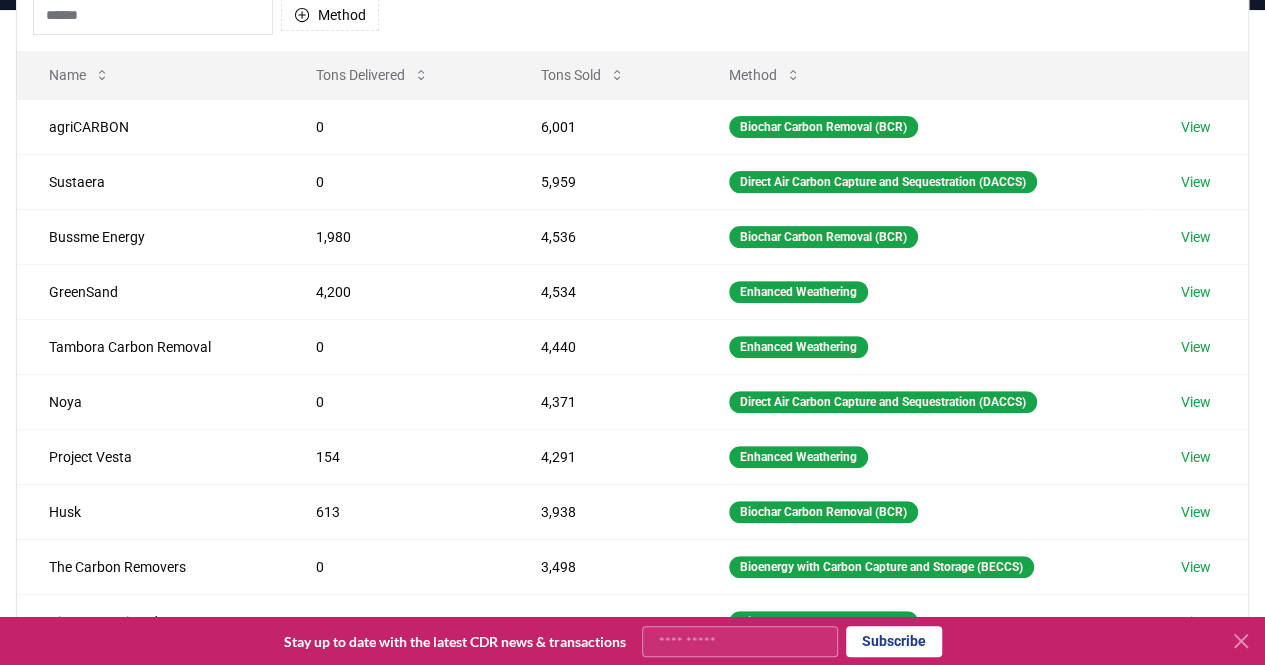 scroll, scrollTop: 220, scrollLeft: 0, axis: vertical 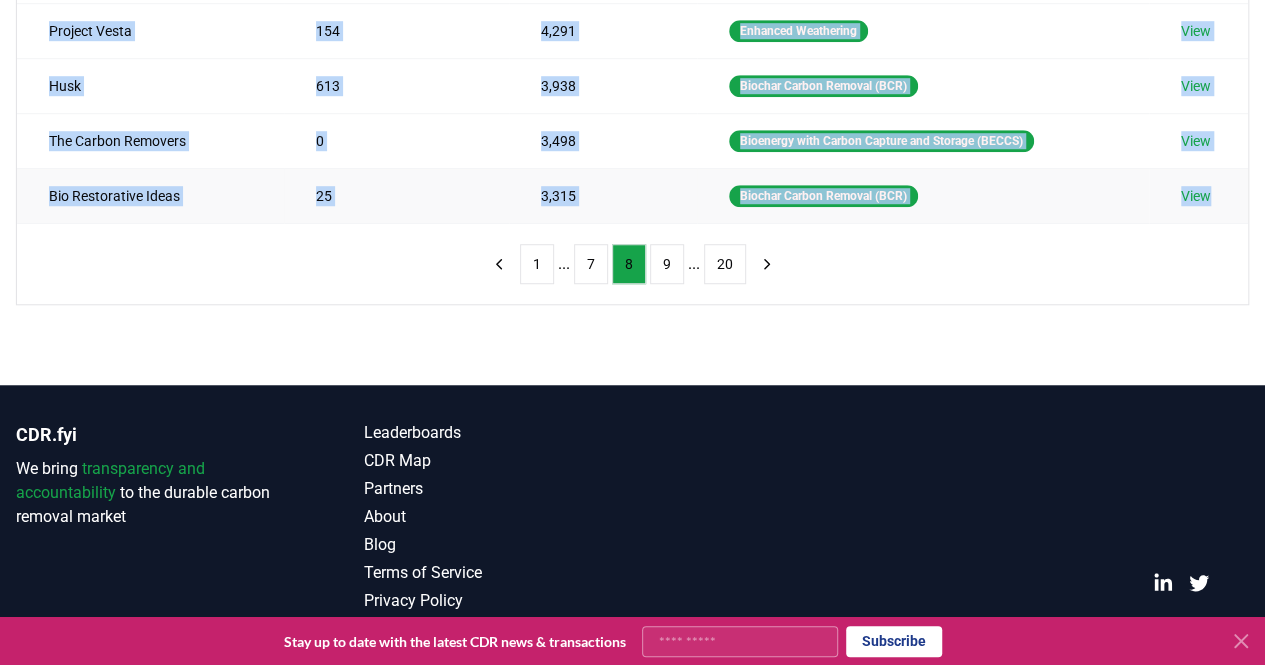 drag, startPoint x: 36, startPoint y: 127, endPoint x: 1244, endPoint y: 175, distance: 1208.9532 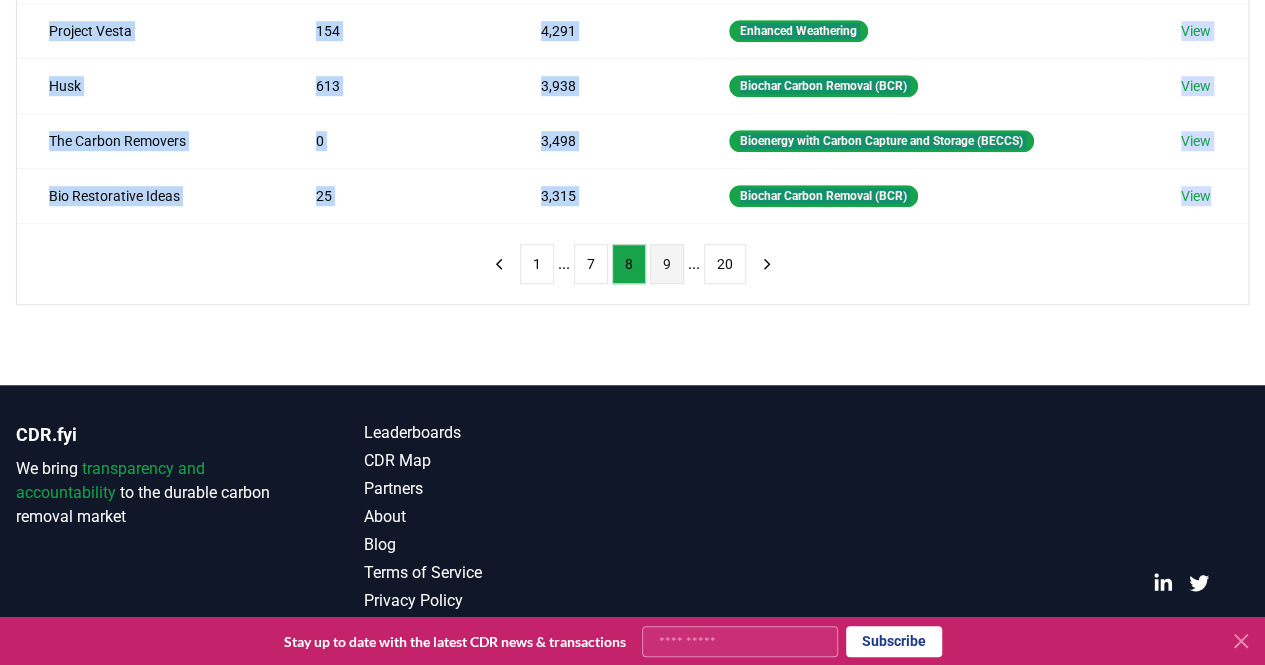 click on "9" at bounding box center (667, 264) 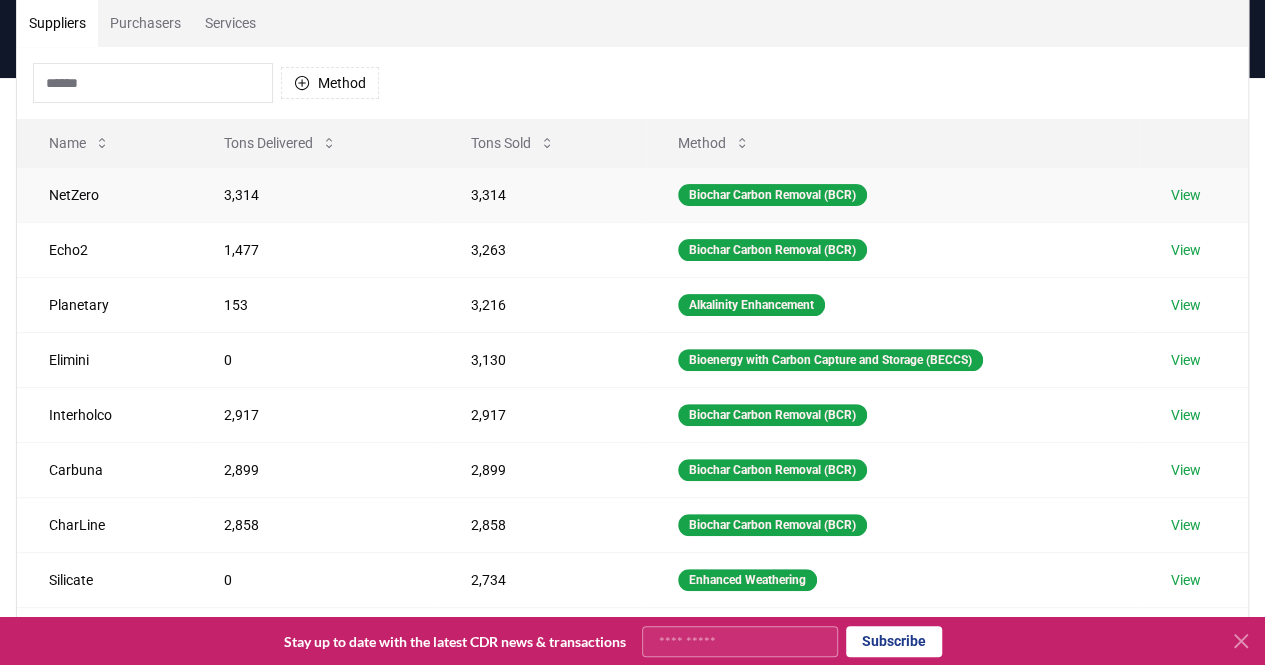 scroll, scrollTop: 152, scrollLeft: 0, axis: vertical 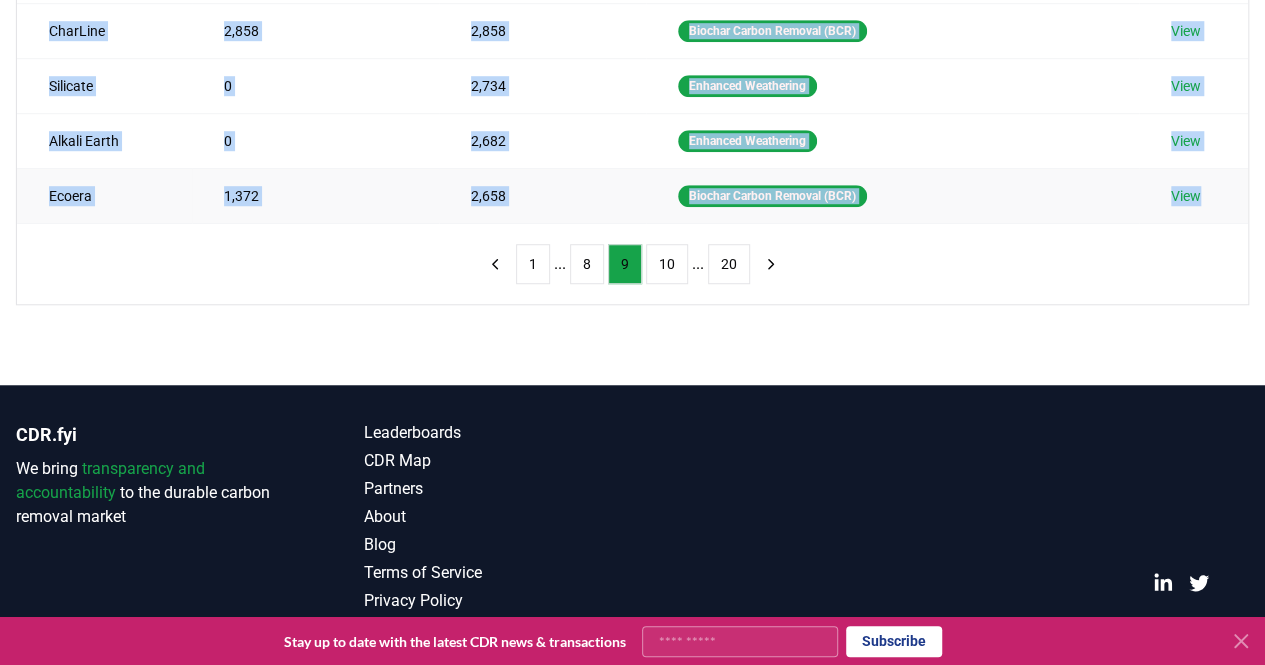 drag, startPoint x: 25, startPoint y: 187, endPoint x: 1214, endPoint y: 189, distance: 1189.0017 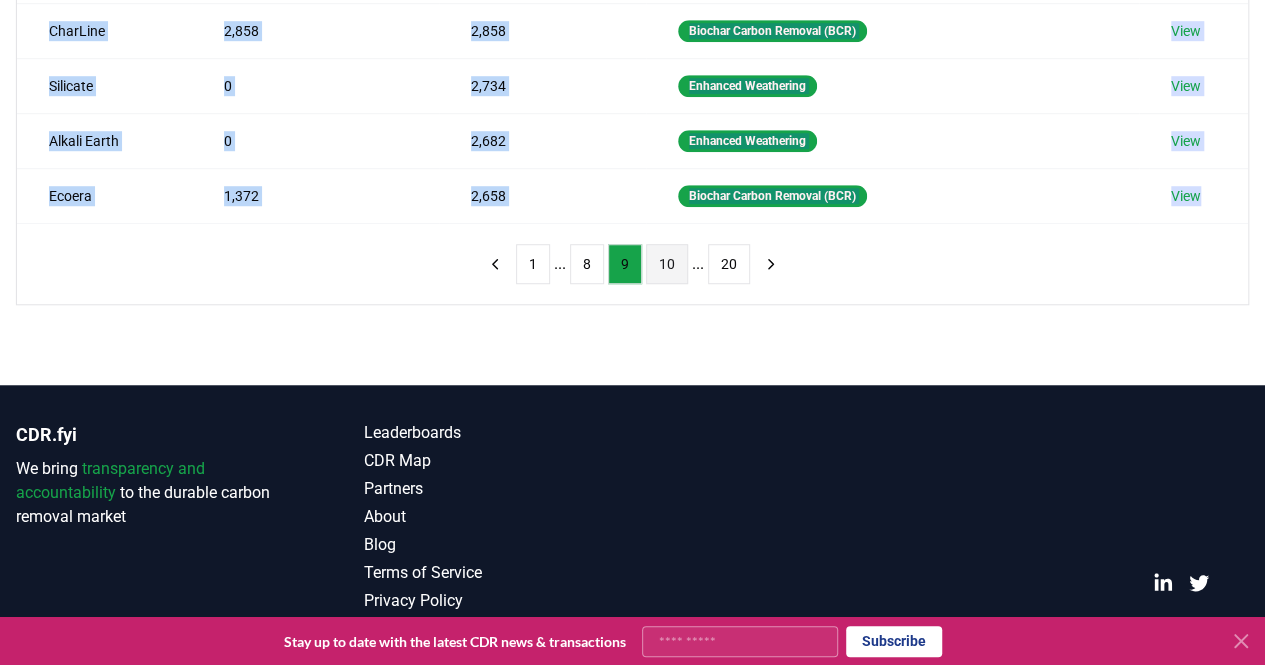 click on "10" at bounding box center [667, 264] 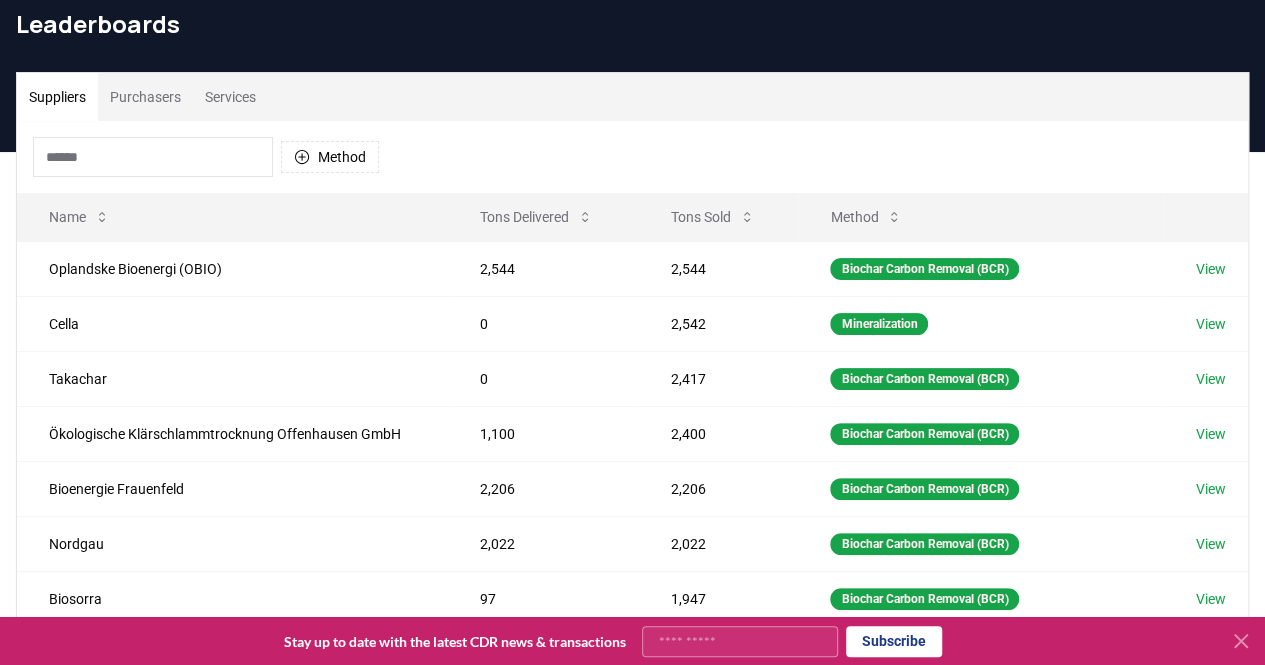 scroll, scrollTop: 80, scrollLeft: 0, axis: vertical 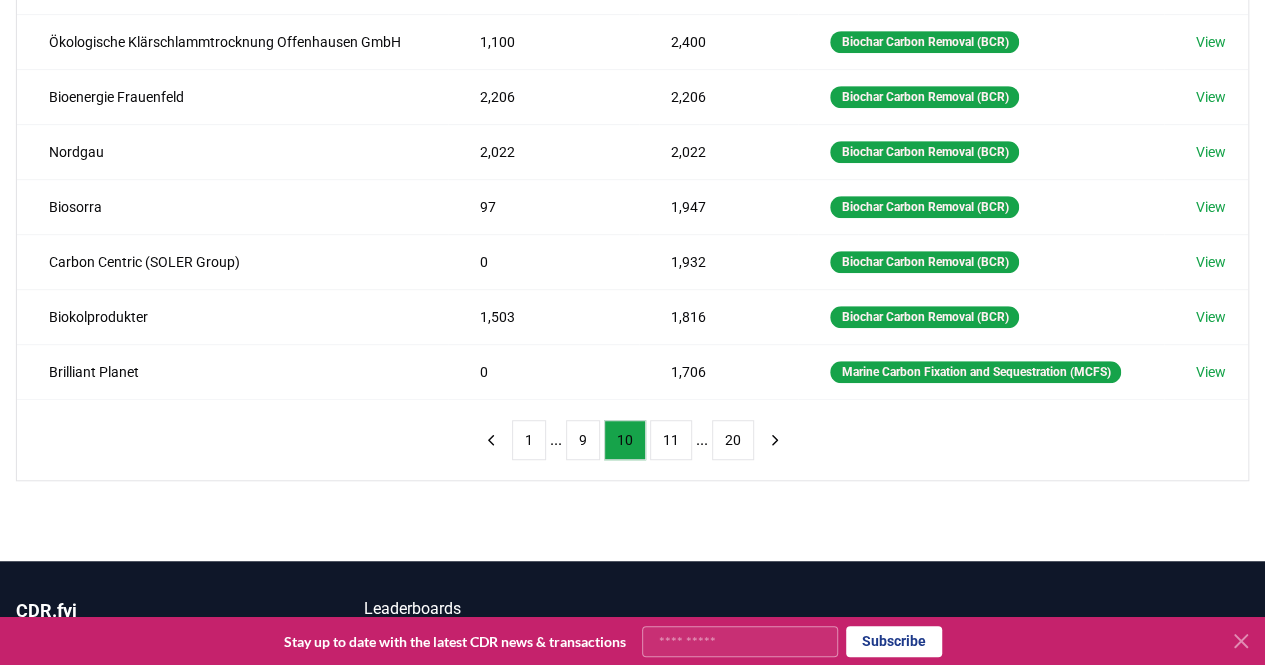 drag, startPoint x: 37, startPoint y: 257, endPoint x: 1268, endPoint y: 357, distance: 1235.055 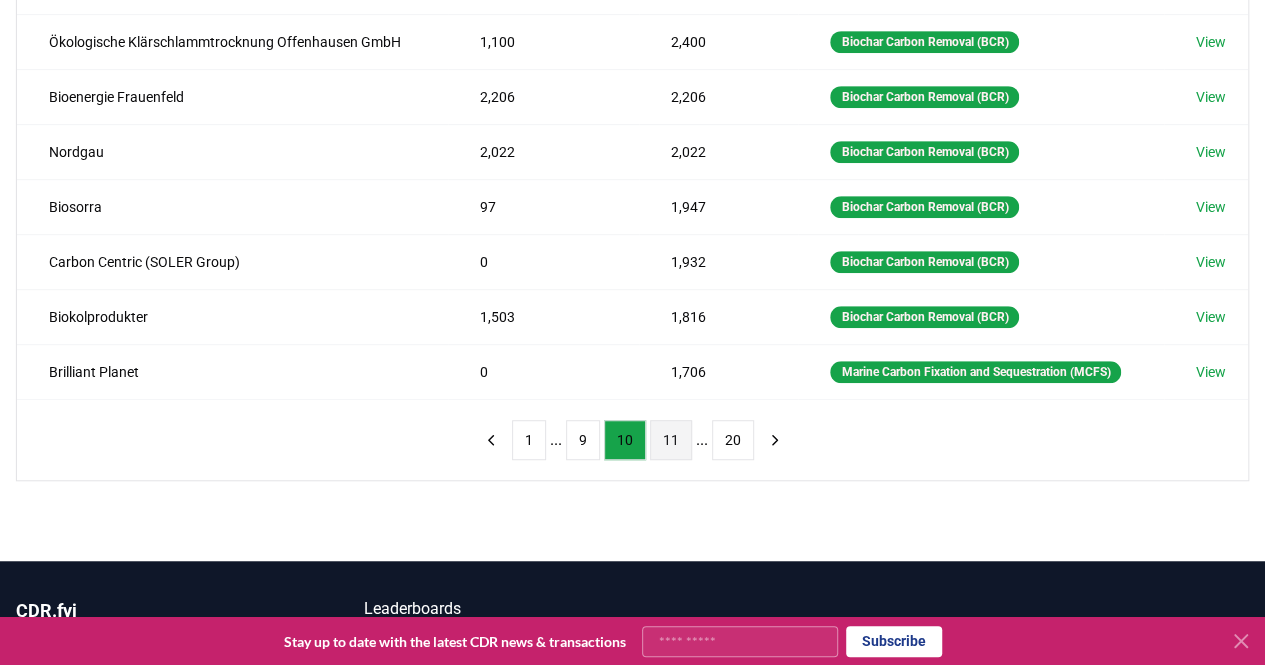 click on "11" at bounding box center [671, 440] 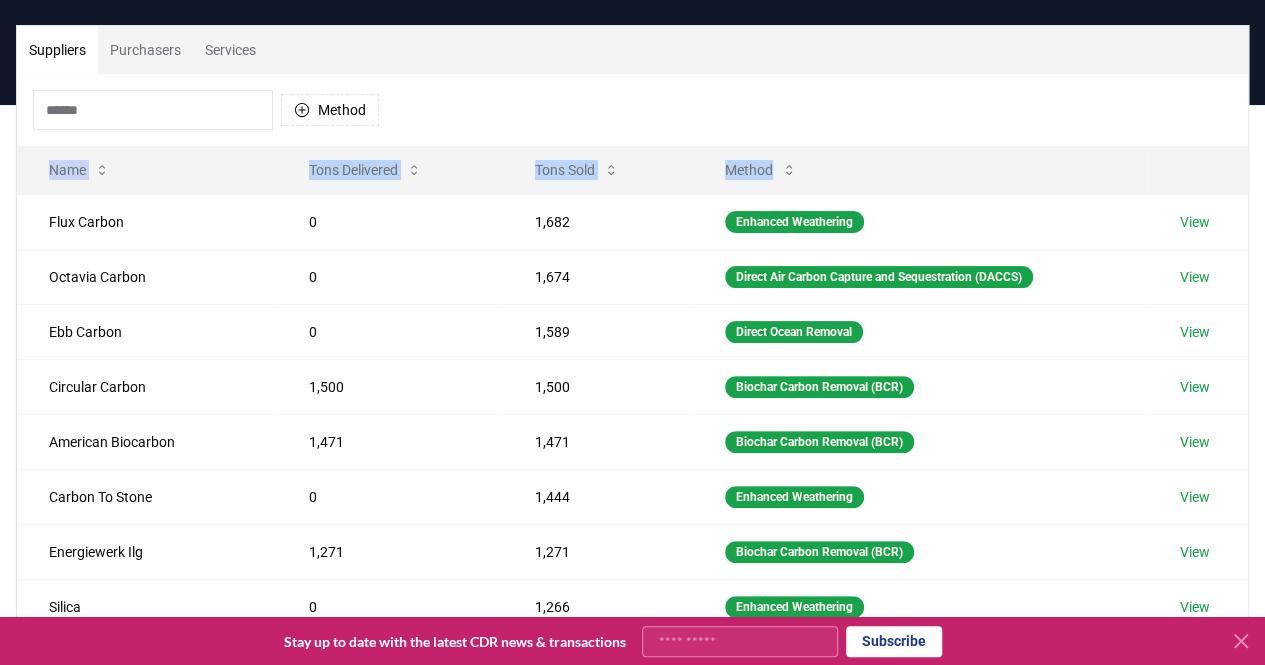 scroll, scrollTop: 126, scrollLeft: 0, axis: vertical 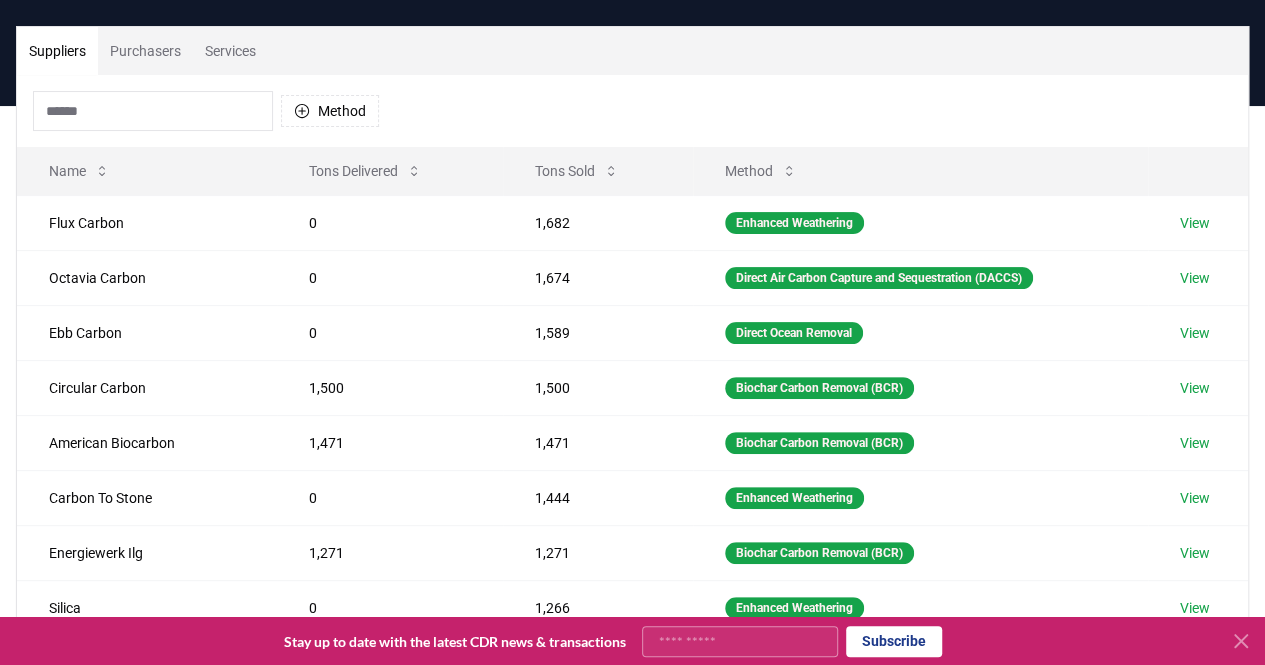click on "Suppliers Purchasers Services Method Name Tons Delivered Tons Sold Method Flux Carbon 0 1,682 Enhanced Weathering View Octavia Carbon 0 1,674 Direct Air Carbon Capture and Sequestration (DACCS) View Ebb Carbon 0 1,589 Direct Ocean Removal View Circular Carbon 1,500 1,500 Biochar Carbon Removal (BCR) View American Biocarbon 1,471 1,471 Biochar Carbon Removal (BCR) View Carbon To Stone 0 1,444 Enhanced Weathering View Energiewerk Ilg 1,271 1,271 Biochar Carbon Removal (BCR) View Silica 0 1,266 Enhanced Weathering View Carbon Lockdown 15 1,151 Biomass Direct Storage View Exterra Carbon Solutions 0 1,100 Mineralization View 1 ... 10 11 12 ... 20" at bounding box center [632, 426] 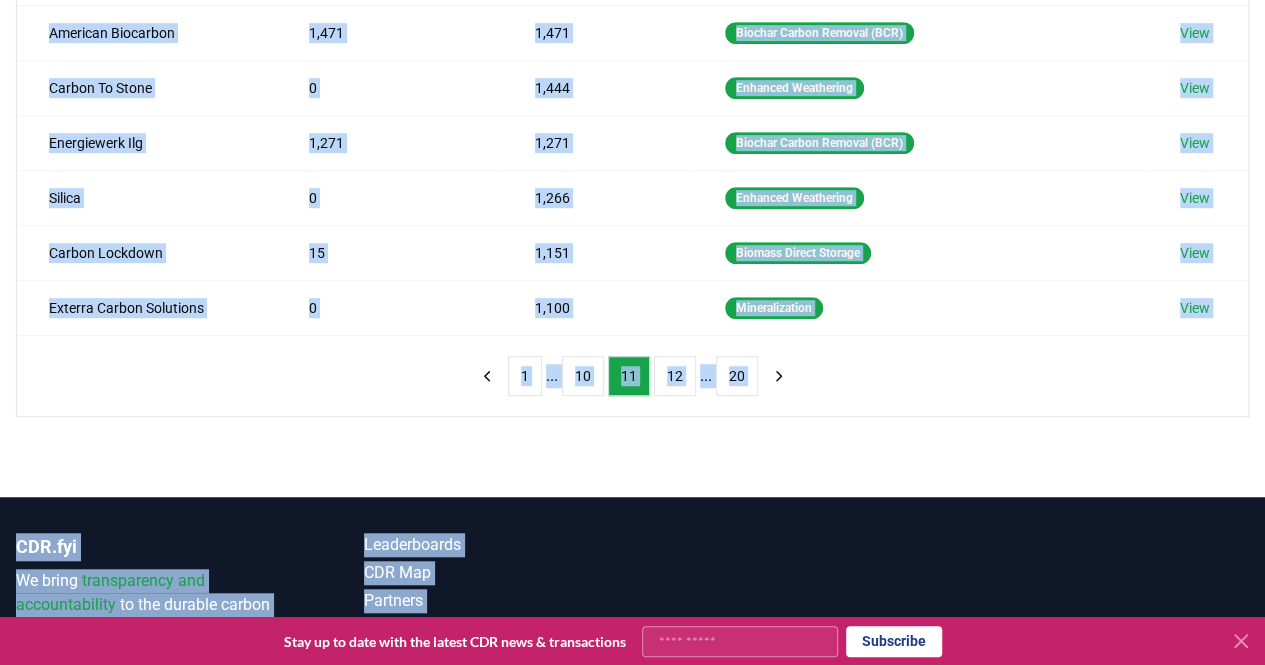 scroll, scrollTop: 648, scrollLeft: 0, axis: vertical 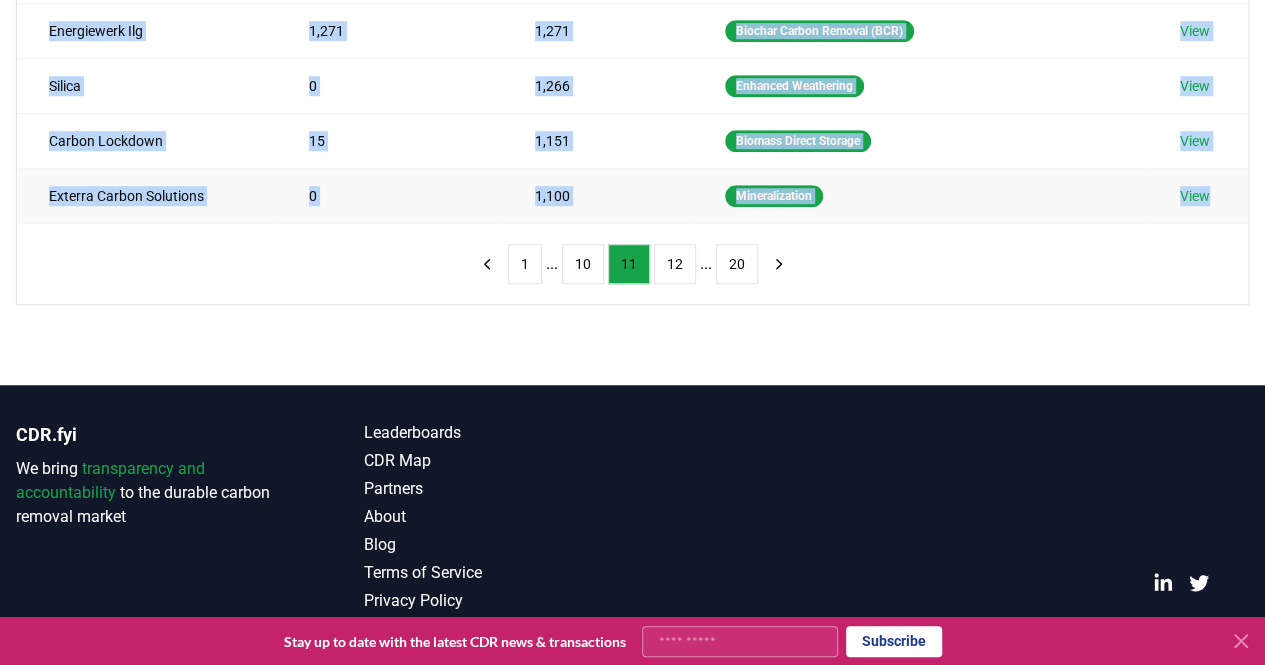 drag, startPoint x: 37, startPoint y: 219, endPoint x: 1246, endPoint y: 193, distance: 1209.2795 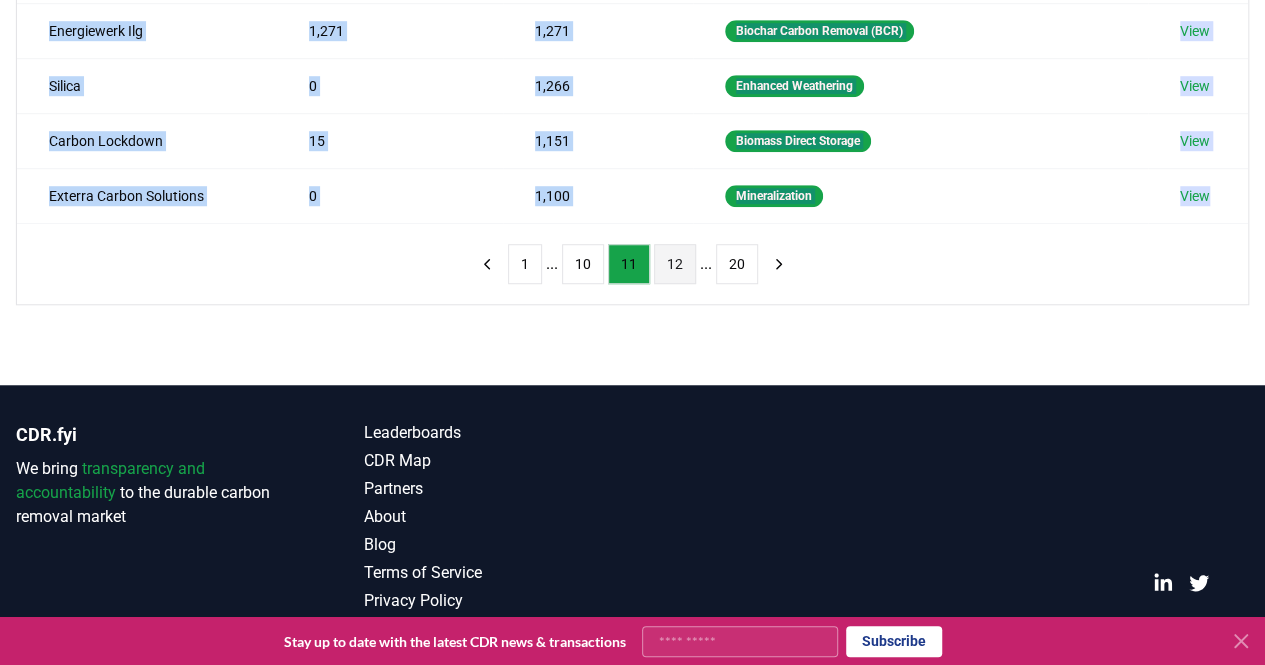 click on "12" at bounding box center (675, 264) 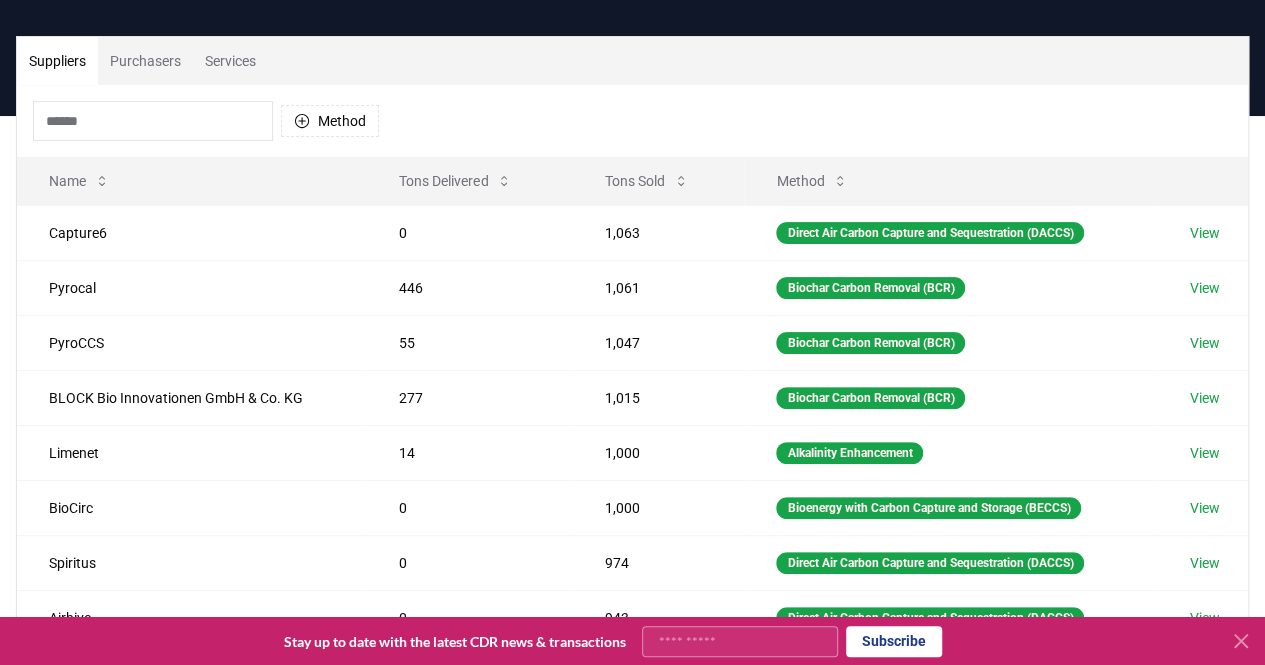 scroll, scrollTop: 94, scrollLeft: 0, axis: vertical 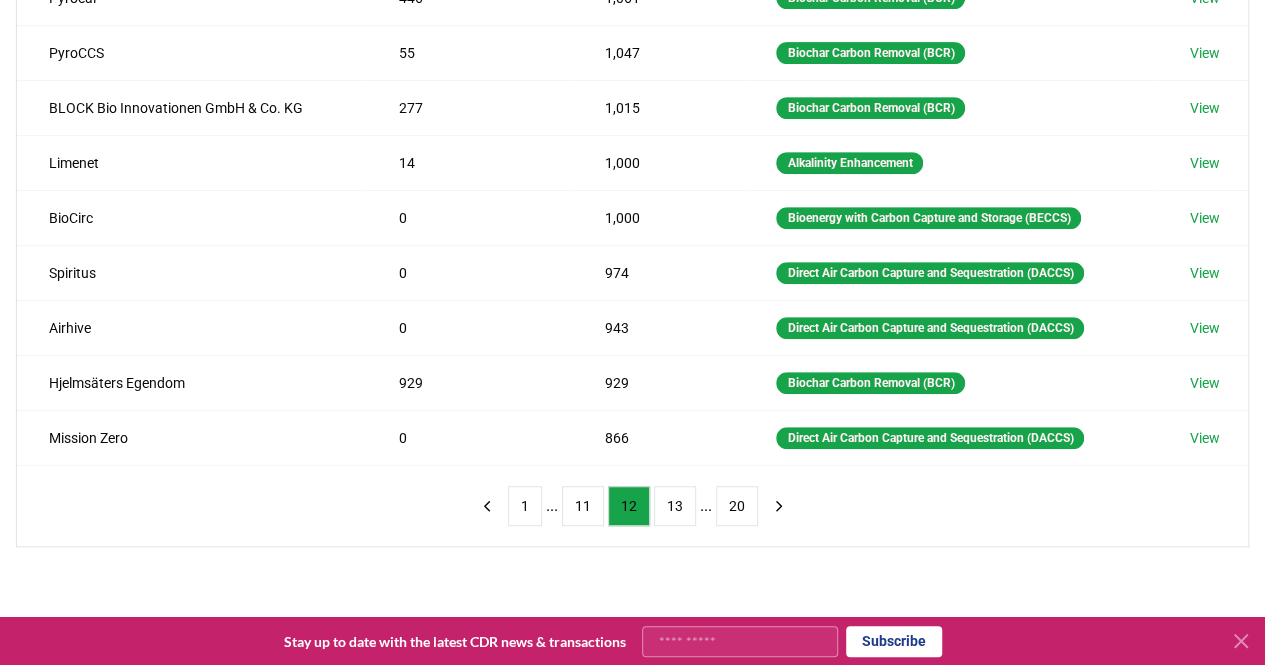 drag, startPoint x: 39, startPoint y: 241, endPoint x: 1250, endPoint y: 433, distance: 1226.126 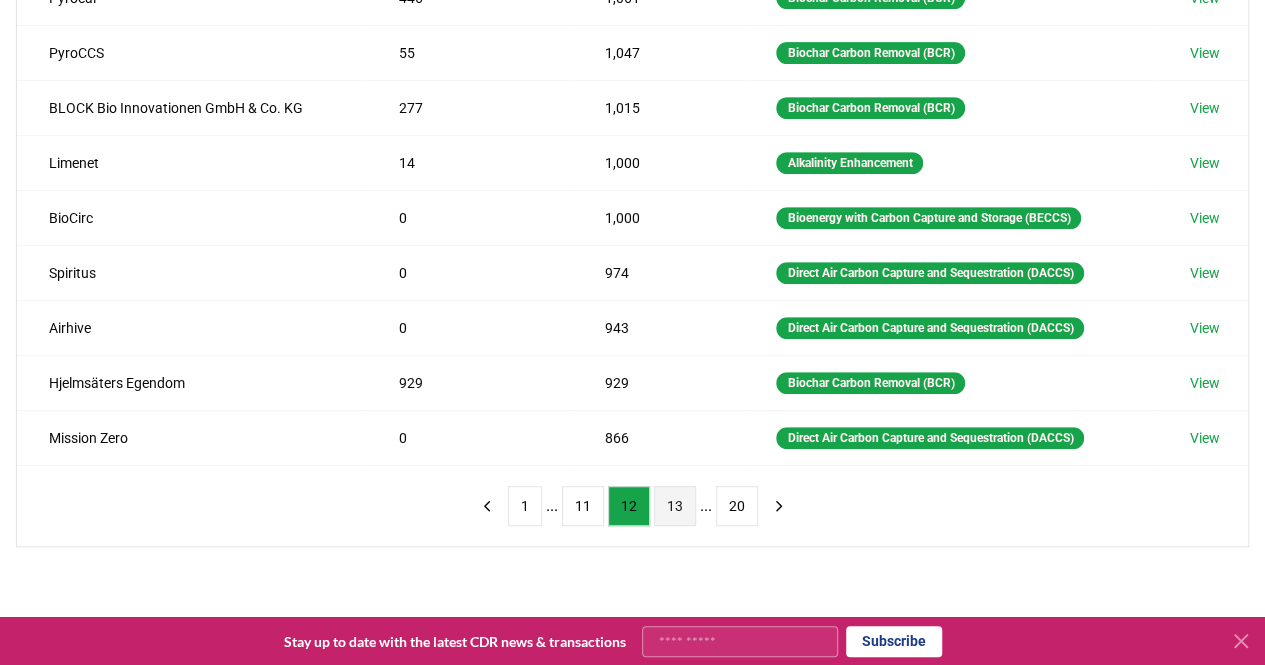 click on "13" at bounding box center [675, 506] 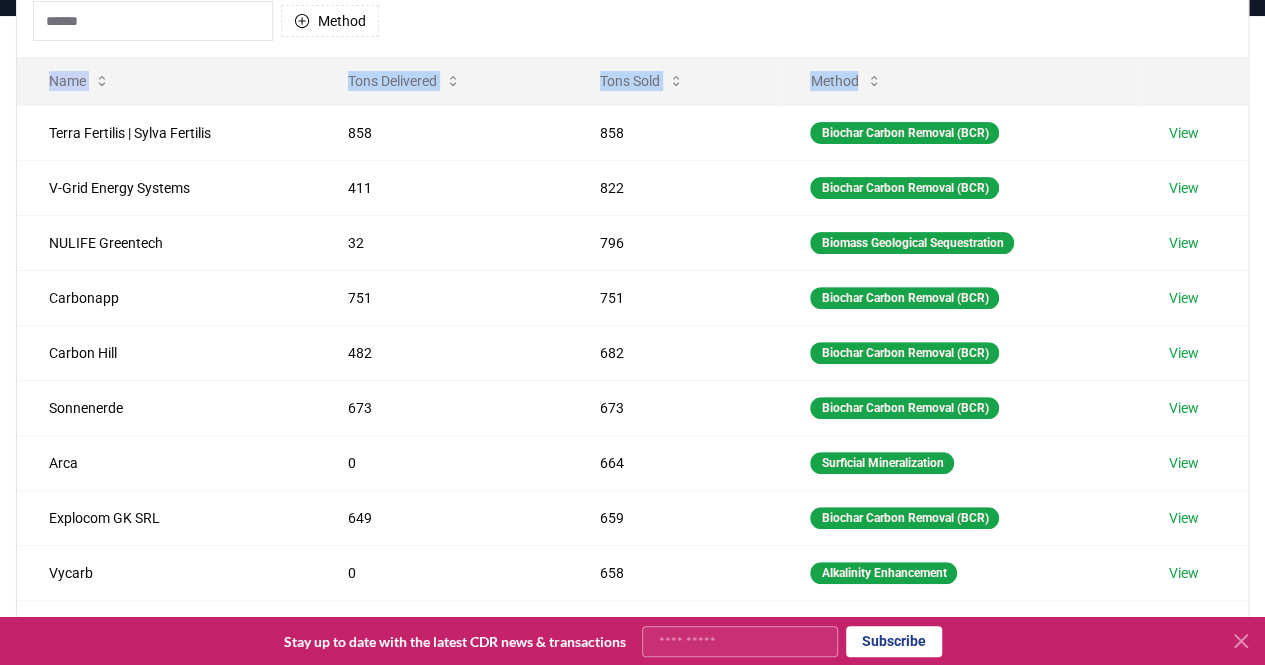 scroll, scrollTop: 140, scrollLeft: 0, axis: vertical 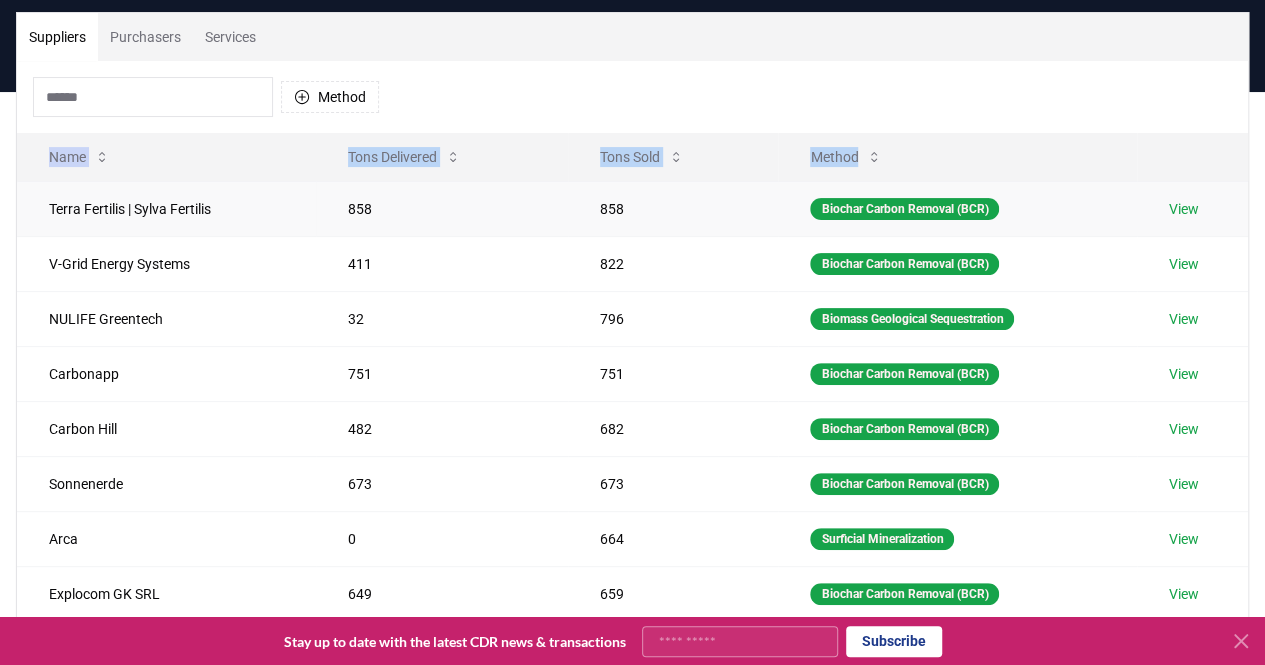 click on "Terra Fertilis | Sylva Fertilis" at bounding box center [166, 208] 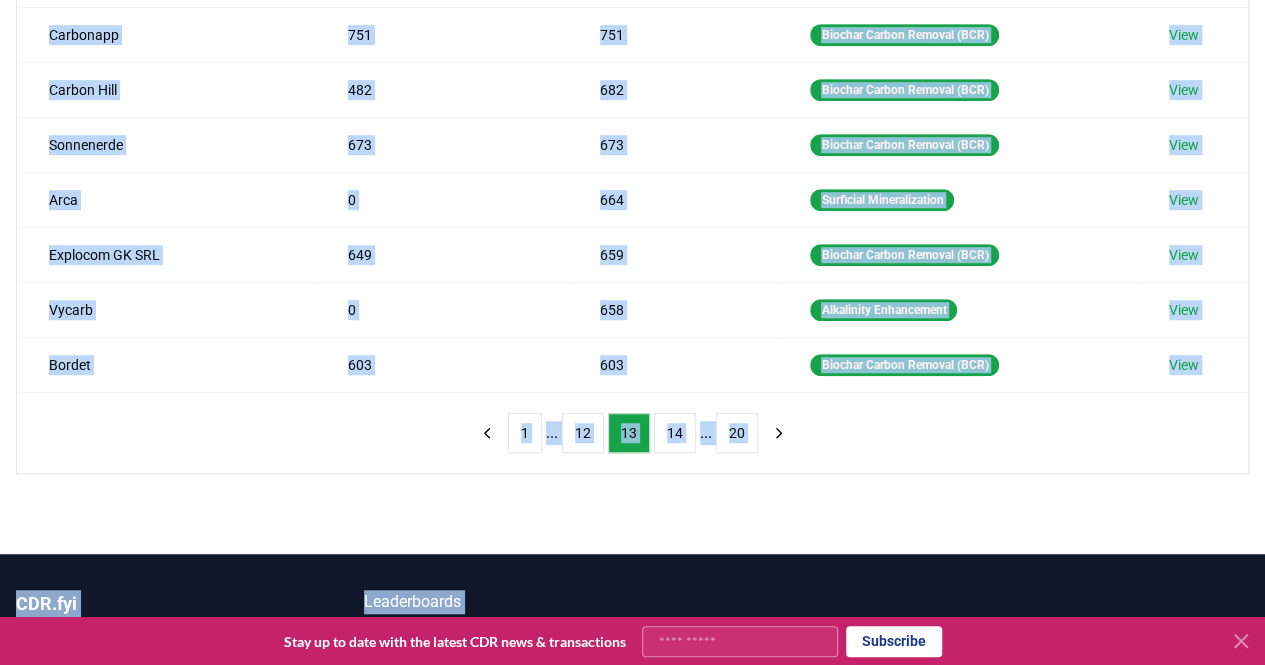 scroll, scrollTop: 648, scrollLeft: 0, axis: vertical 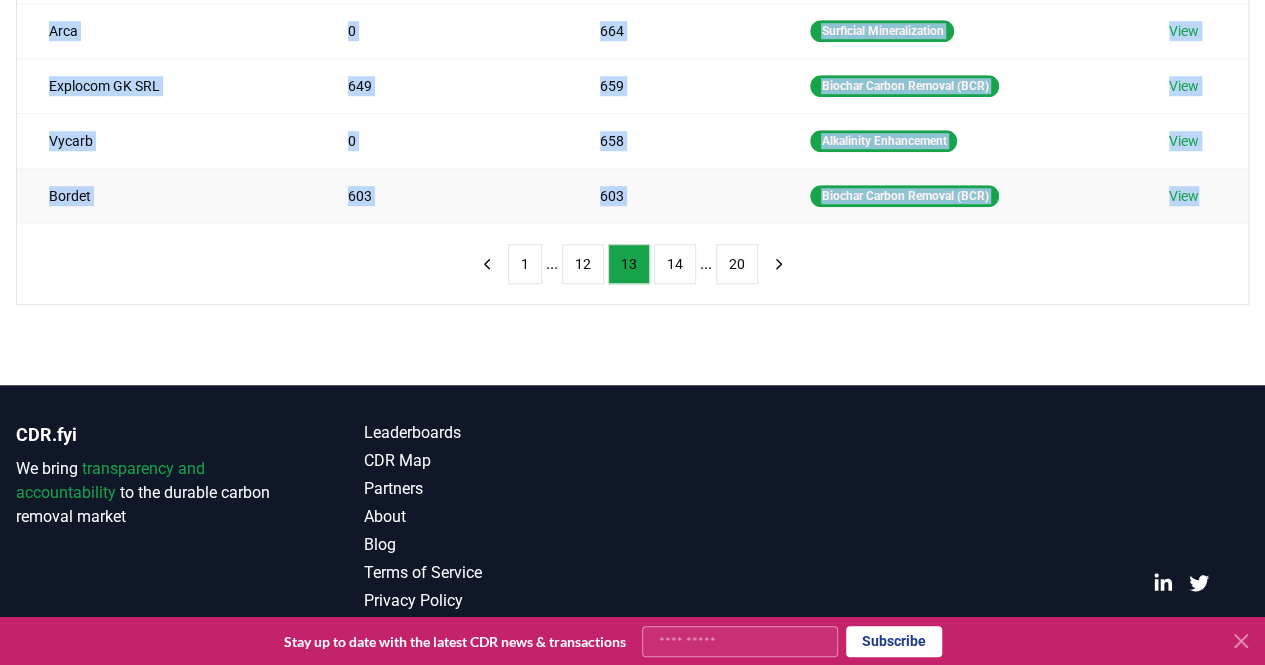 drag, startPoint x: 26, startPoint y: 199, endPoint x: 1216, endPoint y: 179, distance: 1190.1681 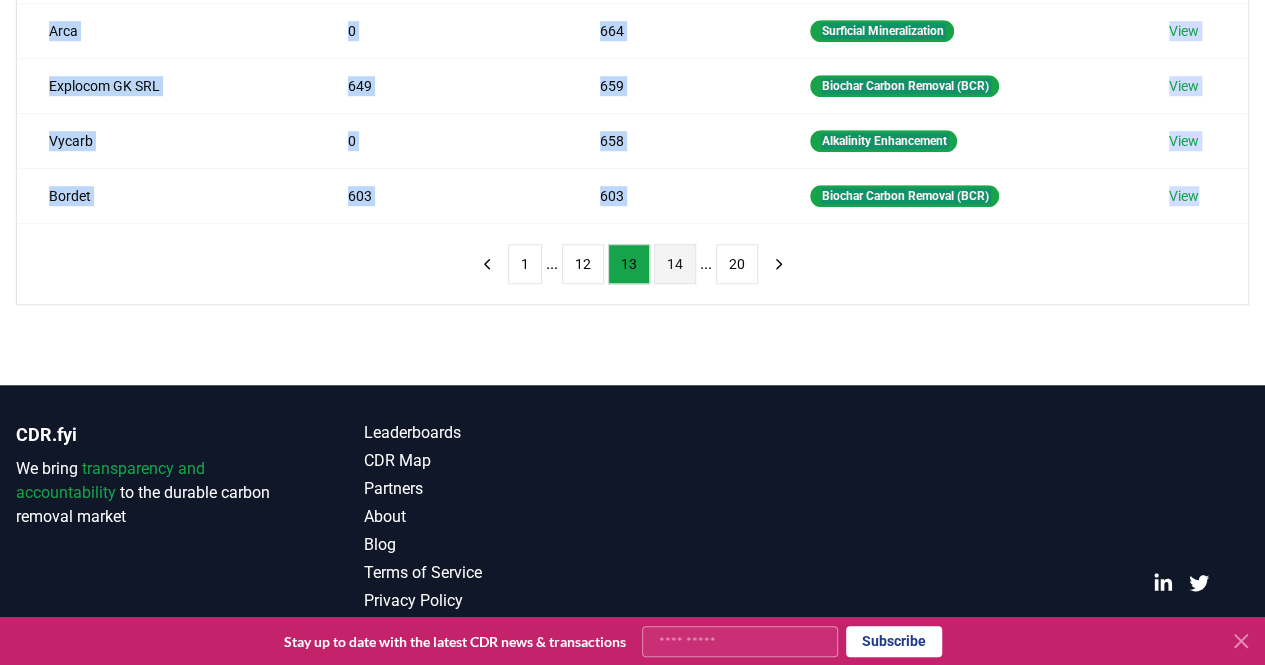 click on "14" at bounding box center (675, 264) 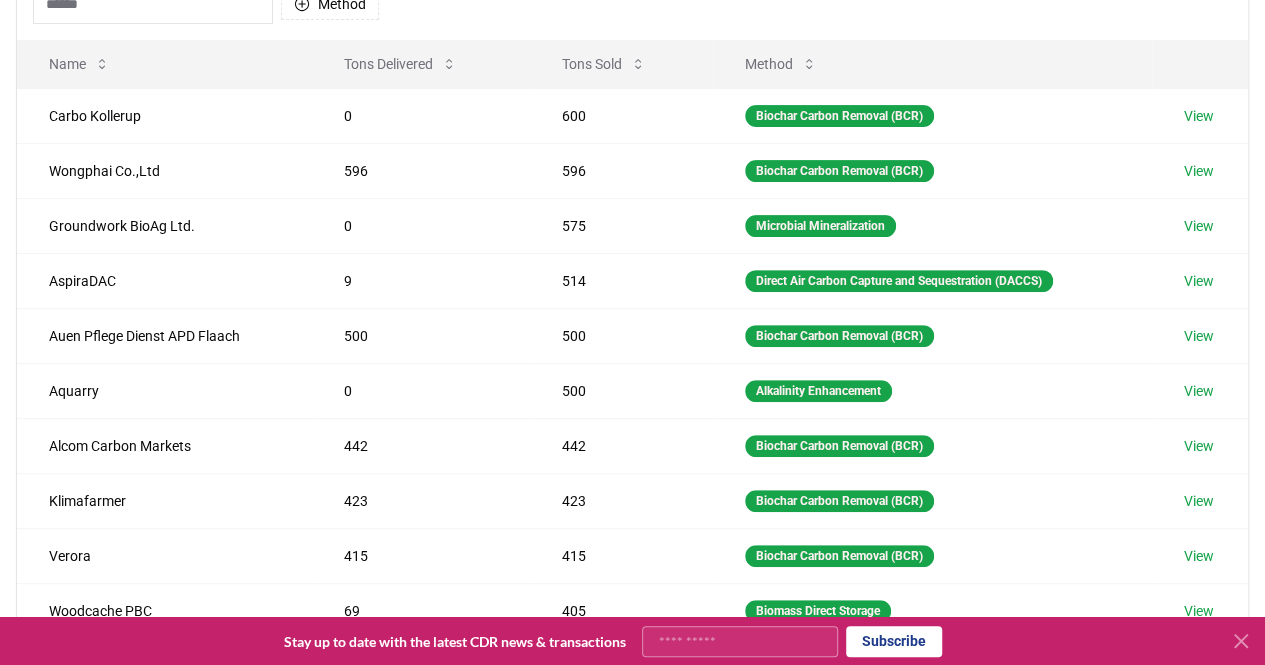 scroll, scrollTop: 116, scrollLeft: 0, axis: vertical 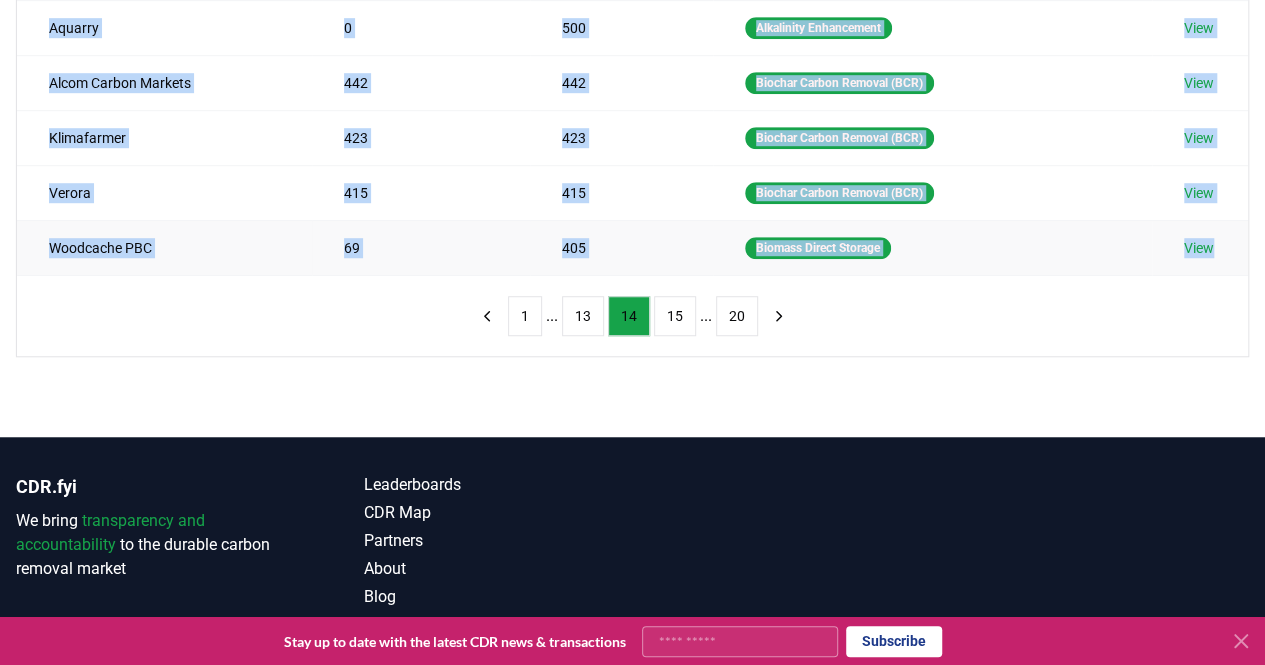 drag, startPoint x: 48, startPoint y: 219, endPoint x: 1230, endPoint y: 241, distance: 1182.2047 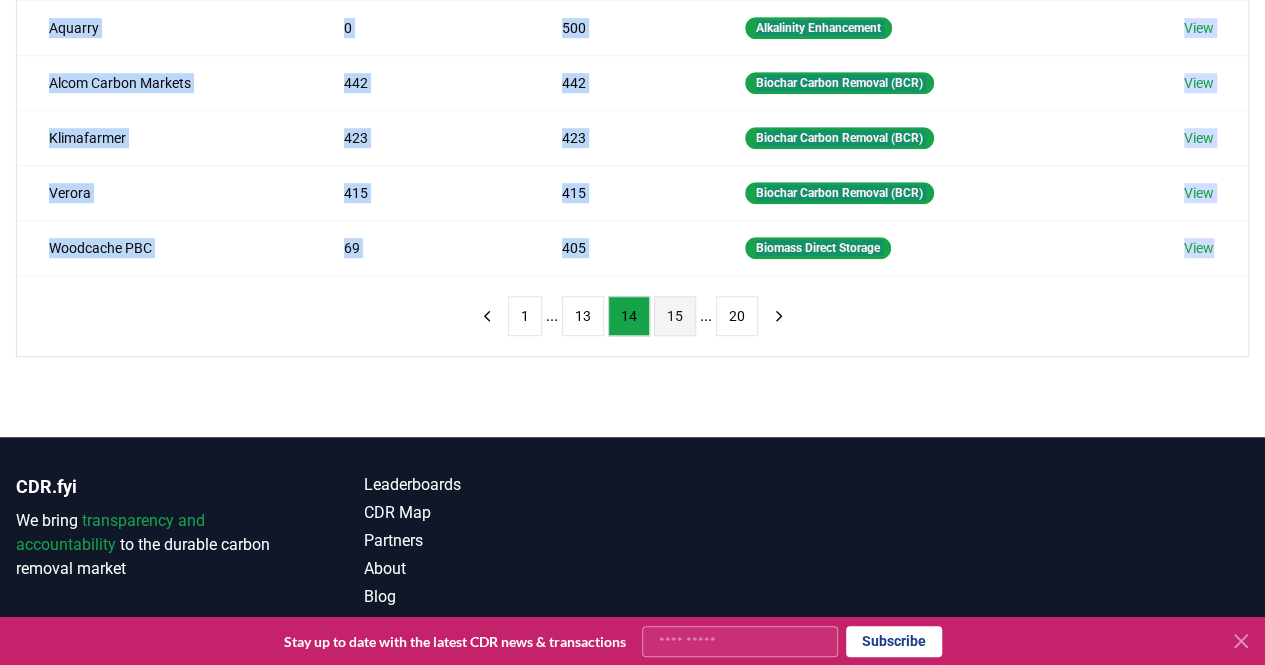 click on "15" at bounding box center (675, 316) 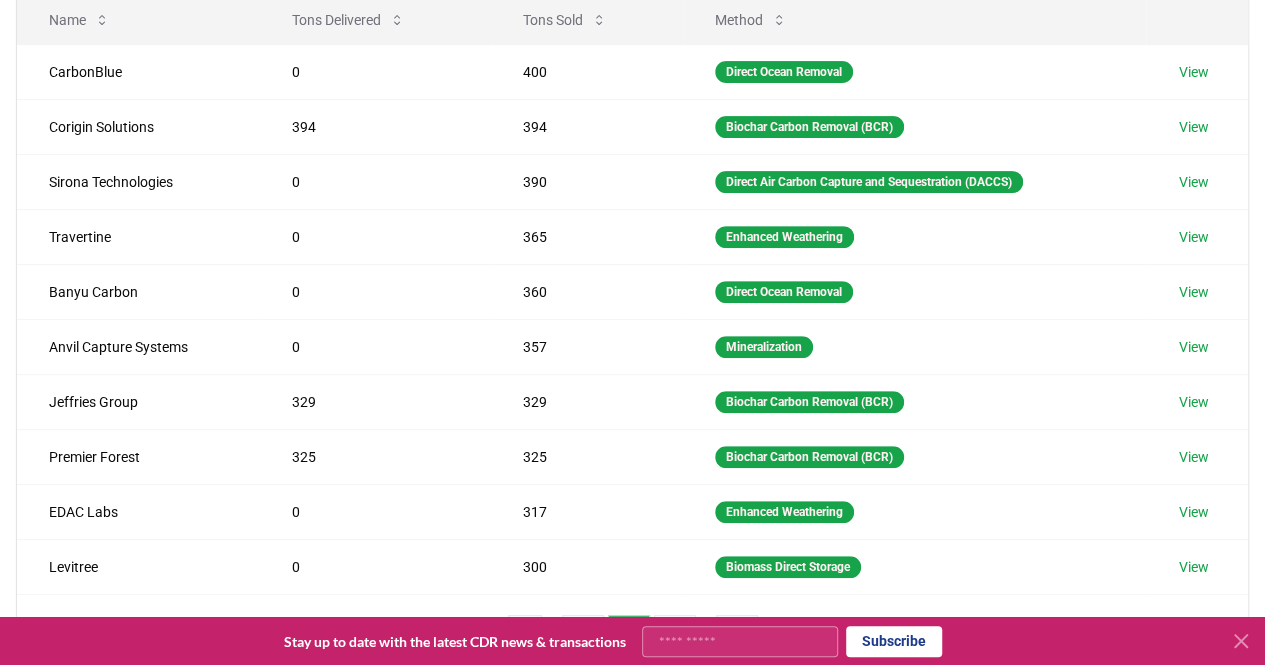 scroll, scrollTop: 206, scrollLeft: 0, axis: vertical 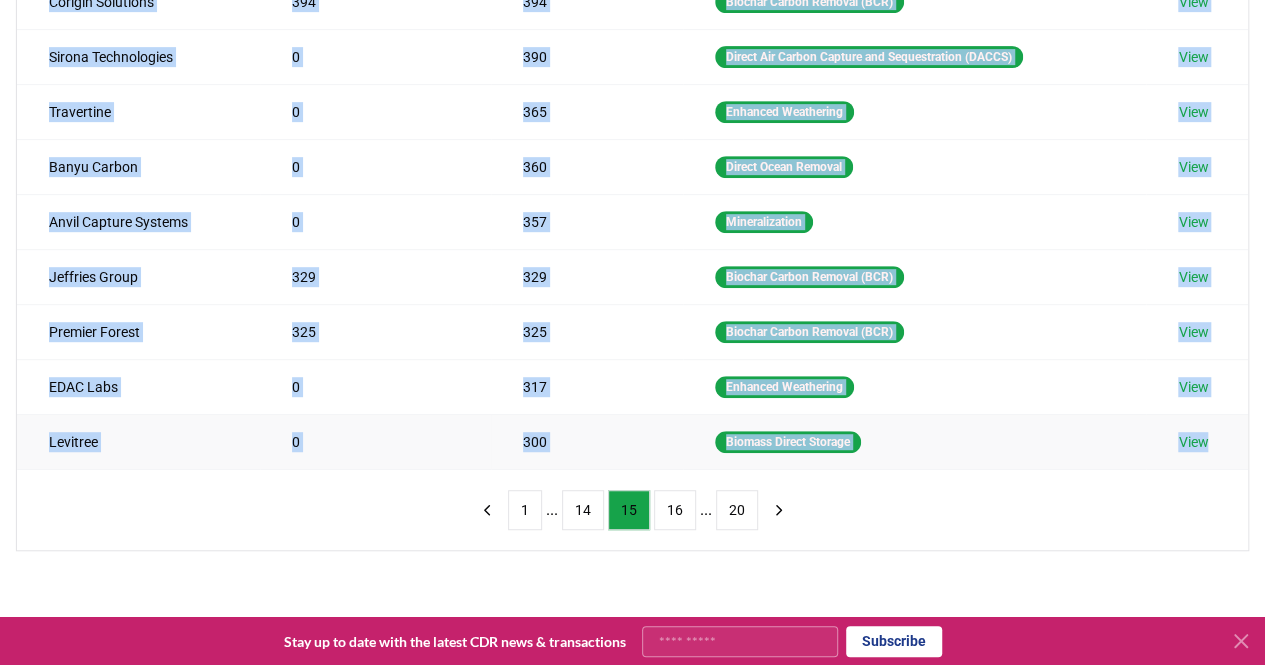 drag, startPoint x: 40, startPoint y: 150, endPoint x: 1219, endPoint y: 441, distance: 1214.3813 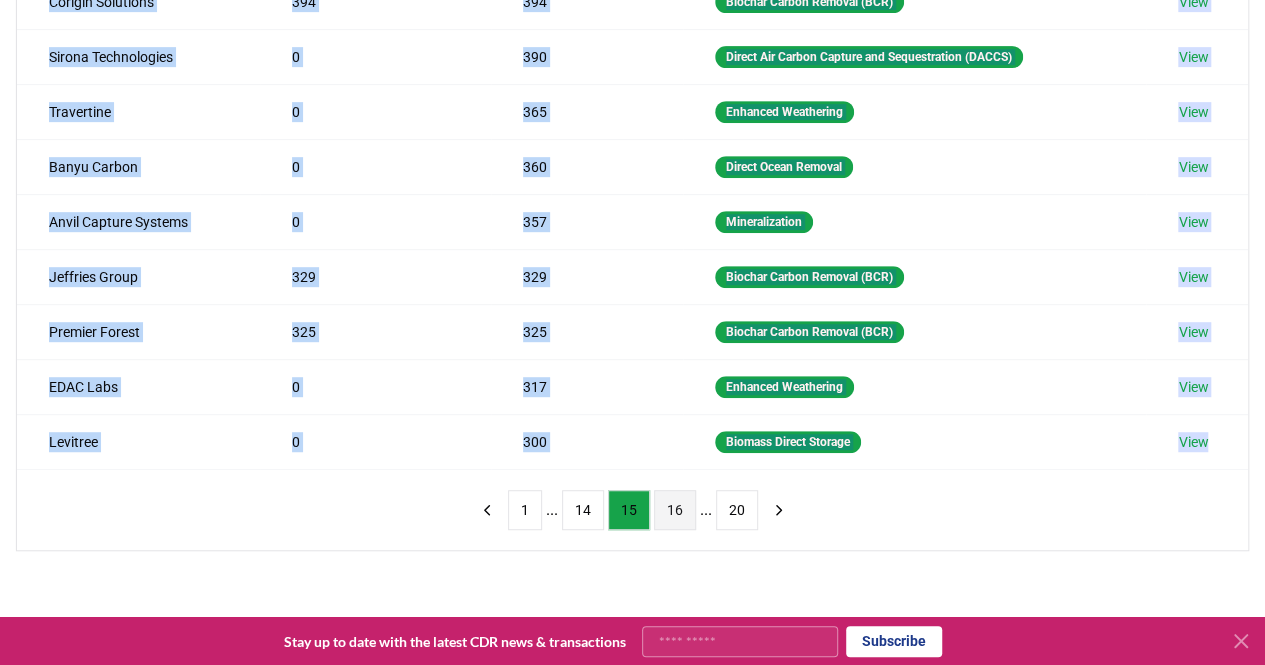 click on "16" at bounding box center (675, 510) 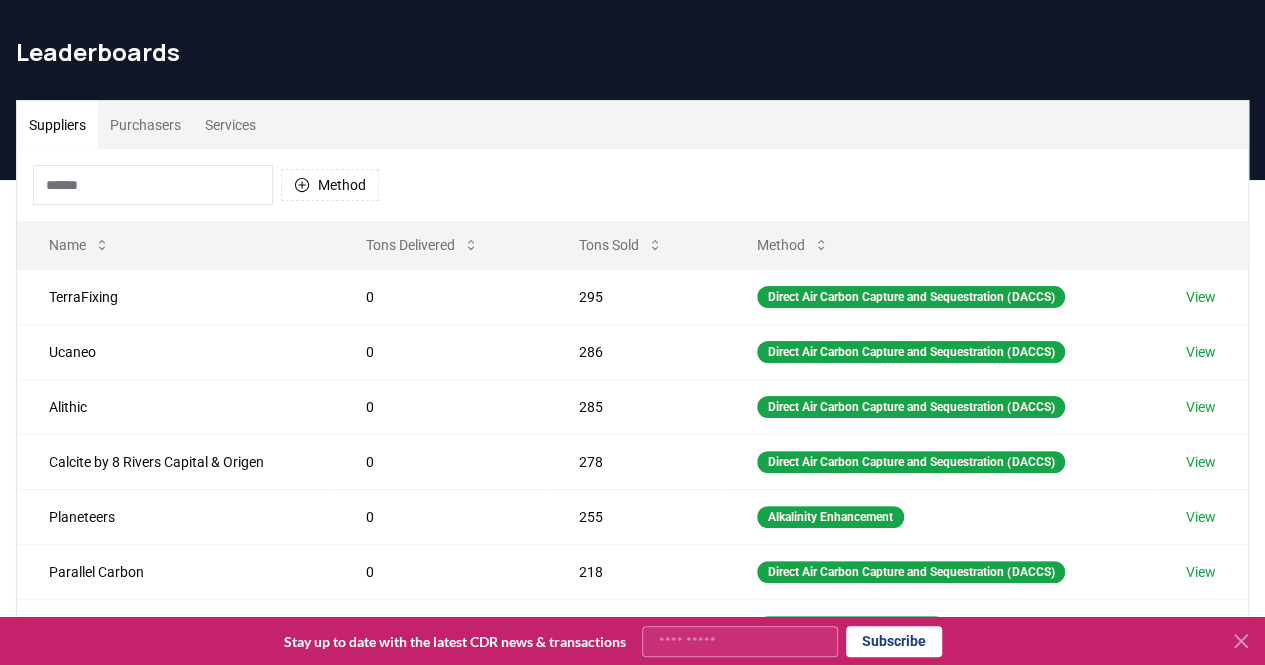 scroll, scrollTop: 54, scrollLeft: 0, axis: vertical 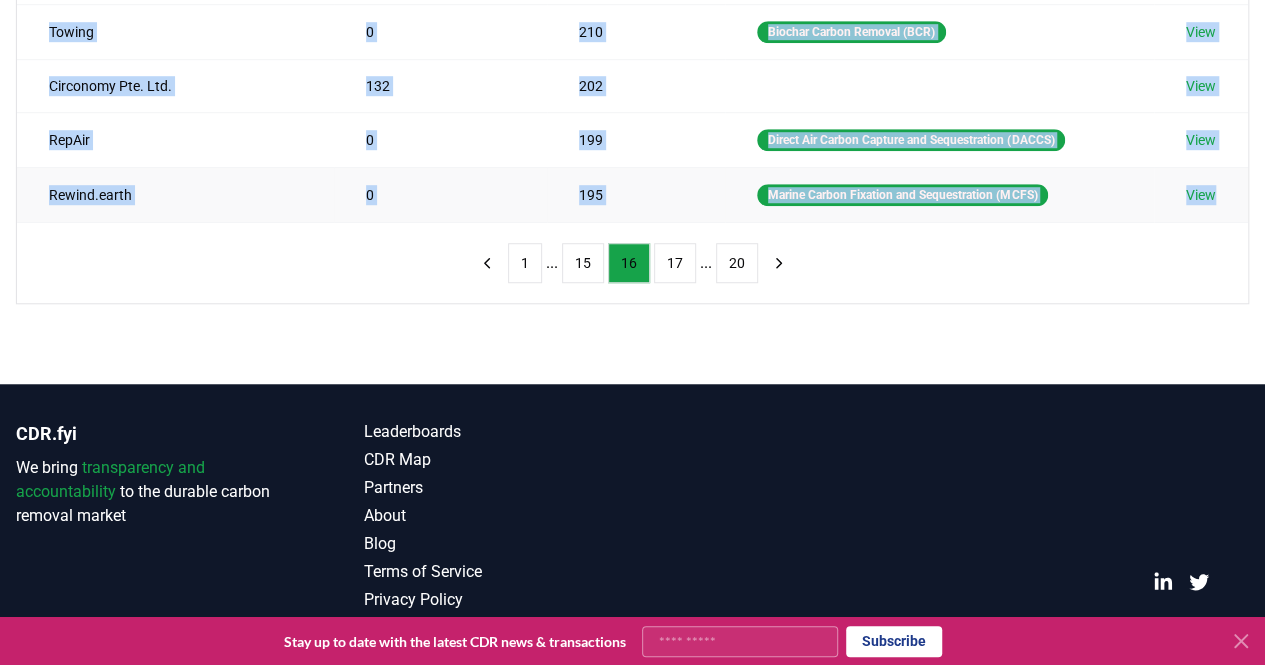 drag, startPoint x: 50, startPoint y: 291, endPoint x: 1224, endPoint y: 210, distance: 1176.791 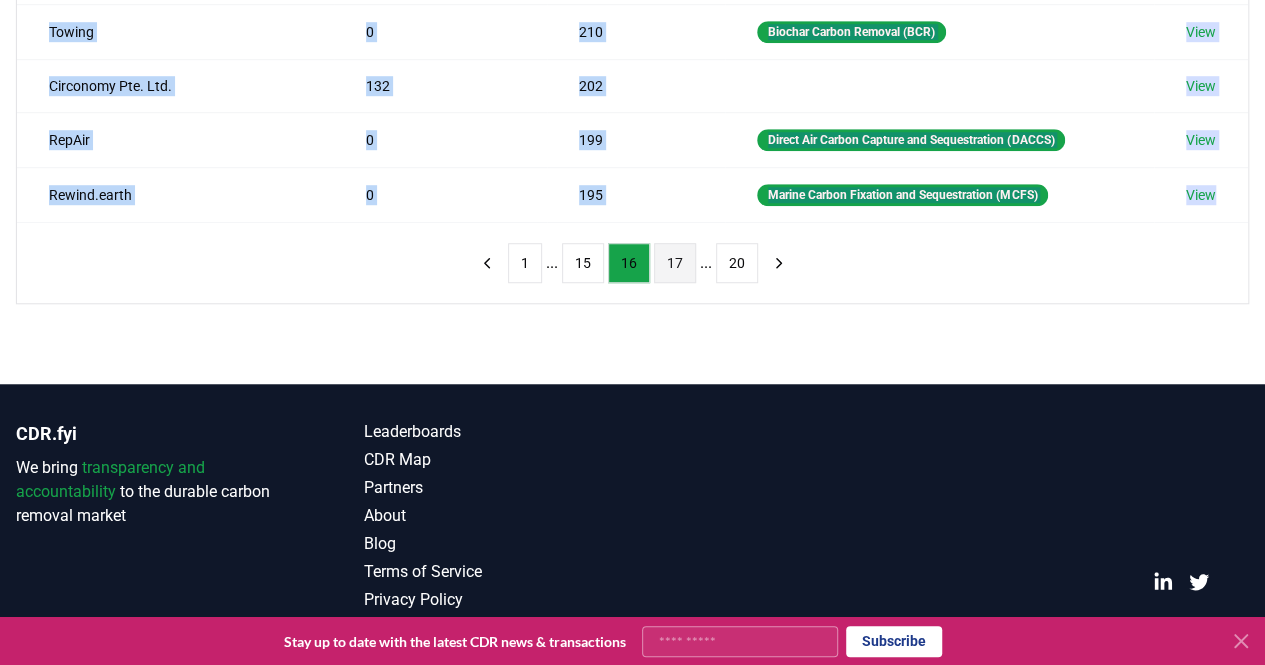 click on "17" at bounding box center (675, 263) 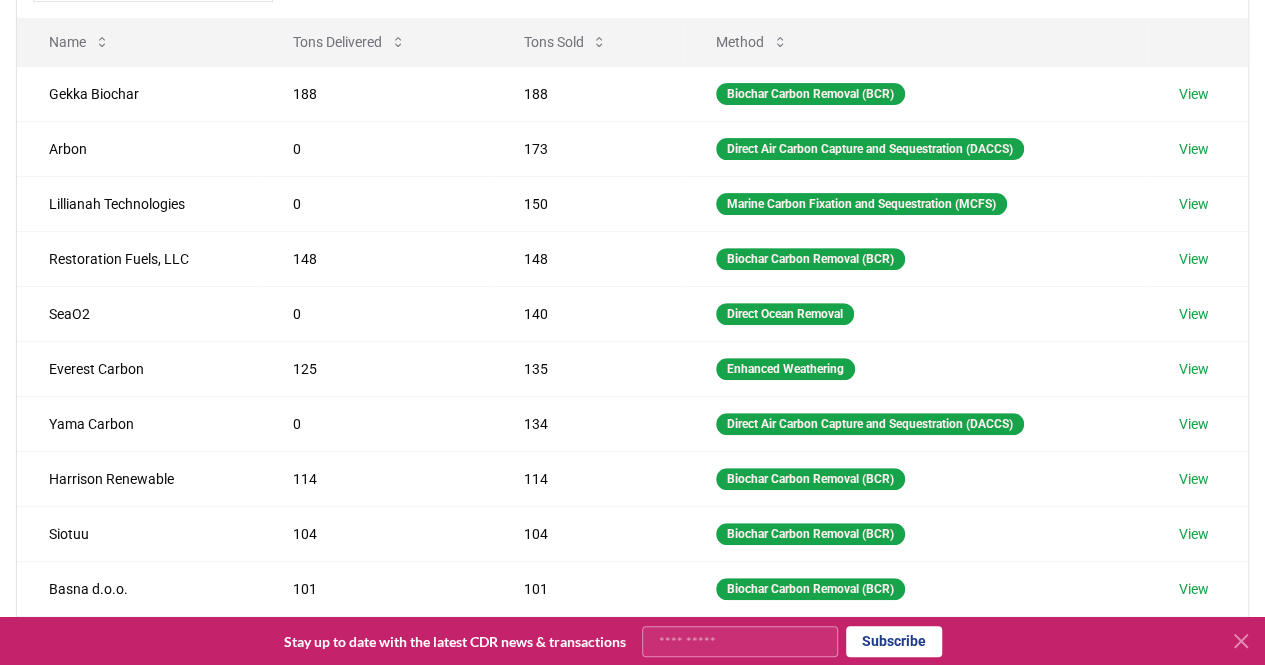 scroll, scrollTop: 247, scrollLeft: 0, axis: vertical 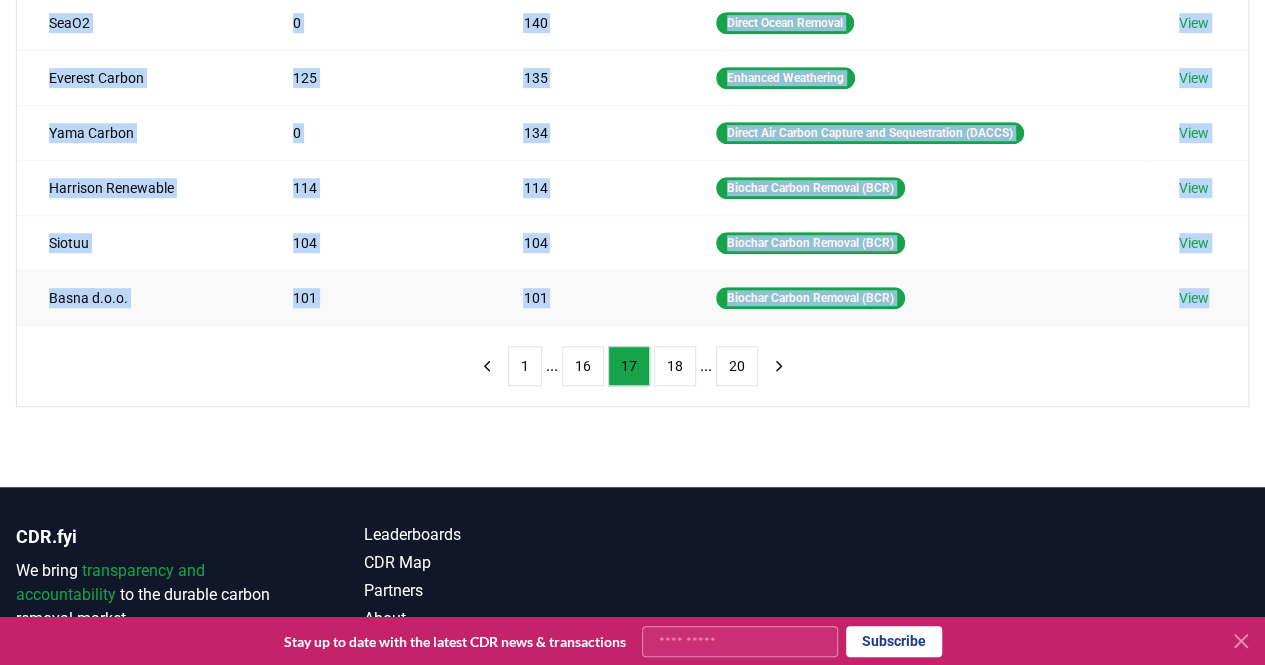drag, startPoint x: 39, startPoint y: 97, endPoint x: 1236, endPoint y: 292, distance: 1212.7794 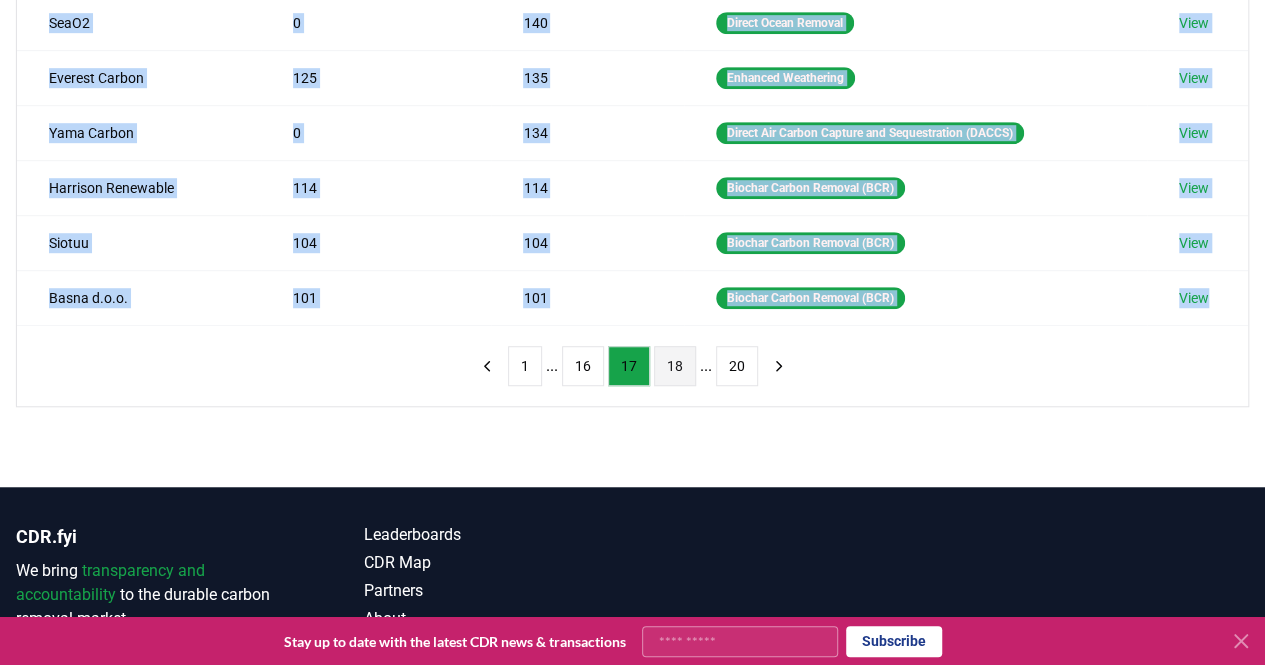 click on "18" at bounding box center (675, 366) 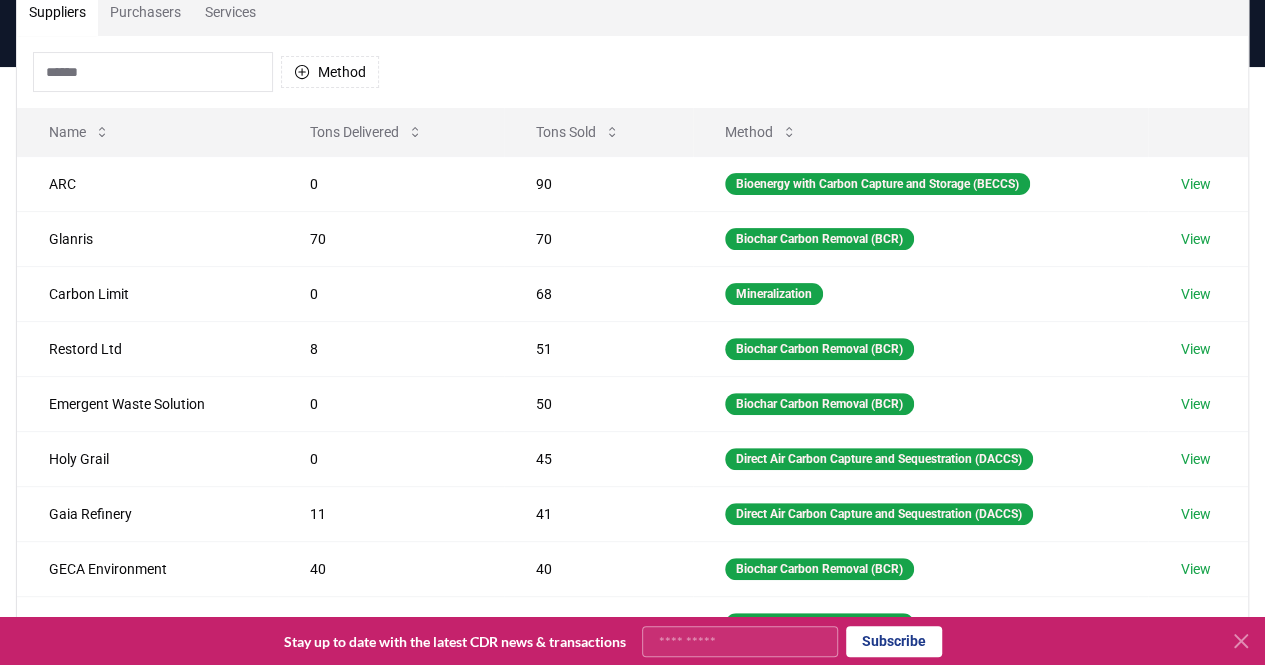 scroll, scrollTop: 164, scrollLeft: 0, axis: vertical 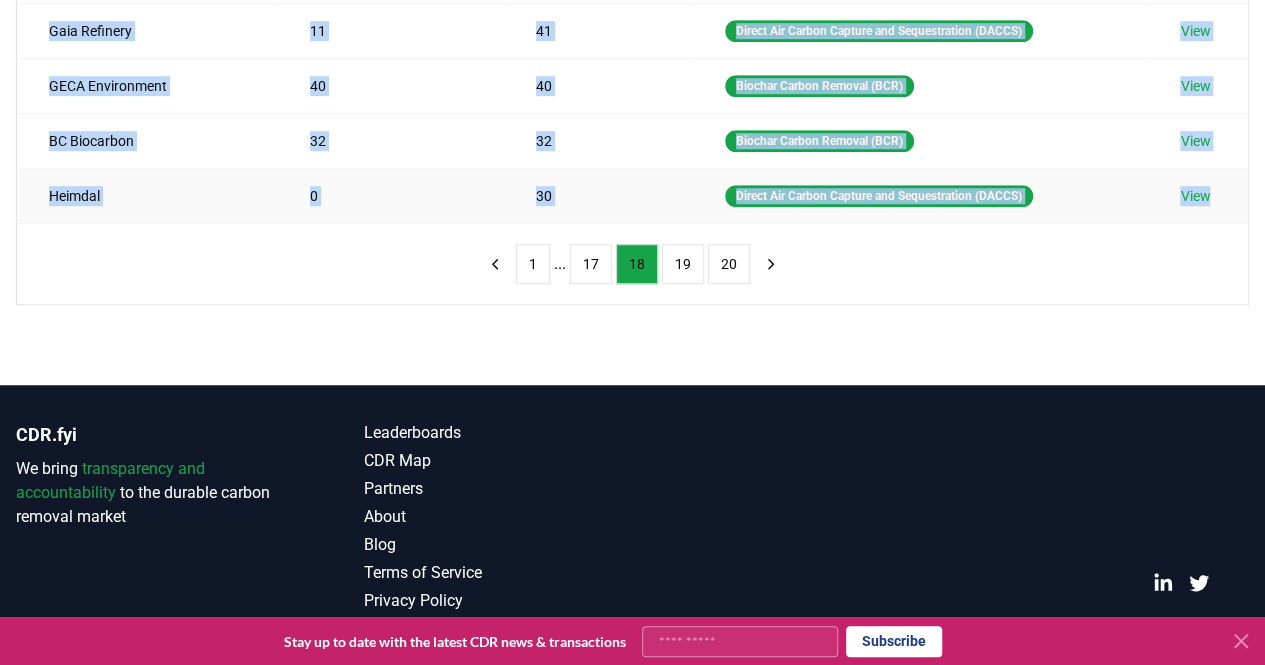 drag, startPoint x: 28, startPoint y: 171, endPoint x: 1243, endPoint y: 183, distance: 1215.0592 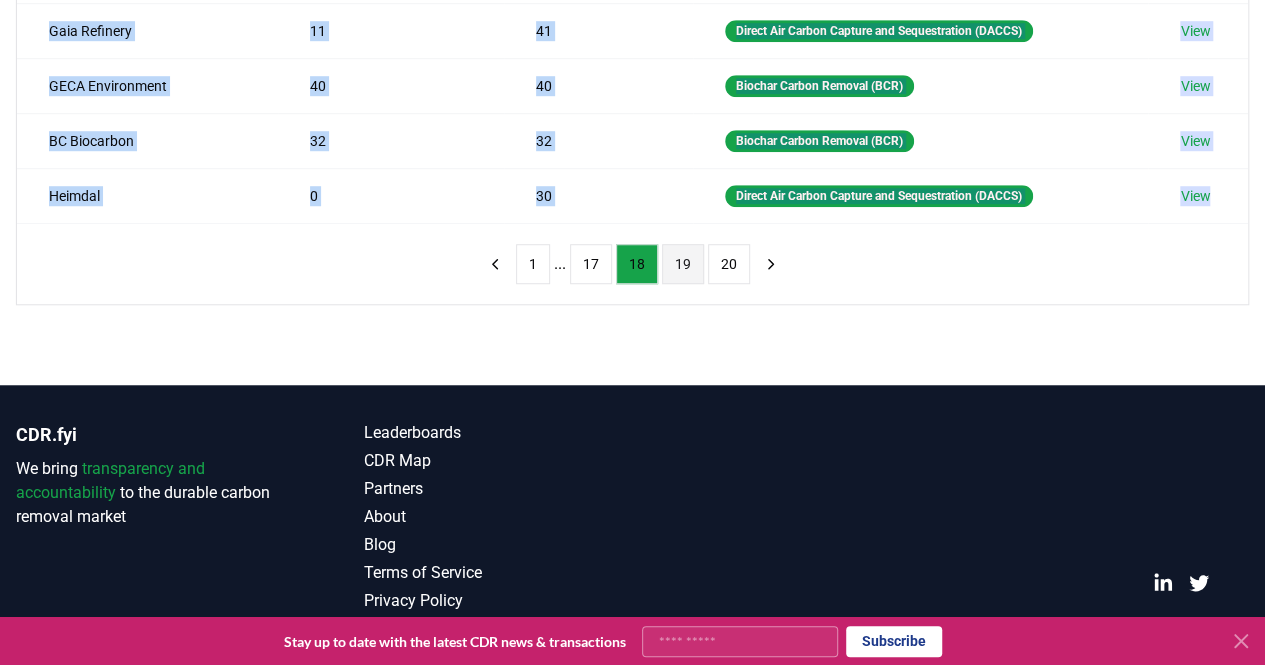 click on "19" at bounding box center (683, 264) 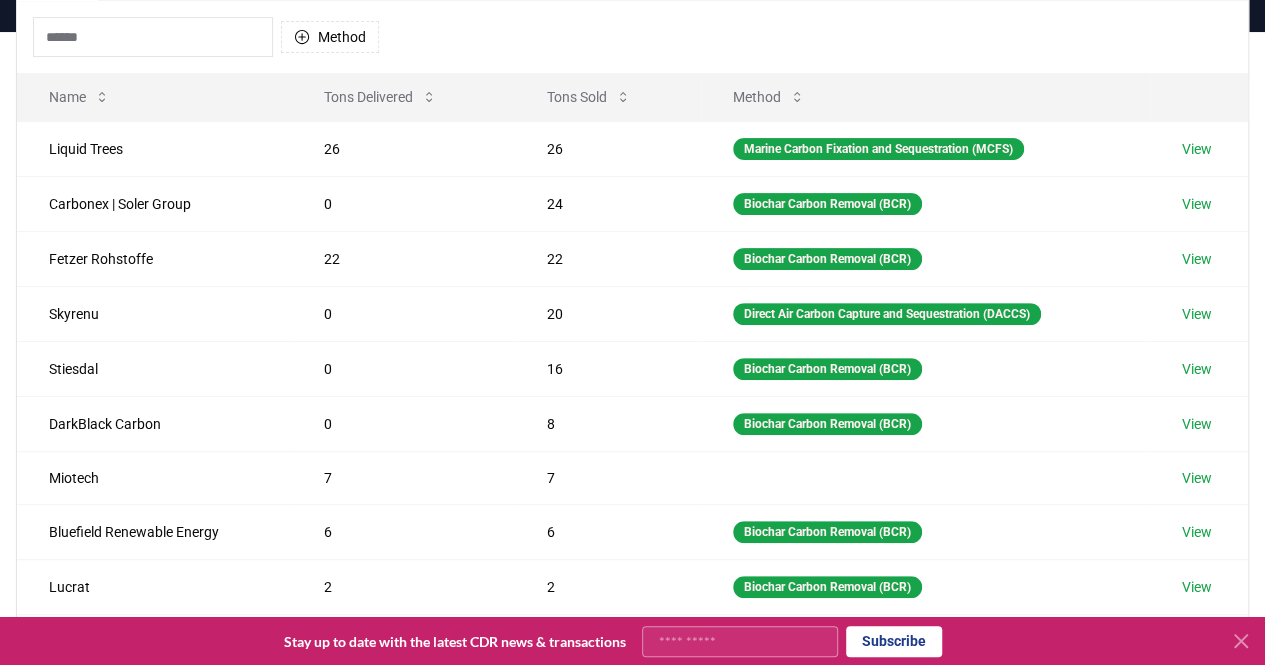 scroll, scrollTop: 196, scrollLeft: 0, axis: vertical 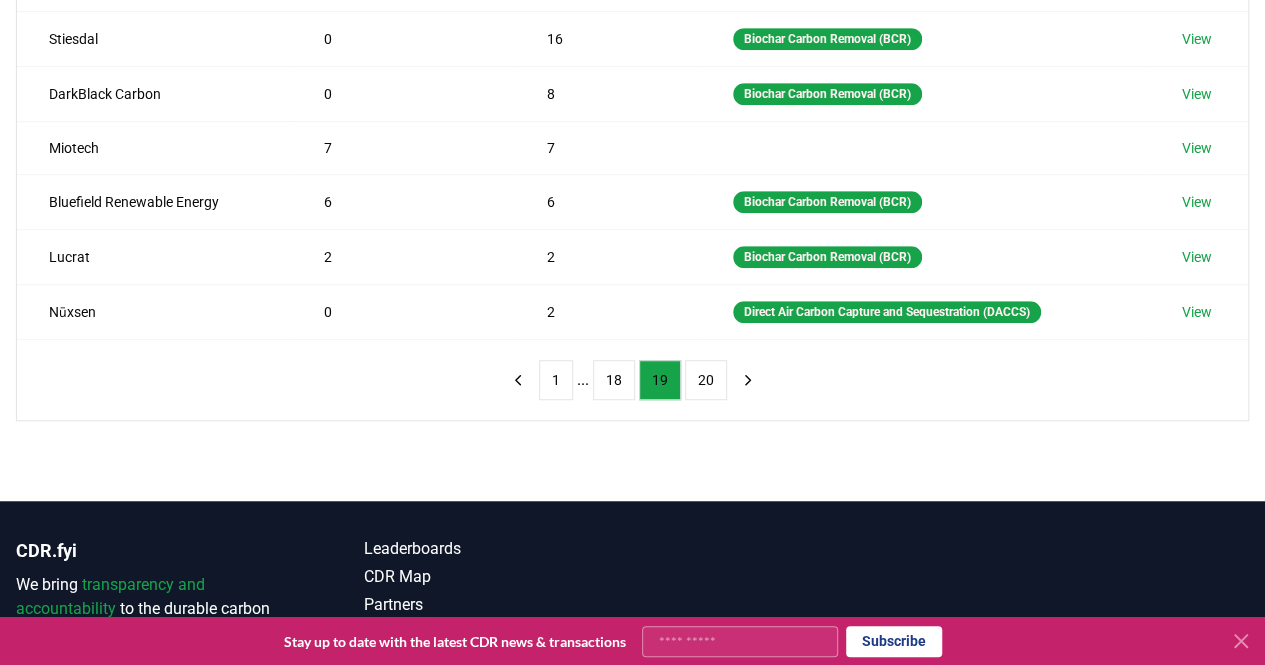 drag, startPoint x: 43, startPoint y: 151, endPoint x: 1250, endPoint y: 287, distance: 1214.6378 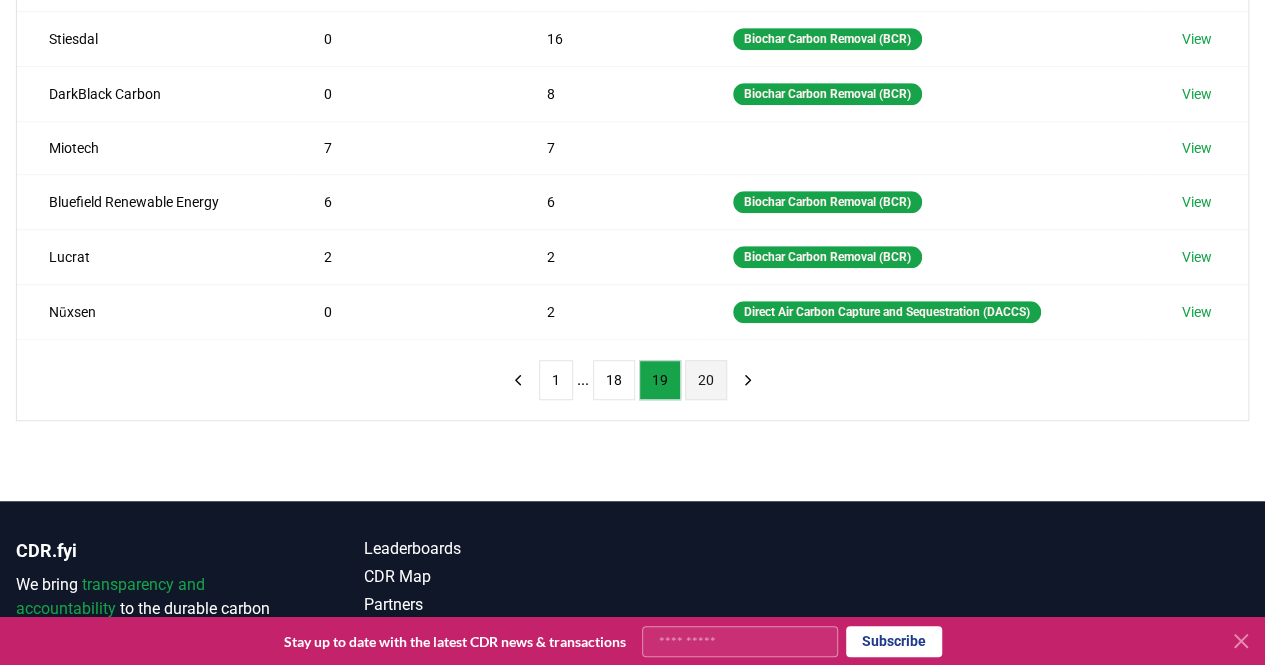 click on "20" at bounding box center (706, 380) 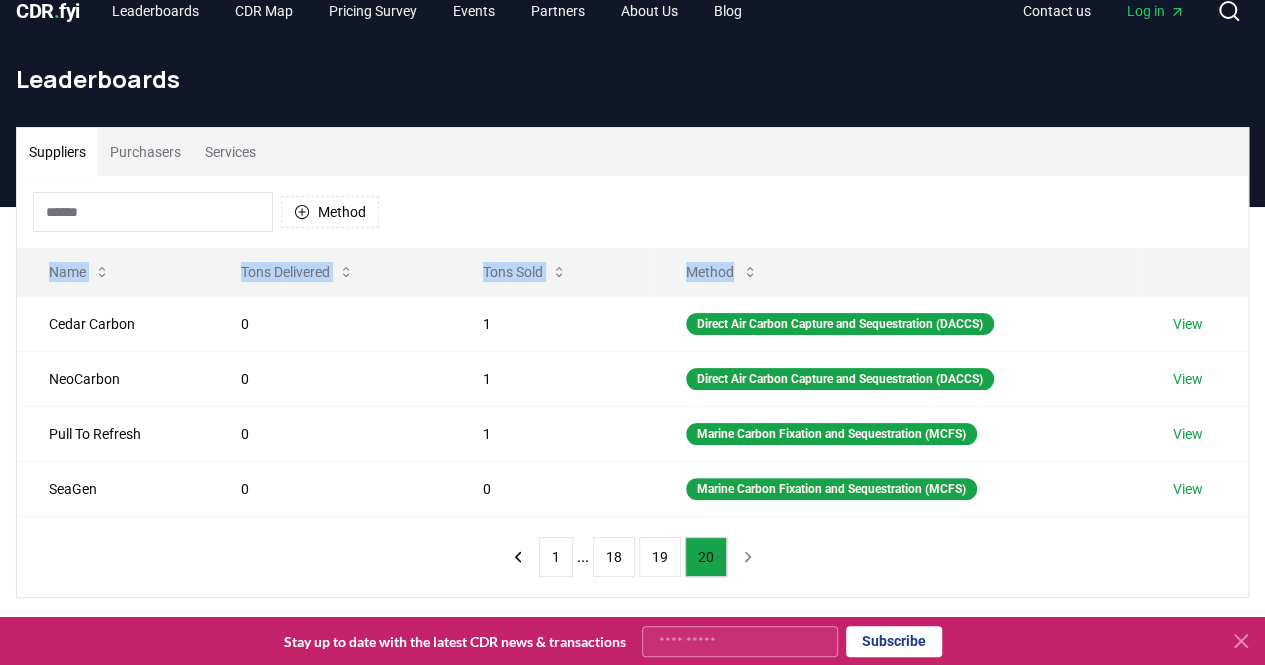scroll, scrollTop: 8, scrollLeft: 0, axis: vertical 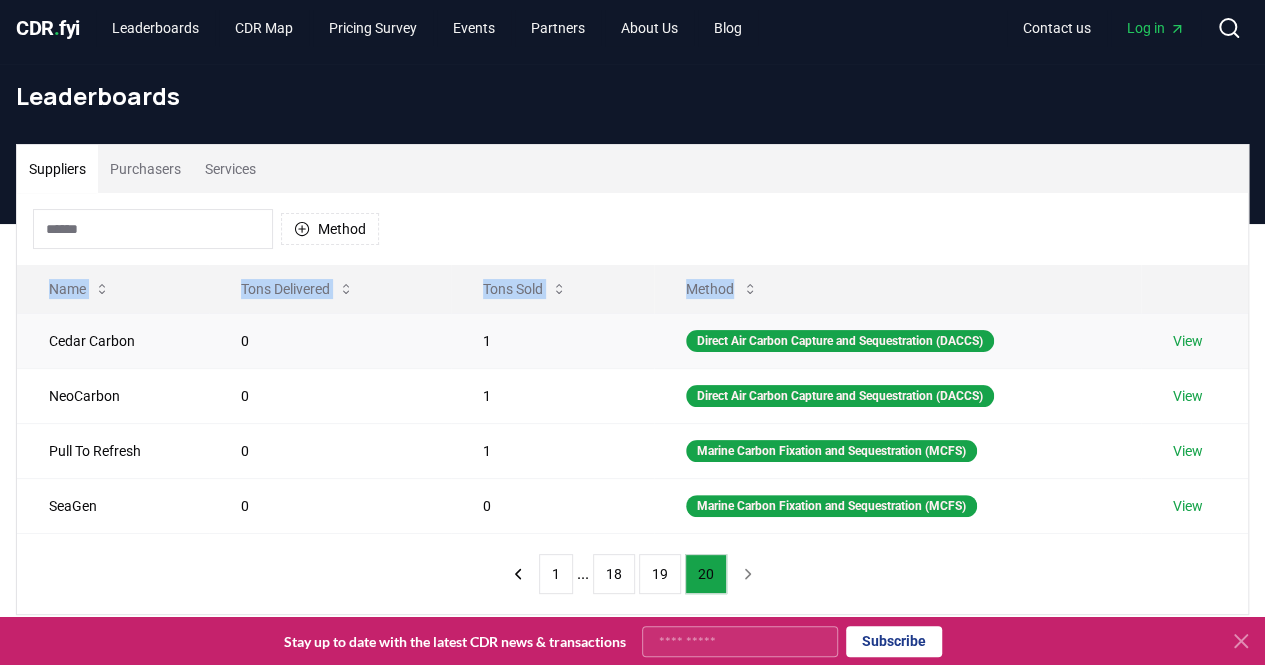 click on "Cedar Carbon" at bounding box center (113, 340) 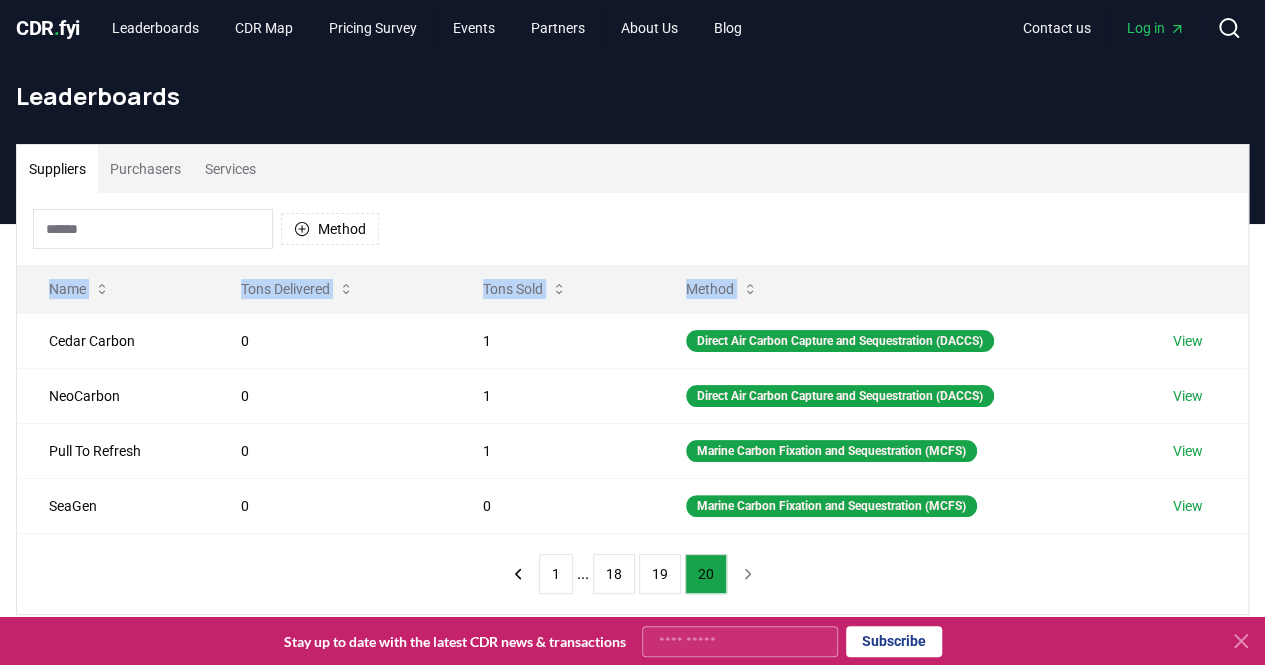 drag, startPoint x: 41, startPoint y: 330, endPoint x: 1254, endPoint y: 525, distance: 1228.574 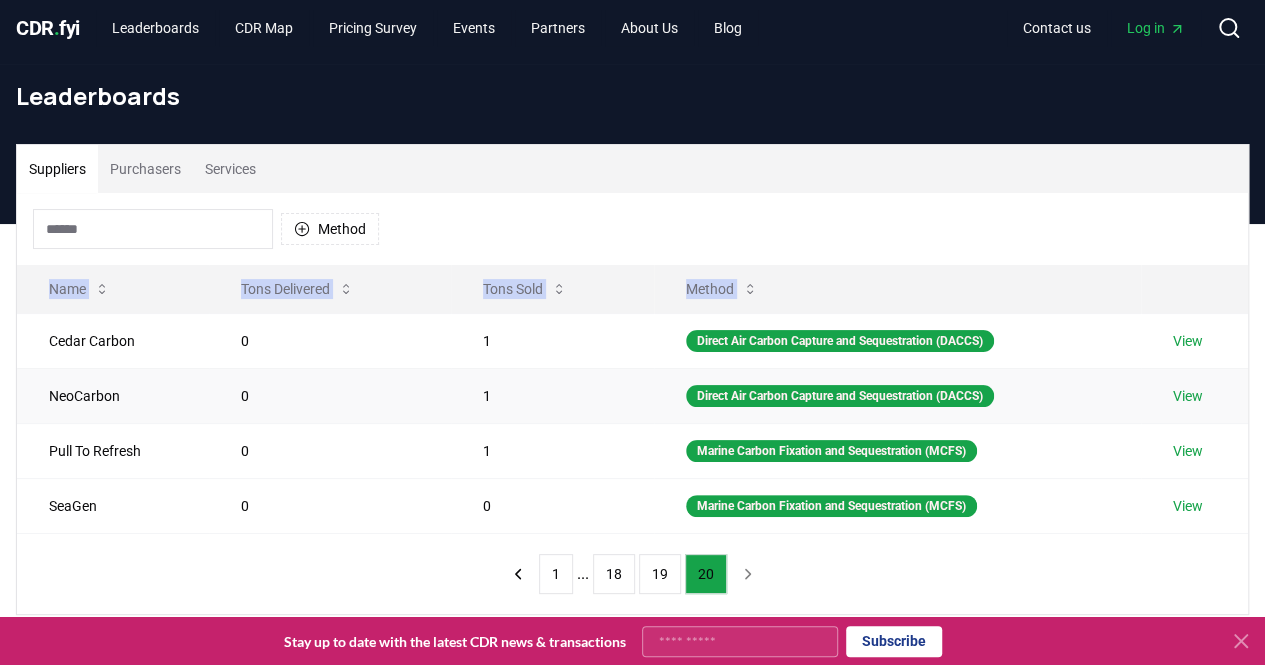 scroll, scrollTop: 0, scrollLeft: 0, axis: both 